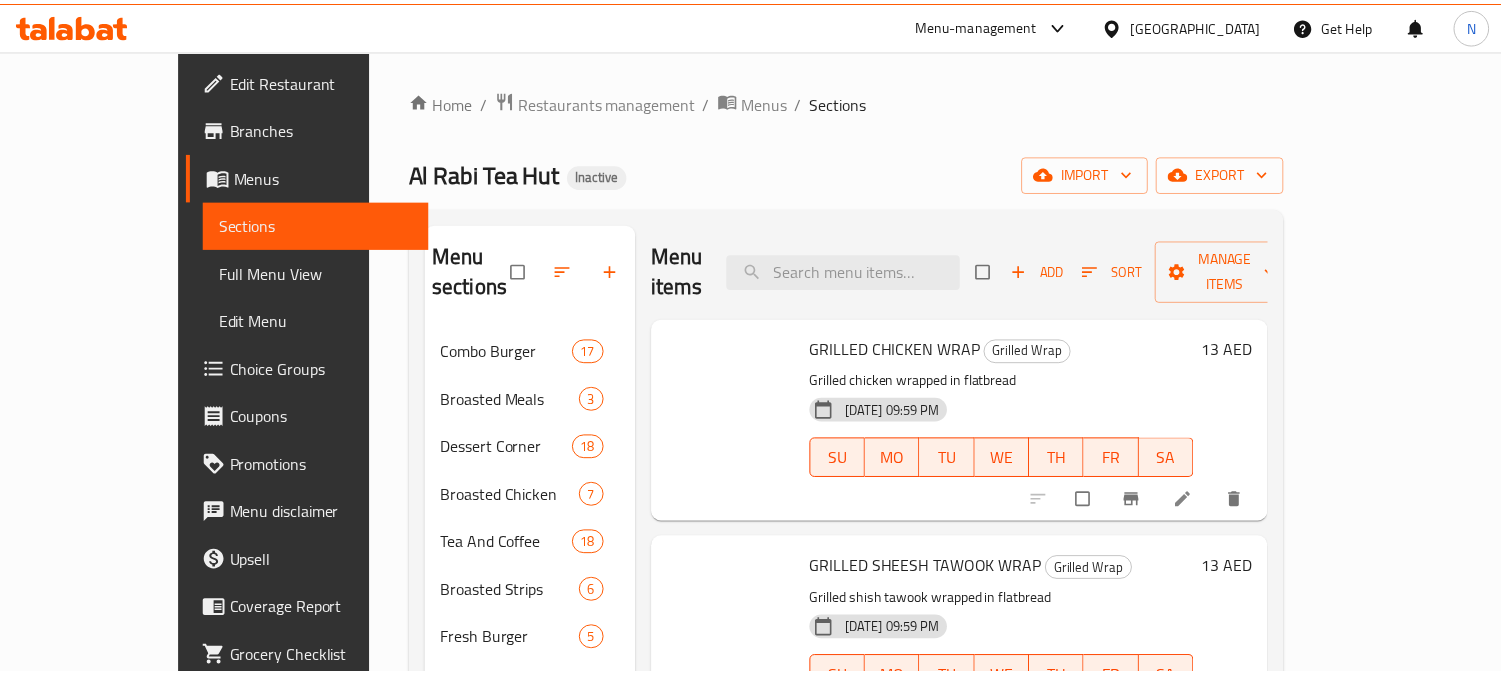 scroll, scrollTop: 0, scrollLeft: 0, axis: both 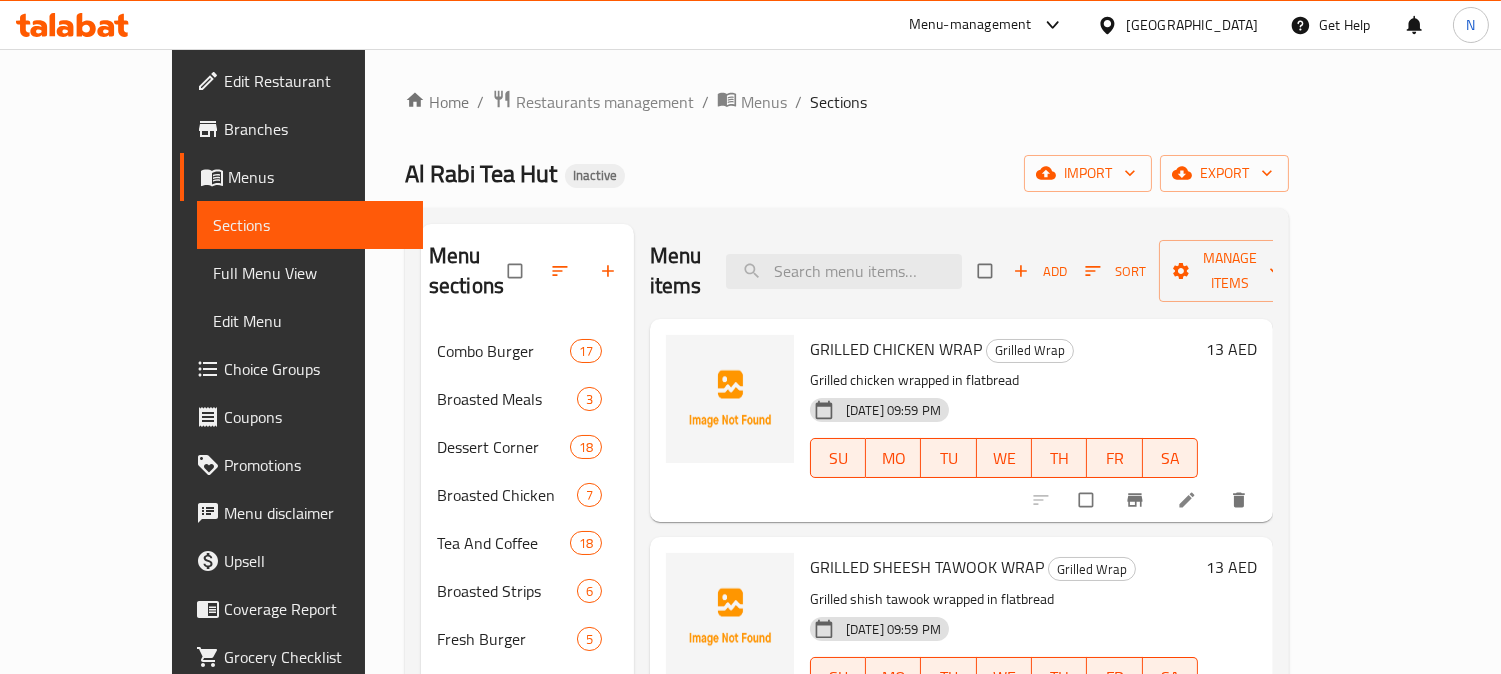 click on "United Arab Emirates" at bounding box center (1192, 25) 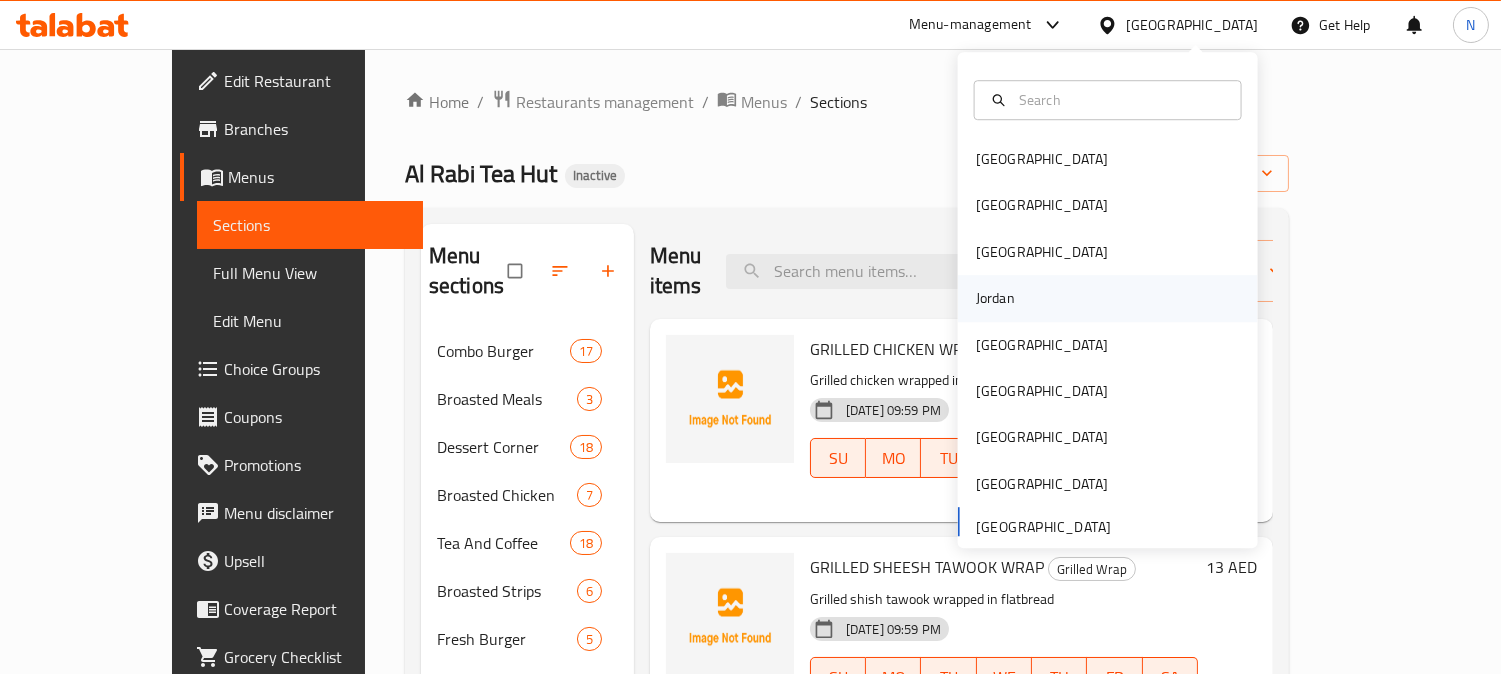 click on "Jordan" at bounding box center [1108, 298] 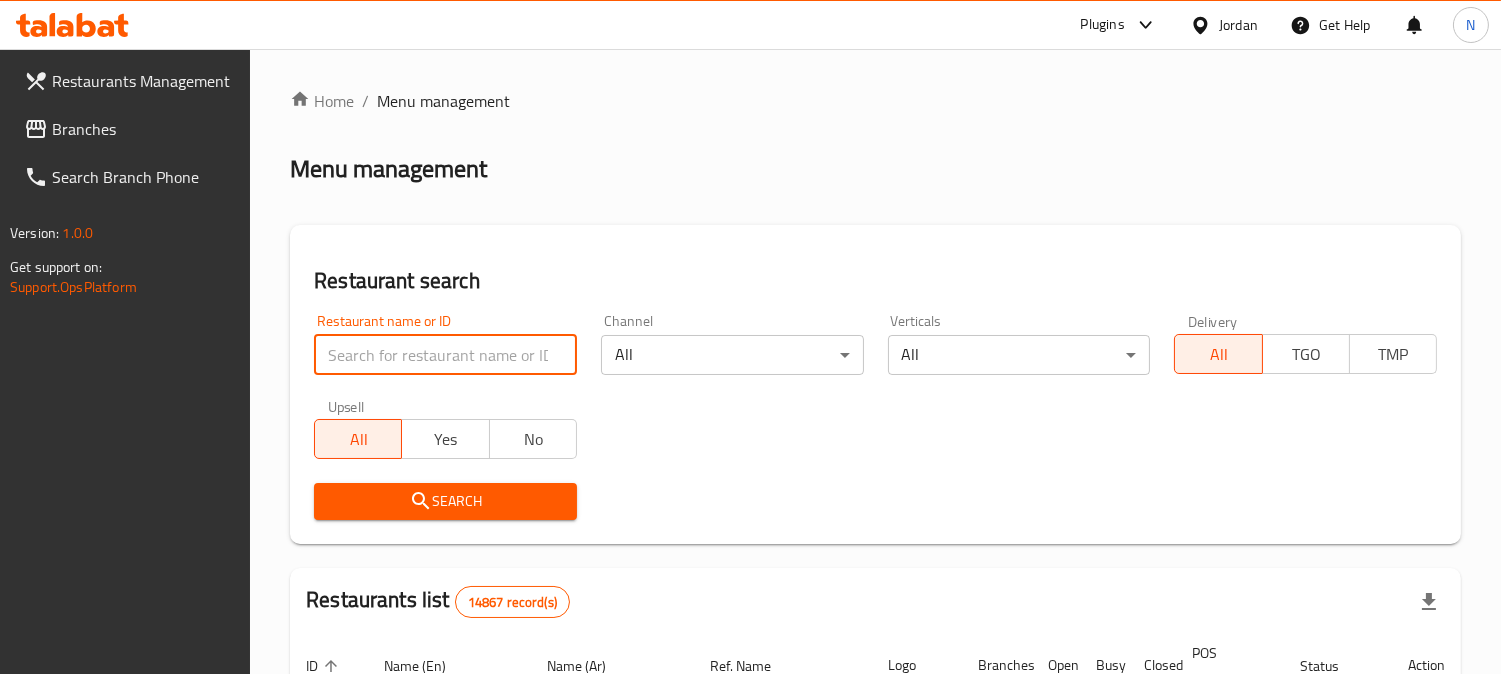 paste on "770616" 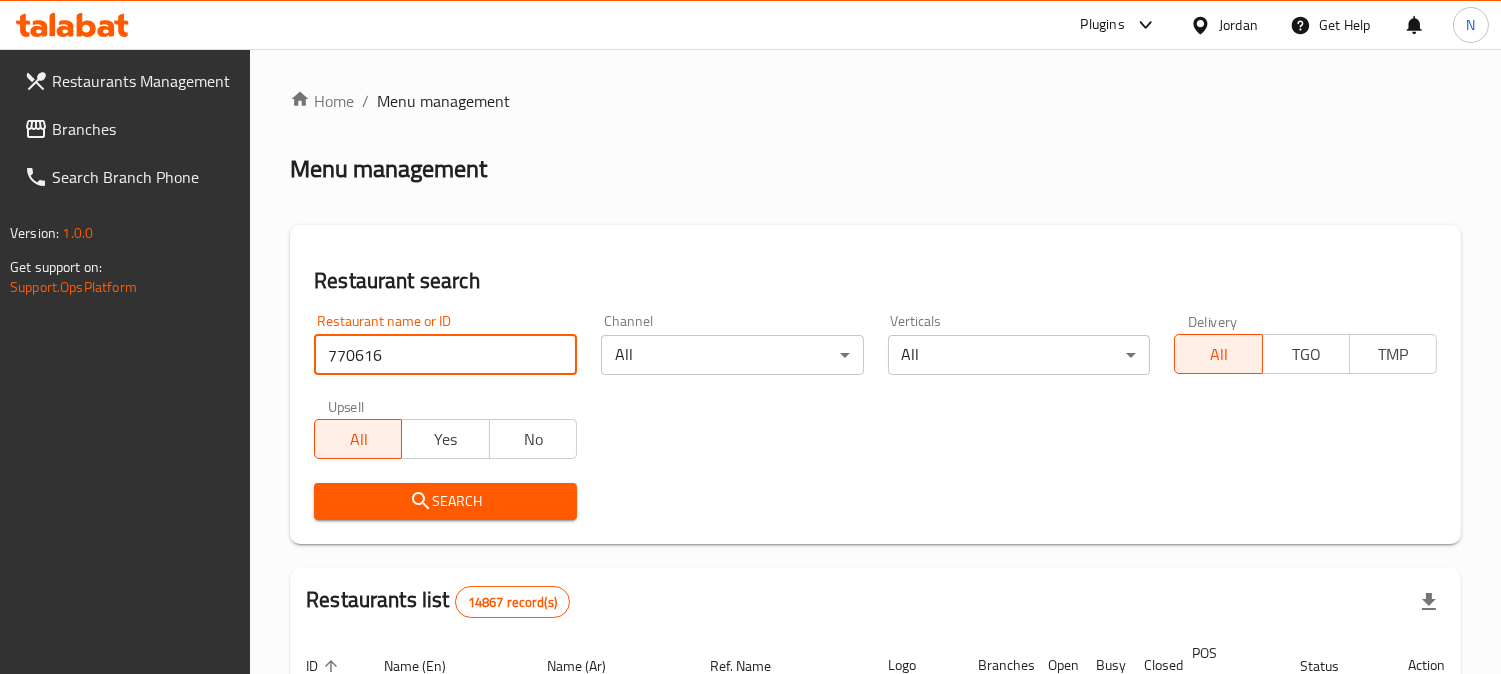 type on "770616" 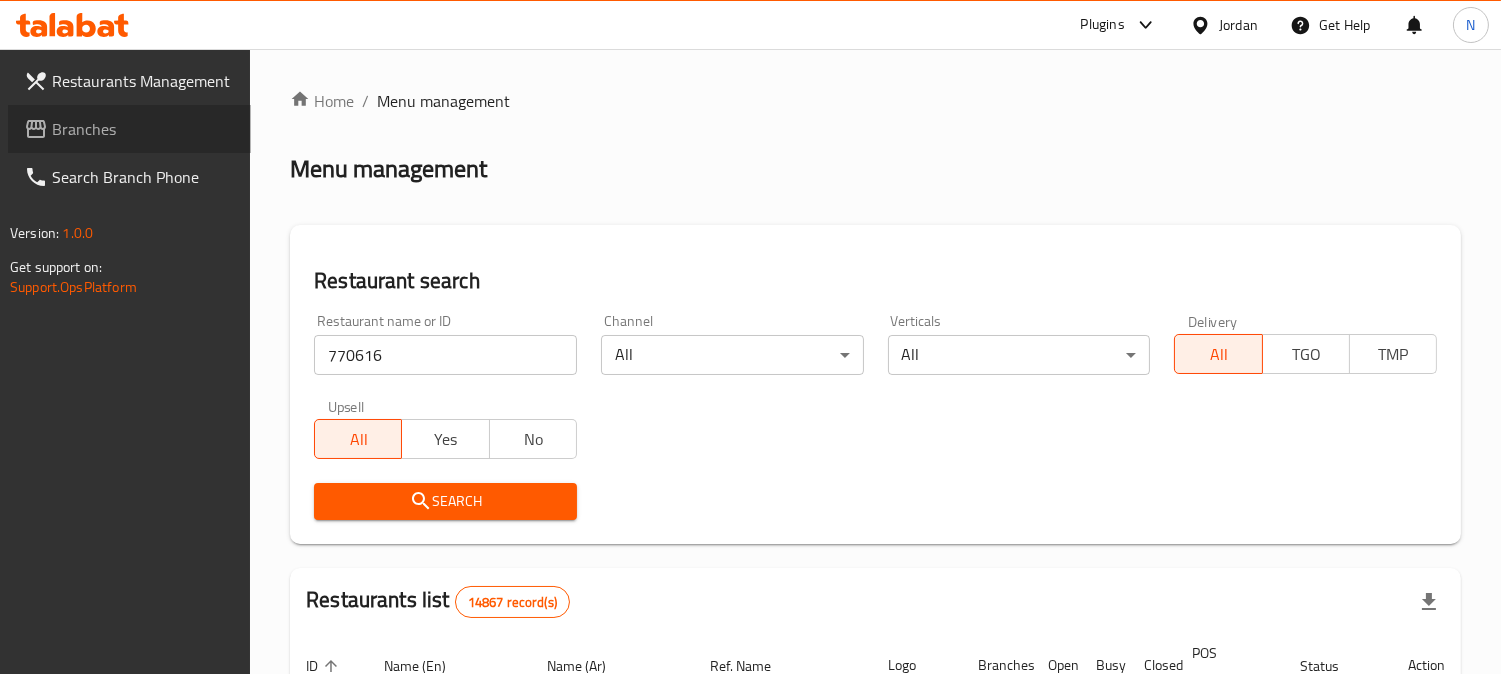click on "Branches" at bounding box center (143, 129) 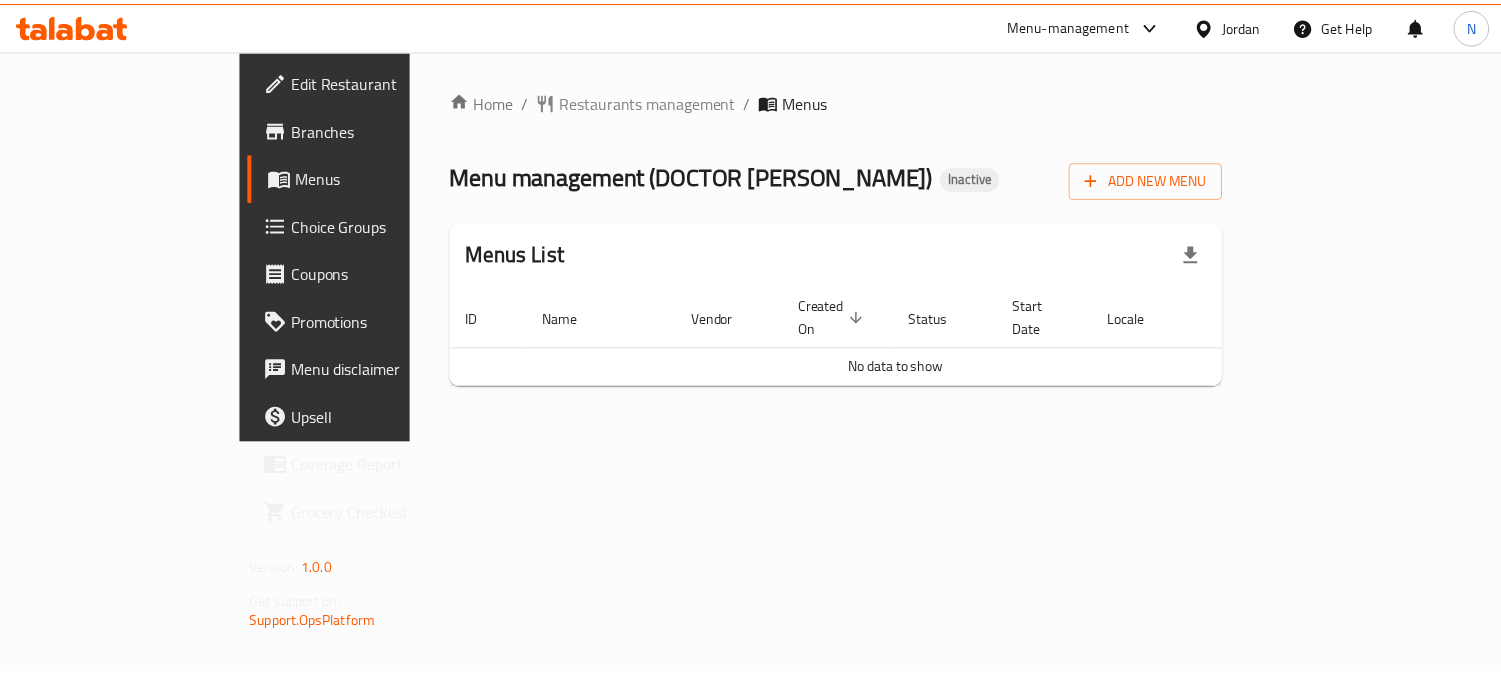 scroll, scrollTop: 0, scrollLeft: 0, axis: both 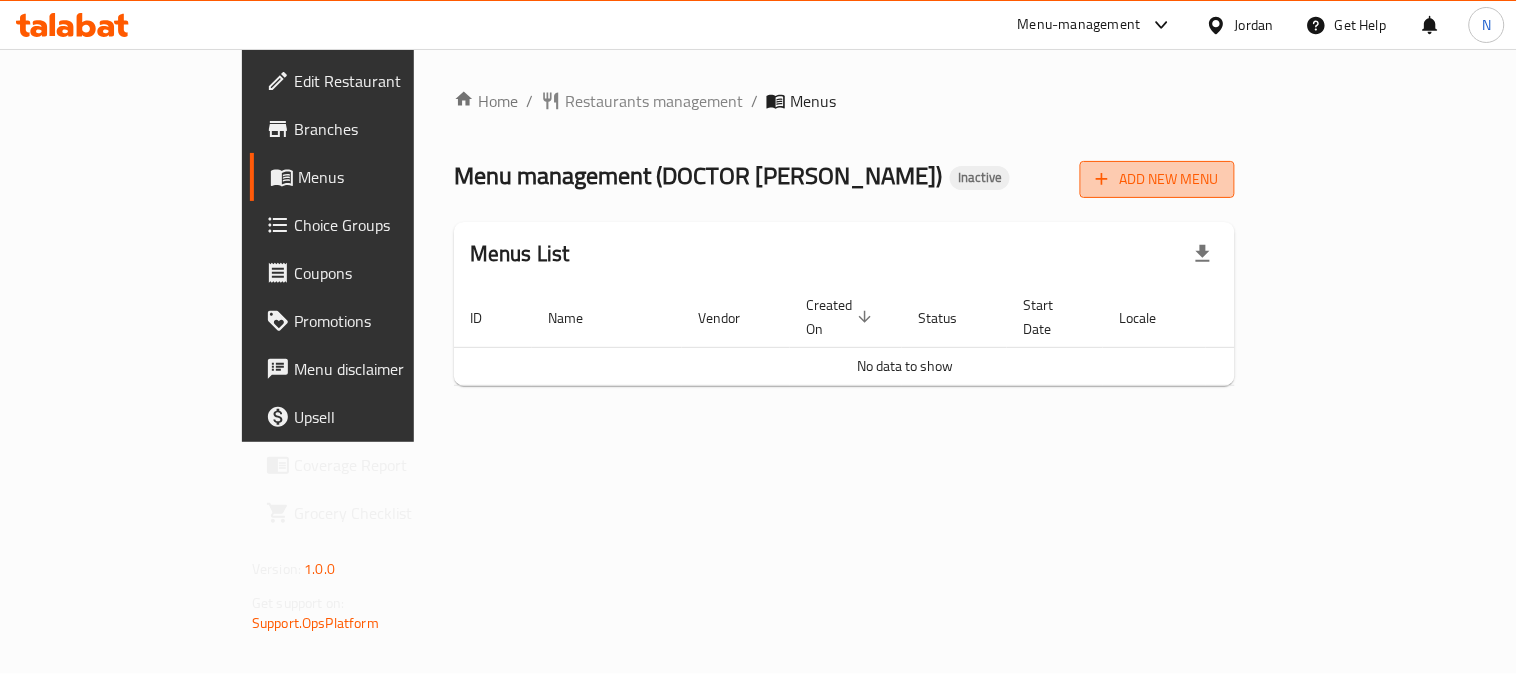 click on "Add New Menu" at bounding box center [1157, 179] 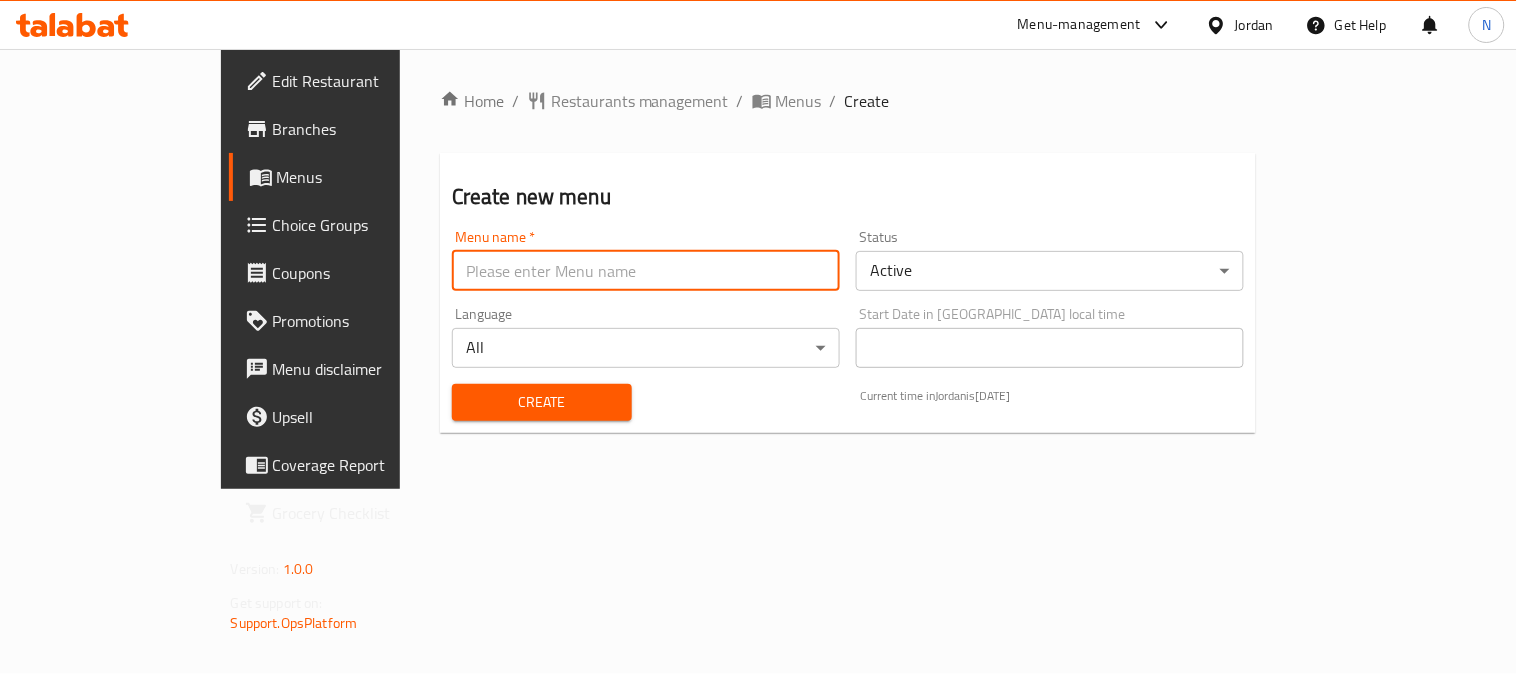 click at bounding box center (646, 271) 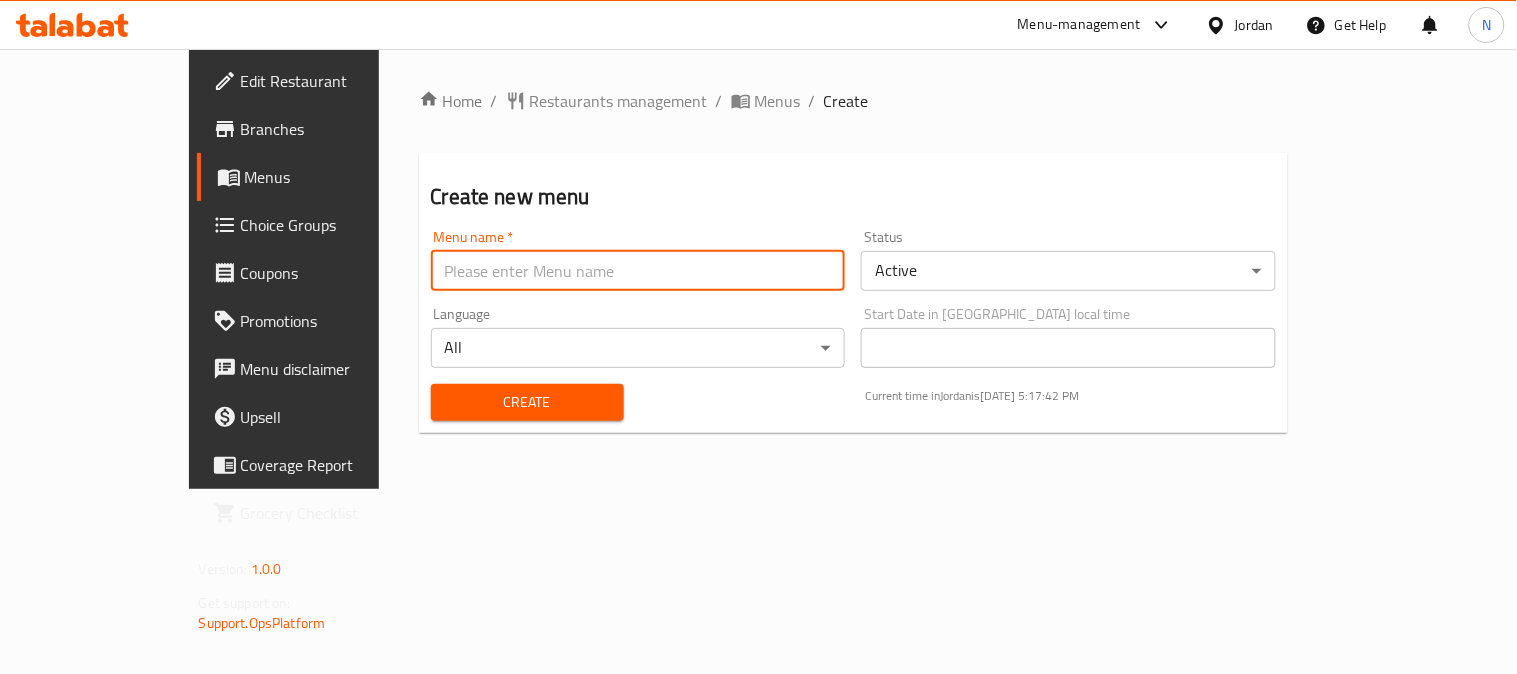 type on "menu" 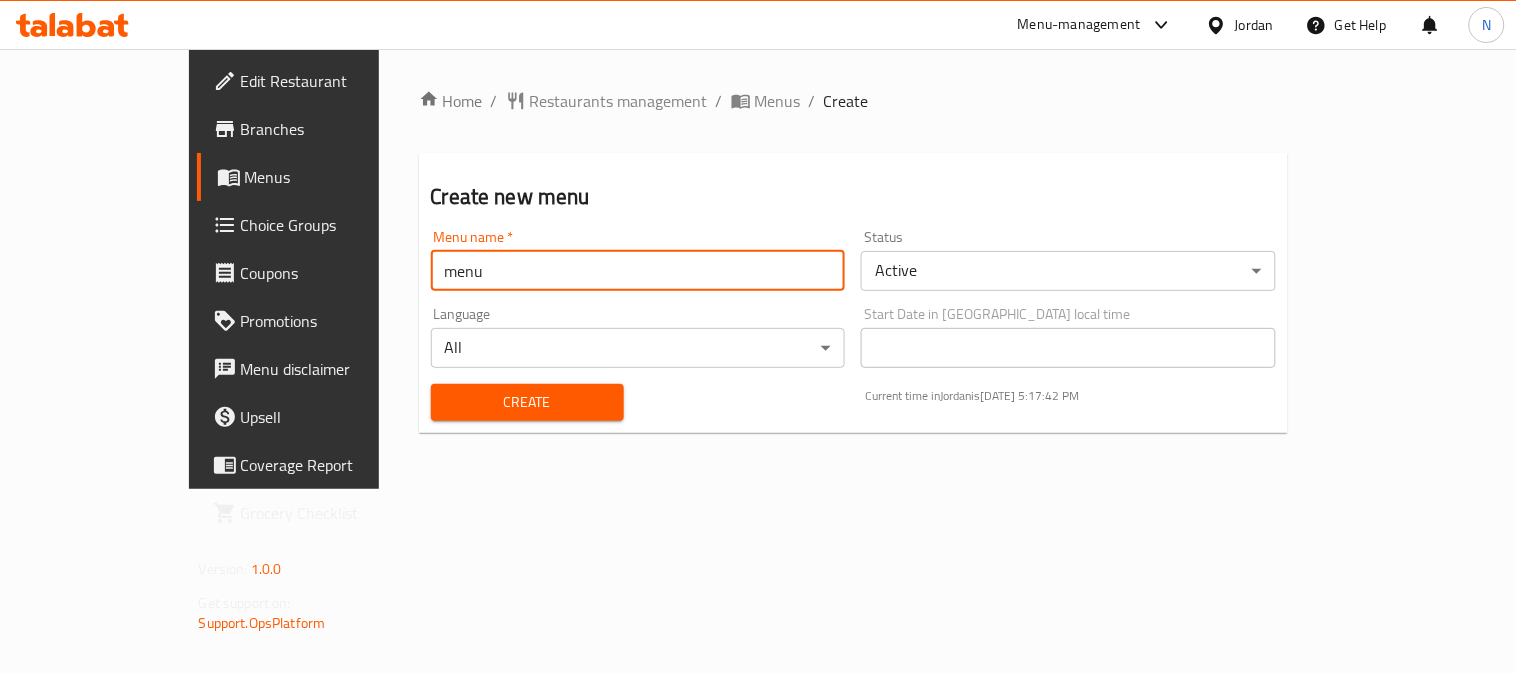 click on "Create" at bounding box center (527, 402) 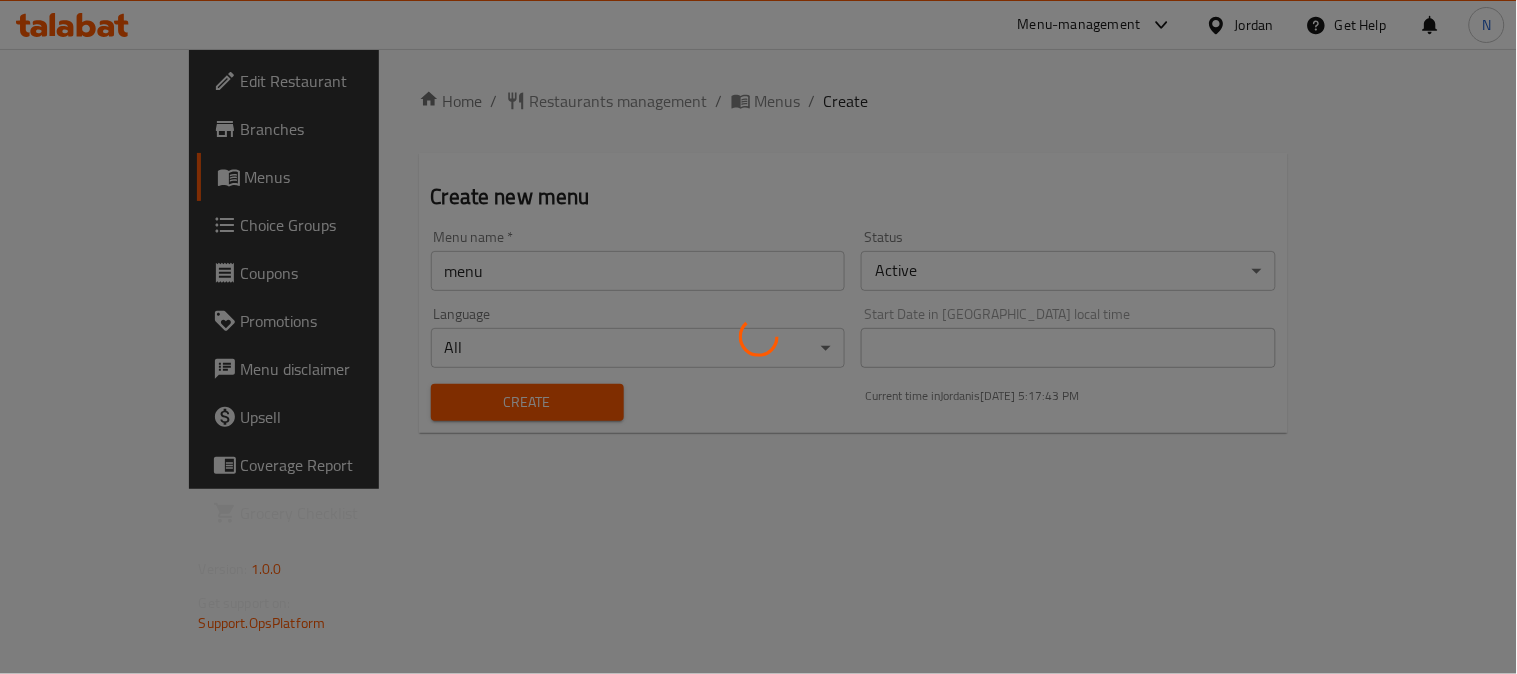 type 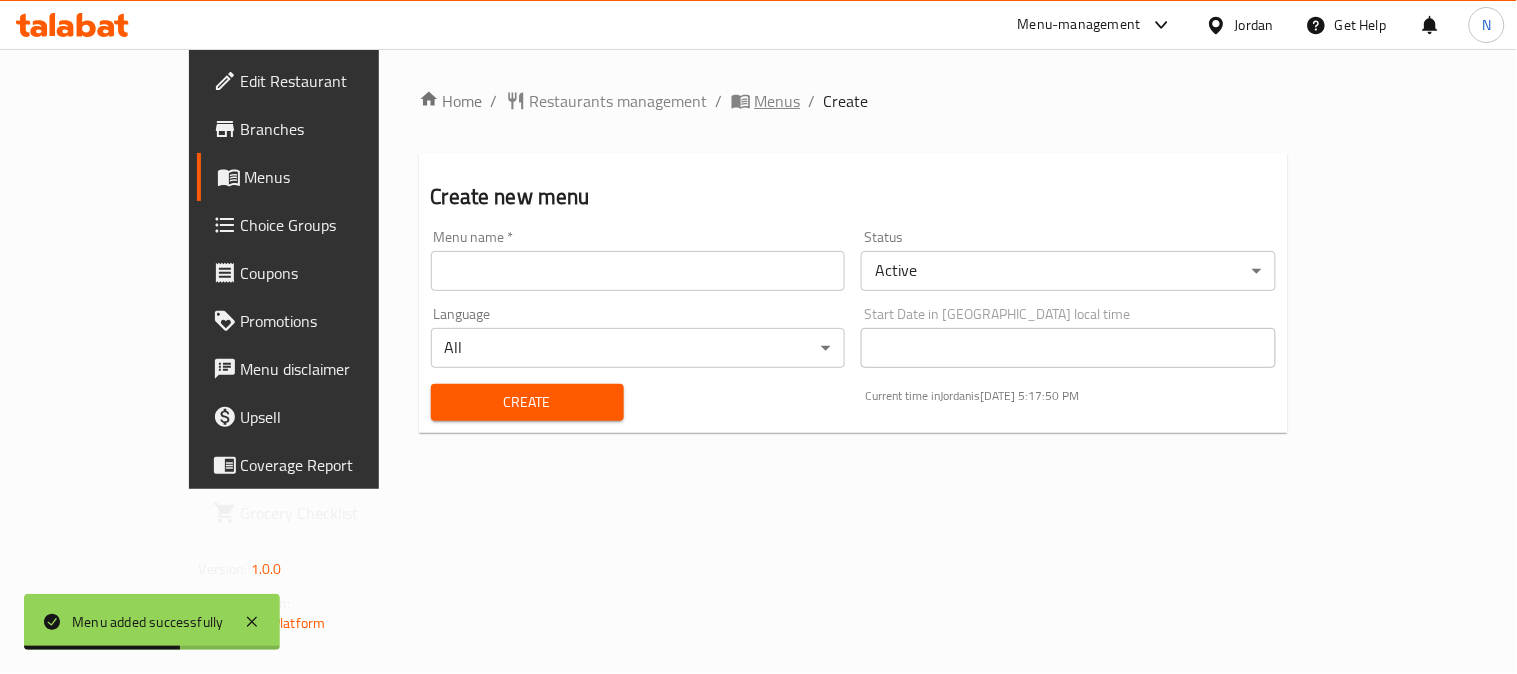 click on "Menus" at bounding box center [778, 101] 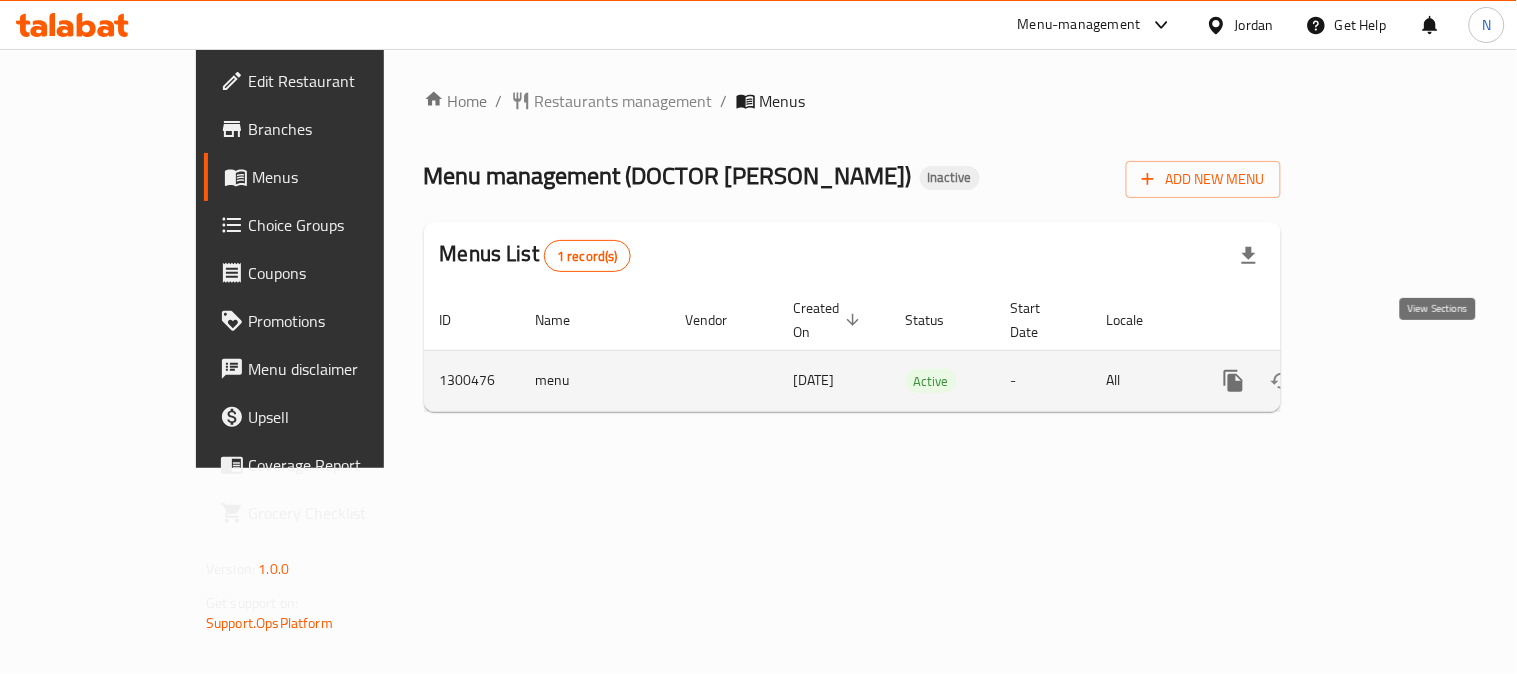 click 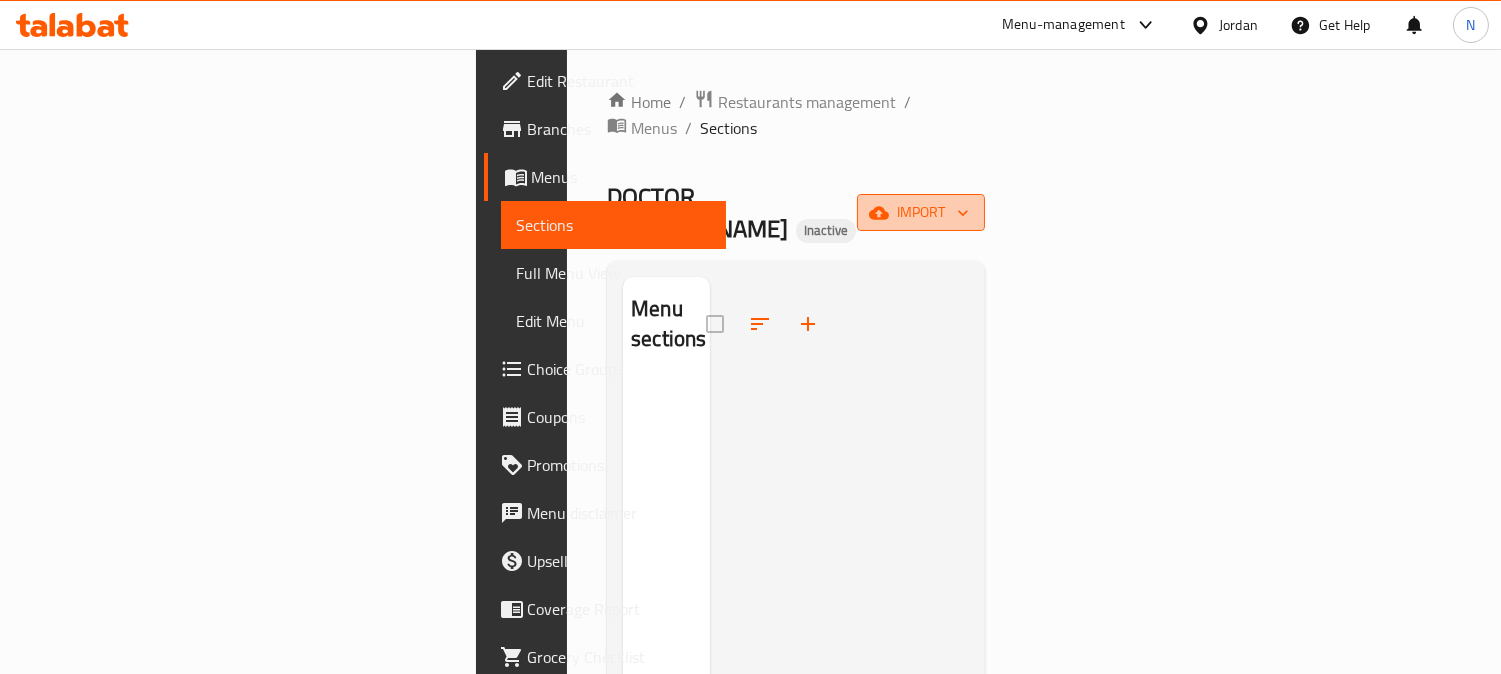 click on "import" at bounding box center [921, 212] 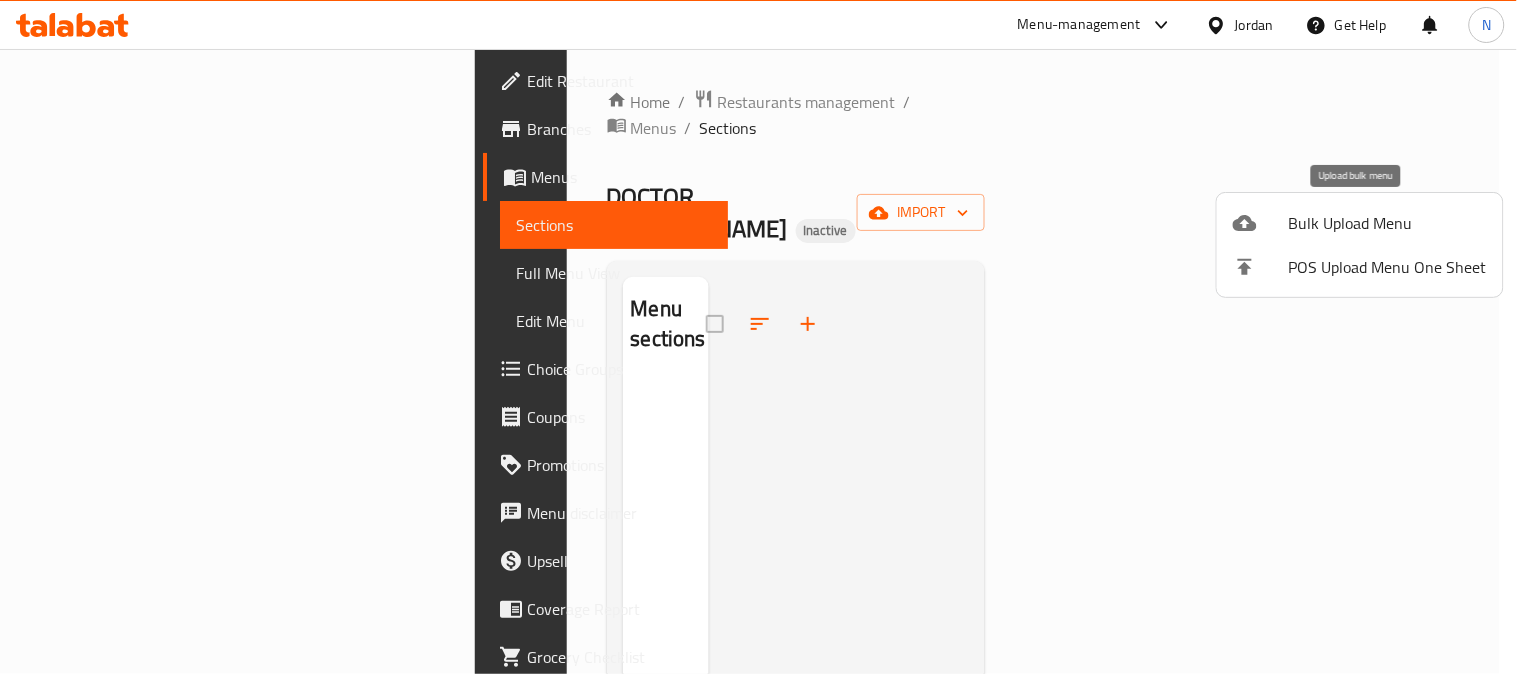click on "Bulk Upload Menu" at bounding box center [1388, 223] 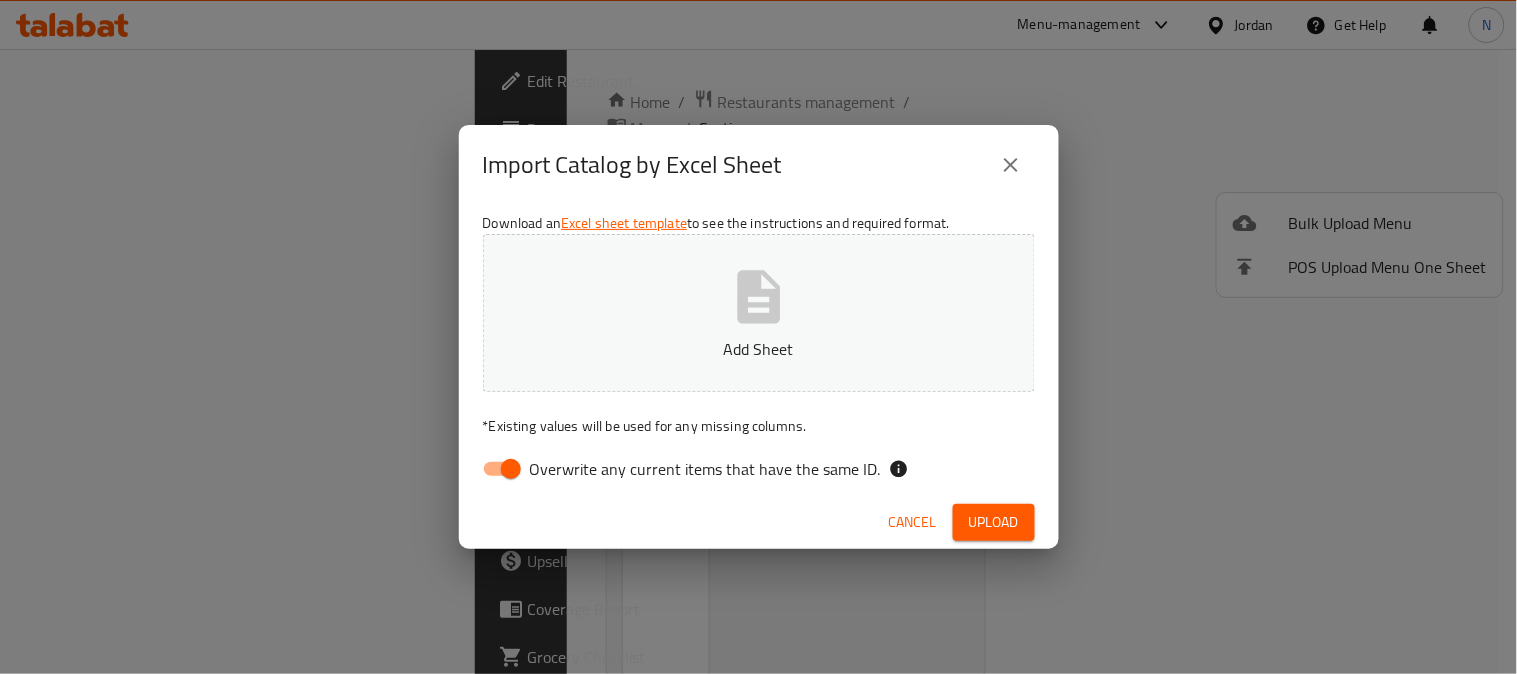 click on "Add Sheet" at bounding box center (759, 349) 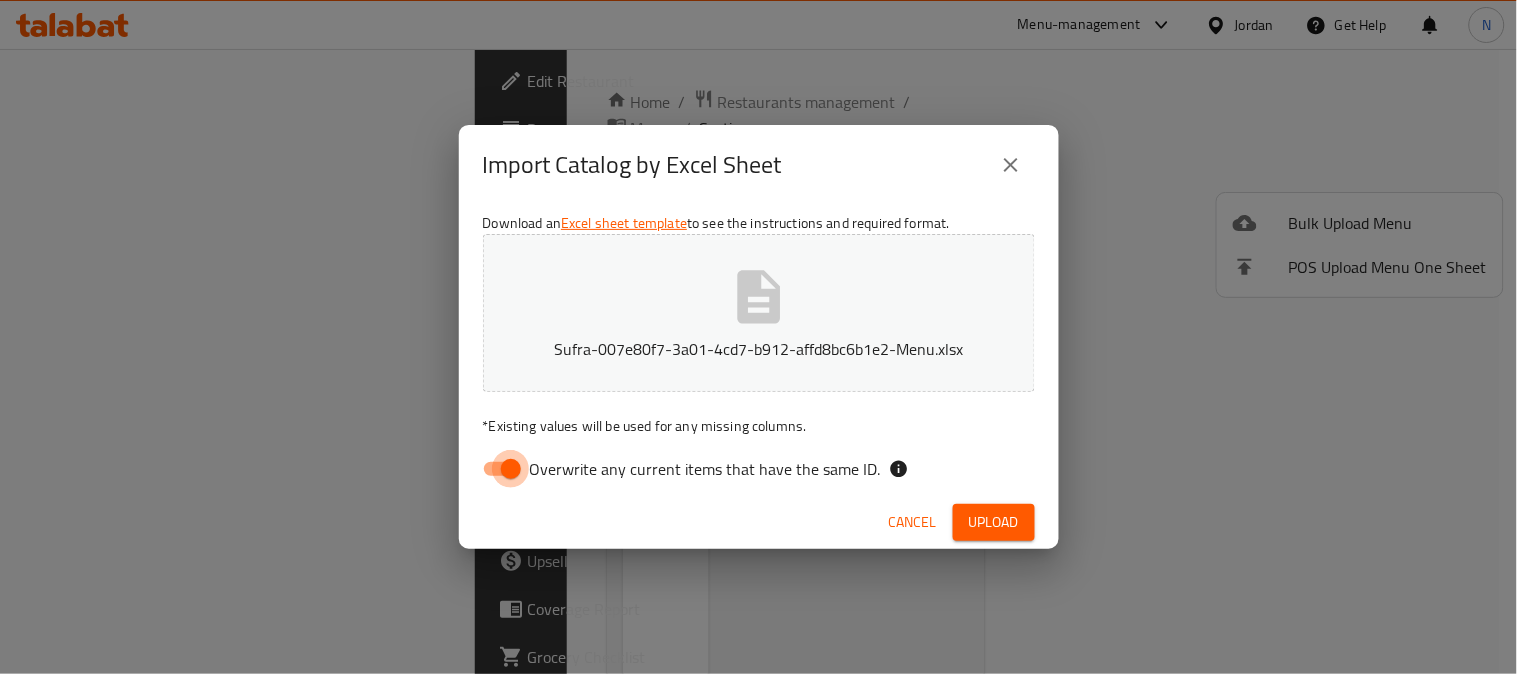click on "Overwrite any current items that have the same ID." at bounding box center [511, 469] 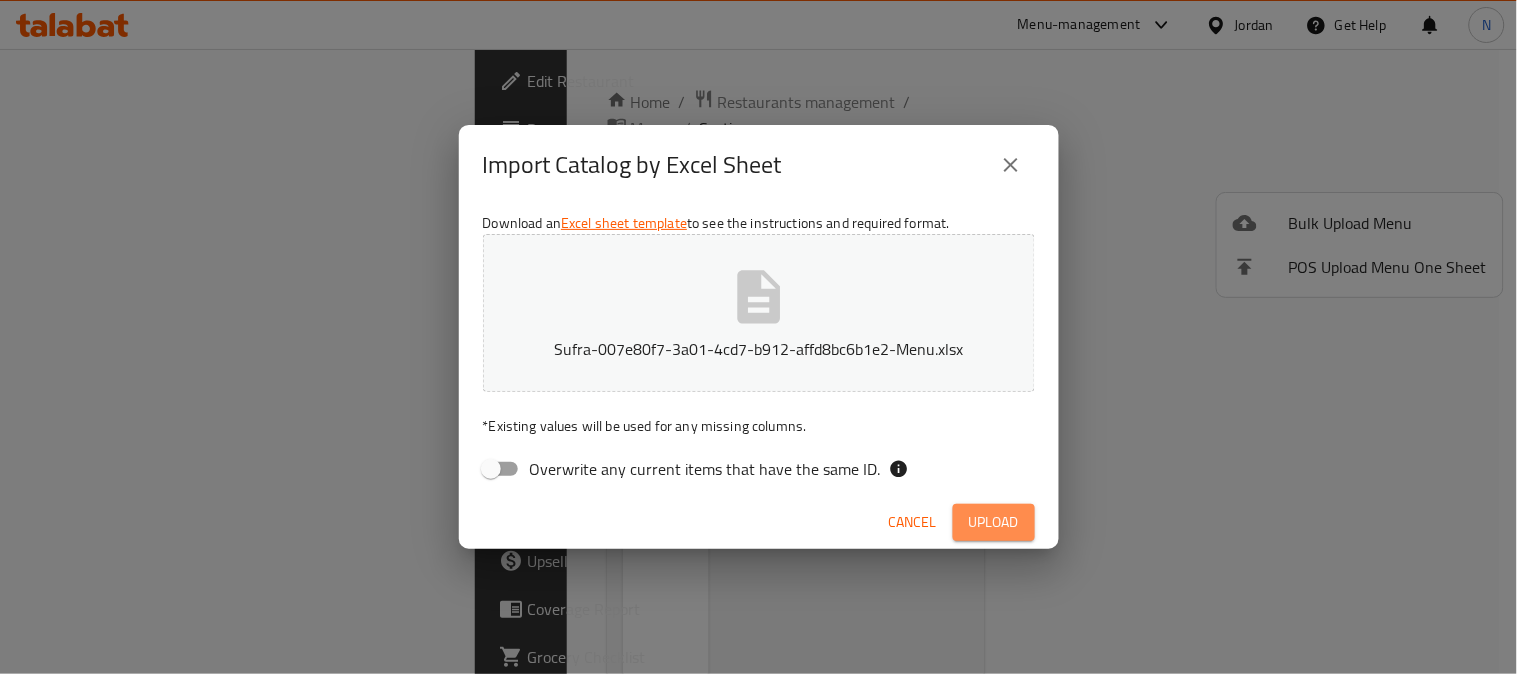 click on "Upload" at bounding box center [994, 522] 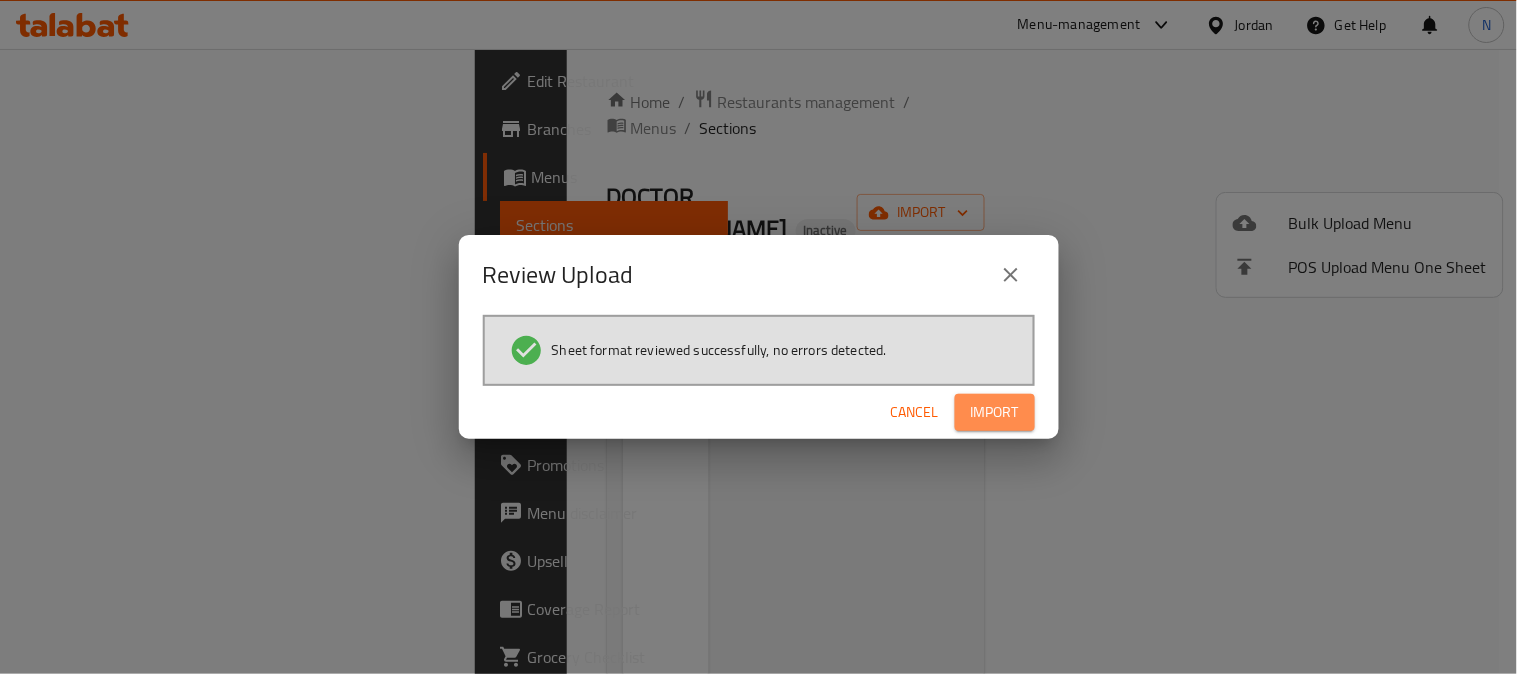 click on "Import" at bounding box center (995, 412) 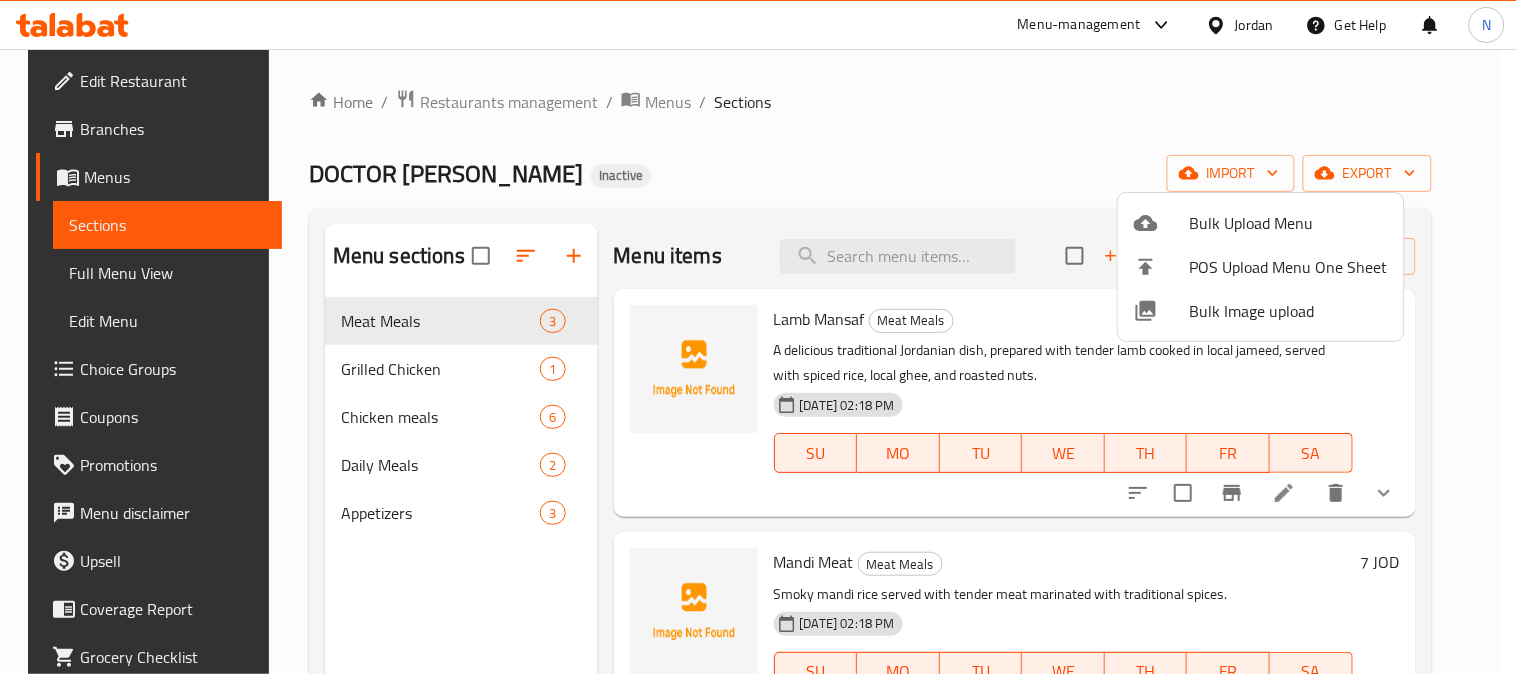 click at bounding box center [758, 337] 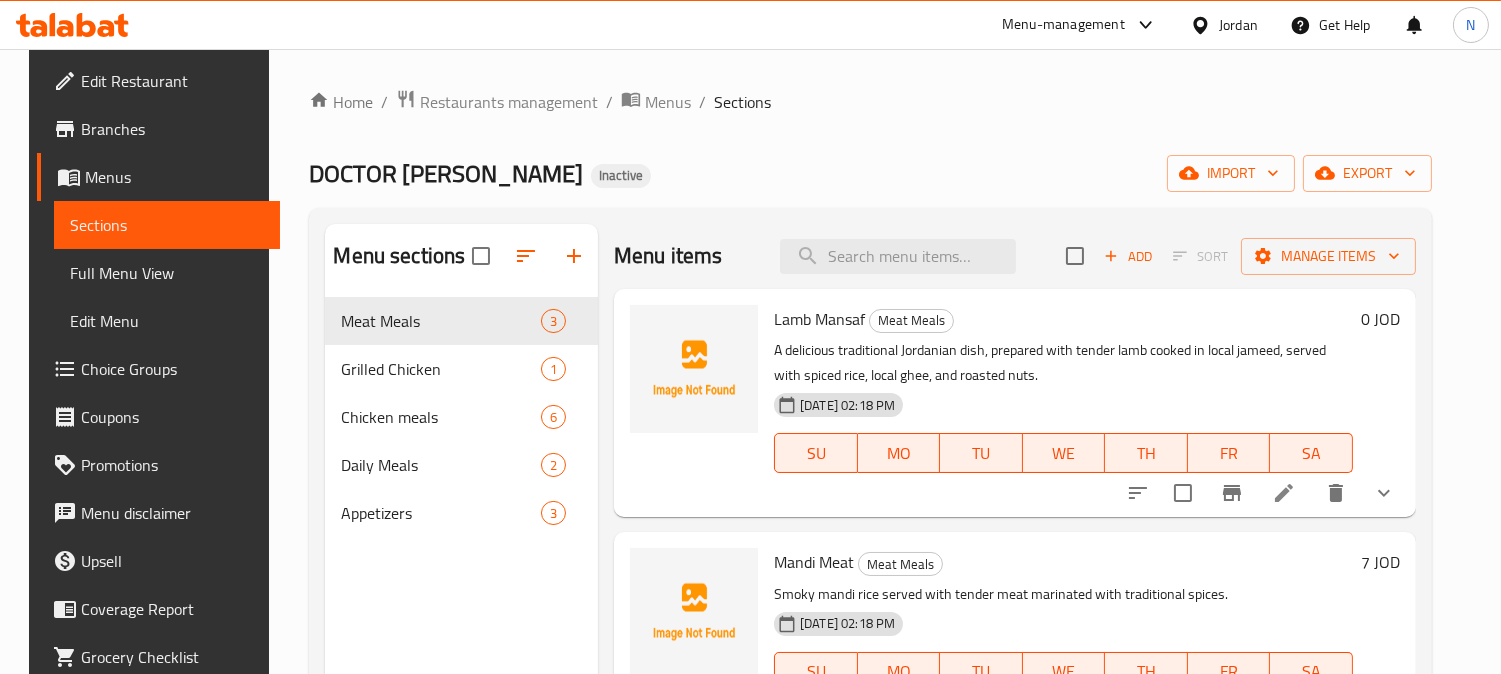 drag, startPoint x: 61, startPoint y: 265, endPoint x: 53, endPoint y: 253, distance: 14.422205 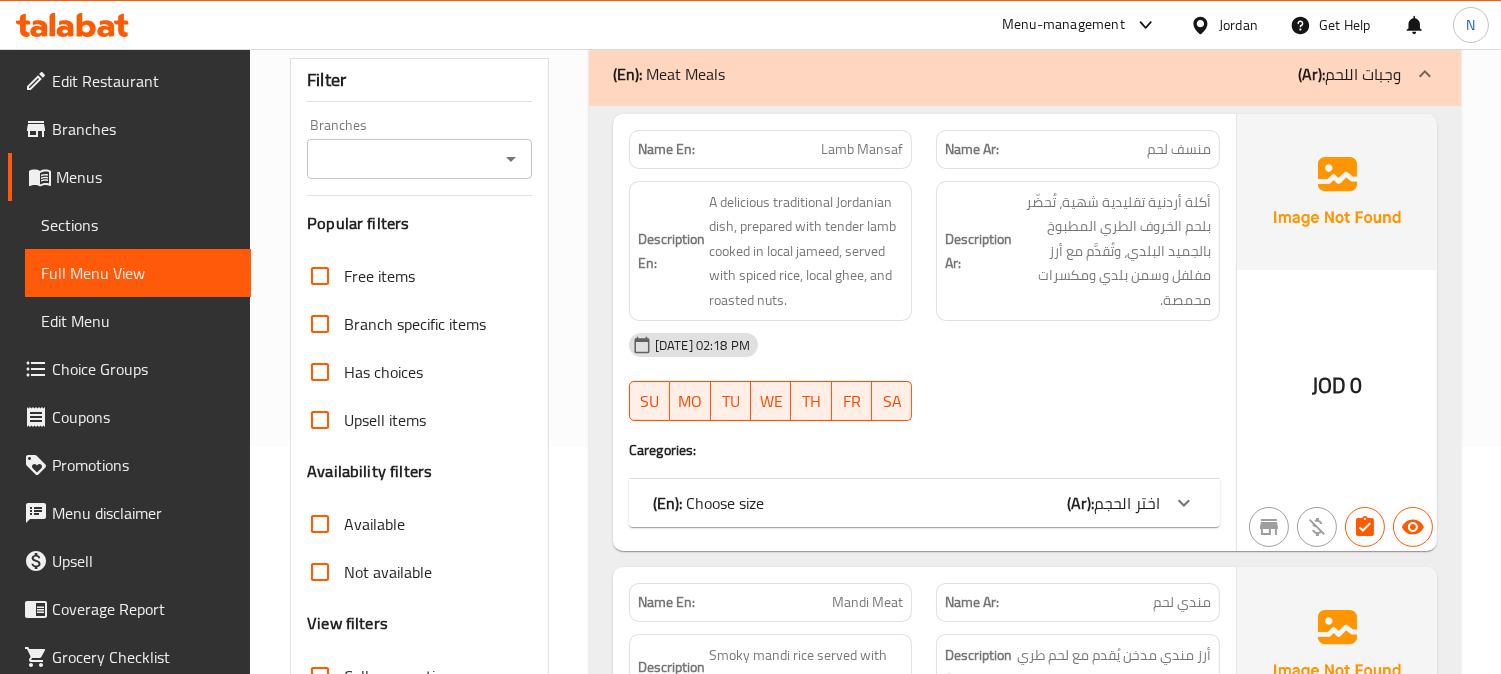 scroll, scrollTop: 333, scrollLeft: 0, axis: vertical 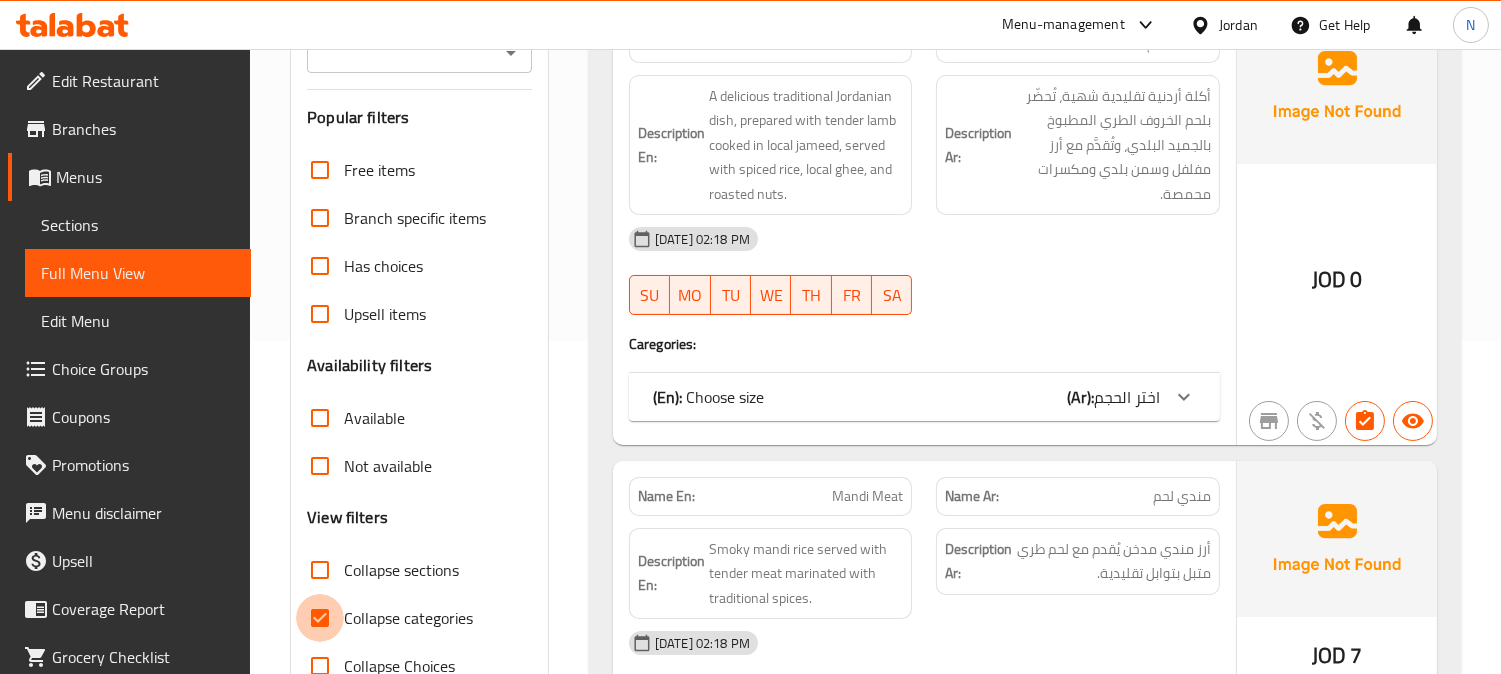 click on "Collapse categories" at bounding box center (320, 618) 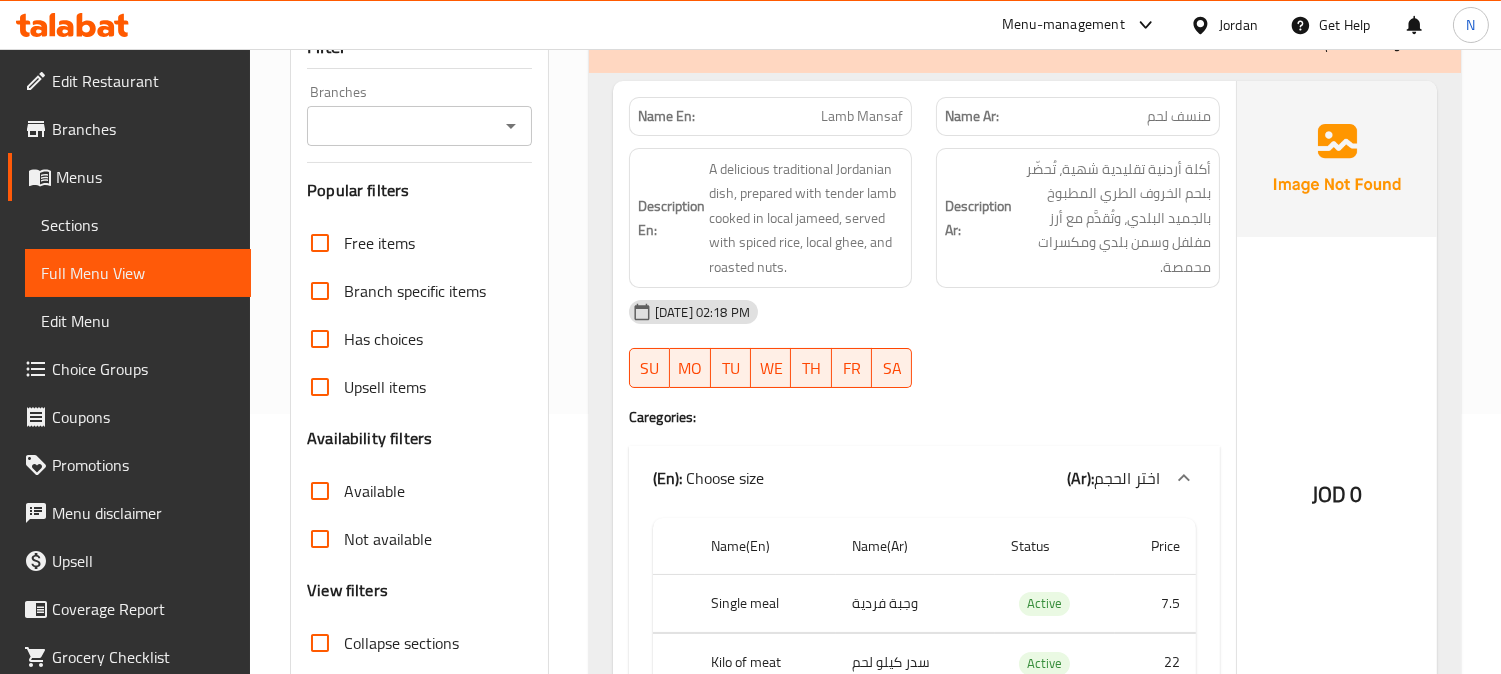 scroll, scrollTop: 111, scrollLeft: 0, axis: vertical 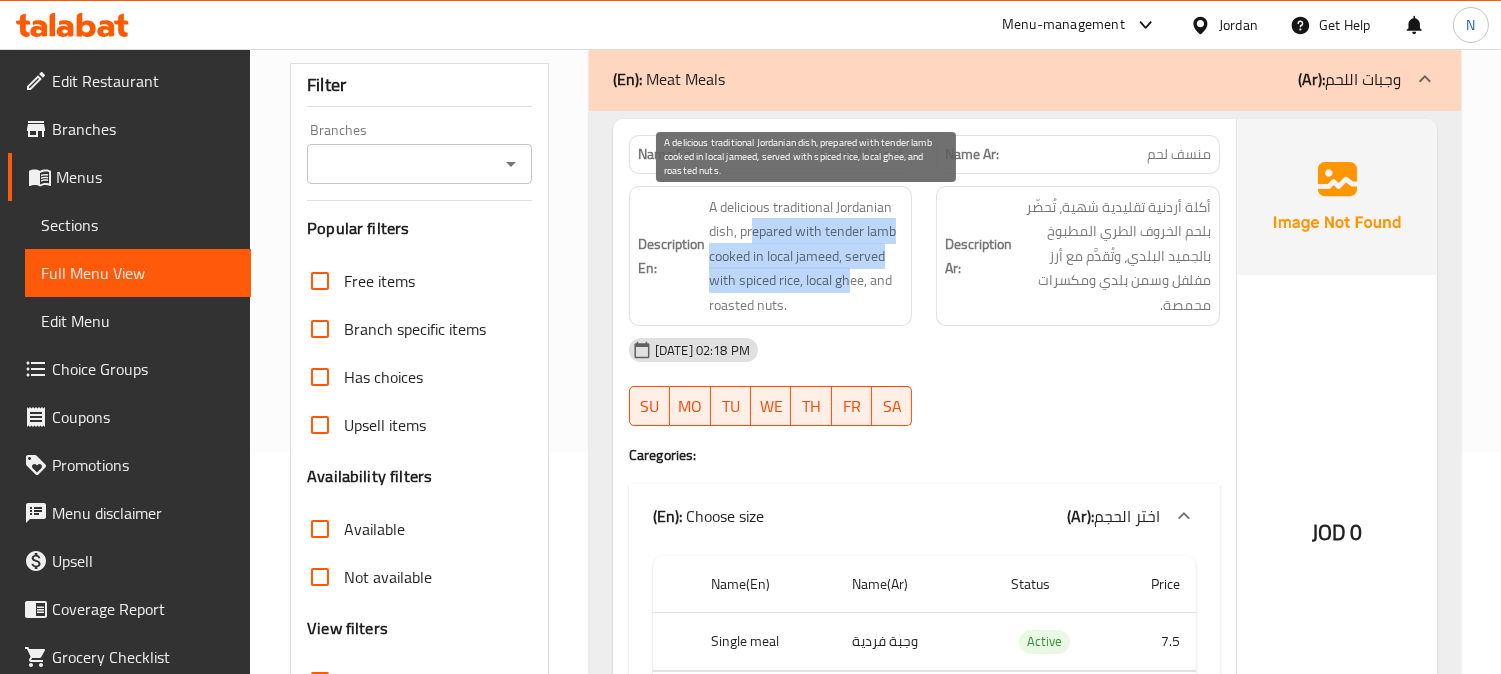 drag, startPoint x: 750, startPoint y: 231, endPoint x: 846, endPoint y: 282, distance: 108.706024 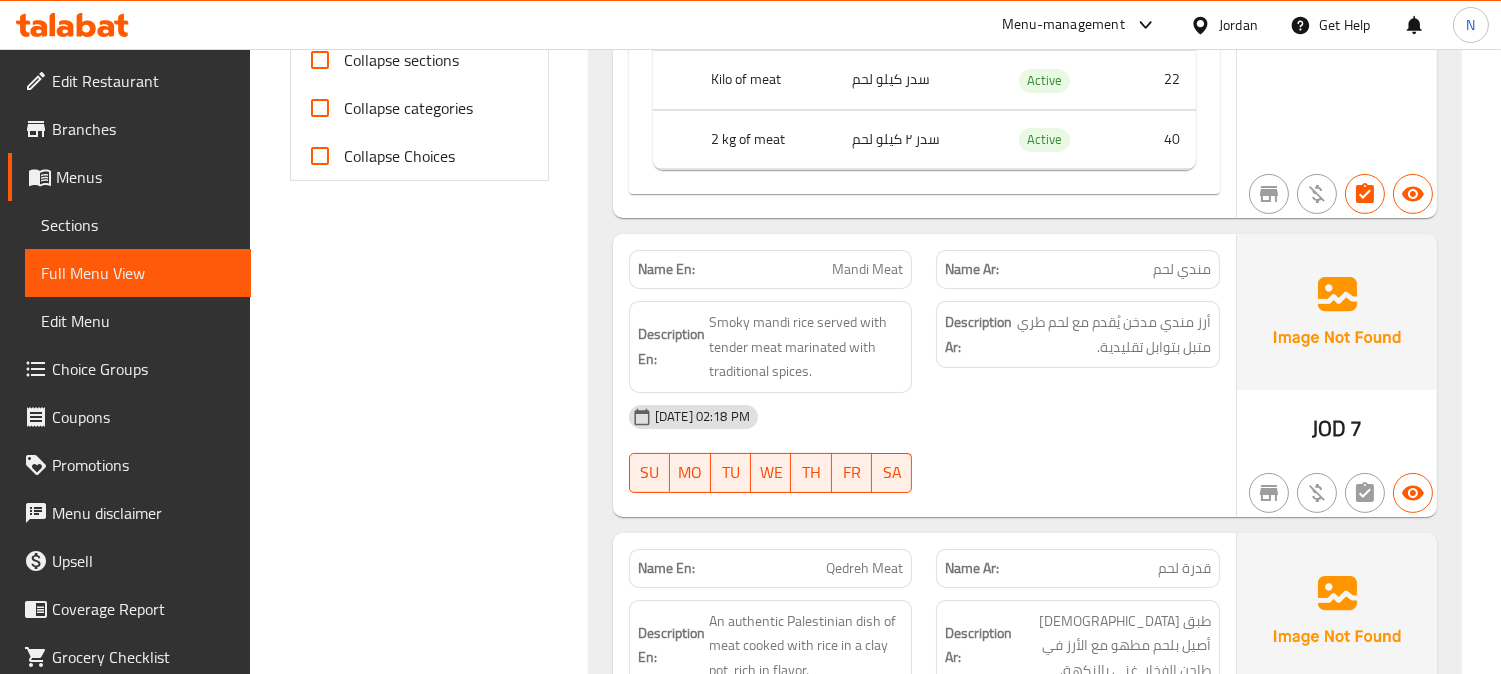 scroll, scrollTop: 888, scrollLeft: 0, axis: vertical 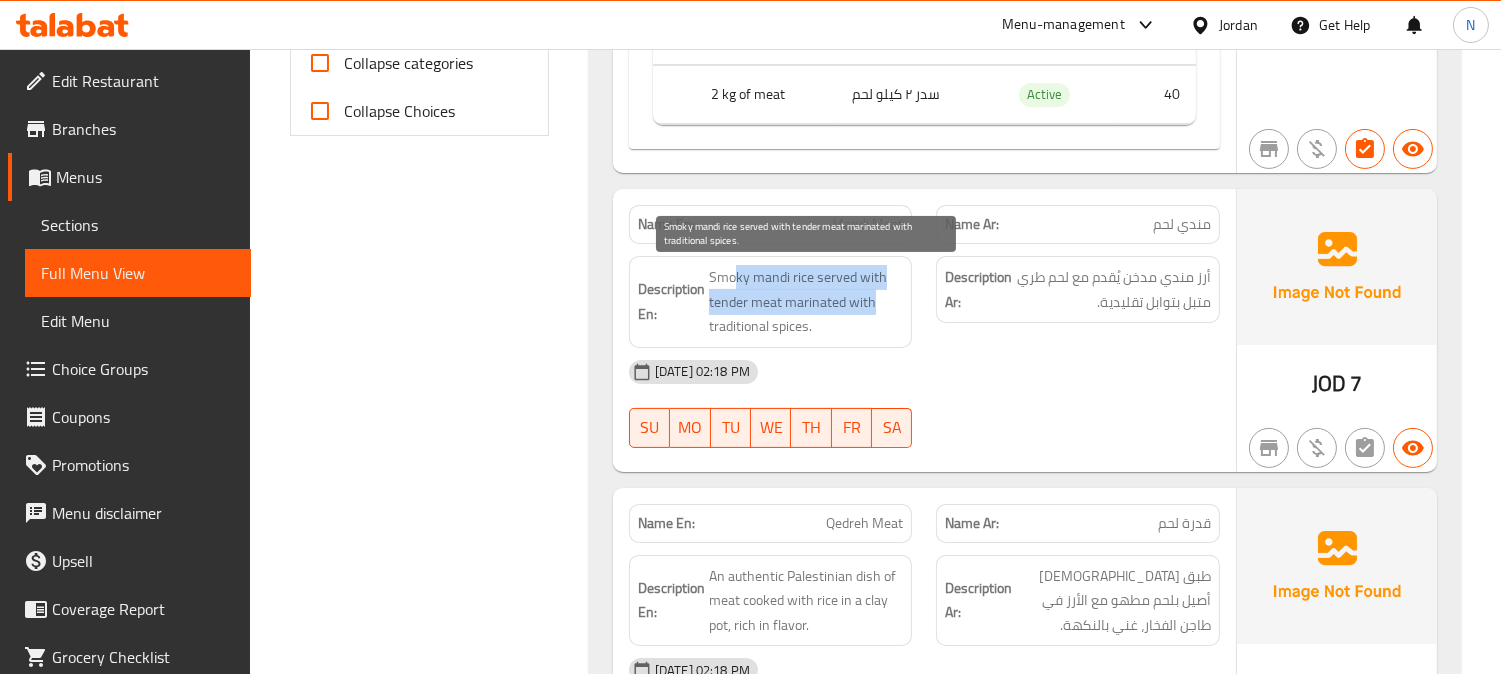 drag, startPoint x: 735, startPoint y: 277, endPoint x: 876, endPoint y: 294, distance: 142.02112 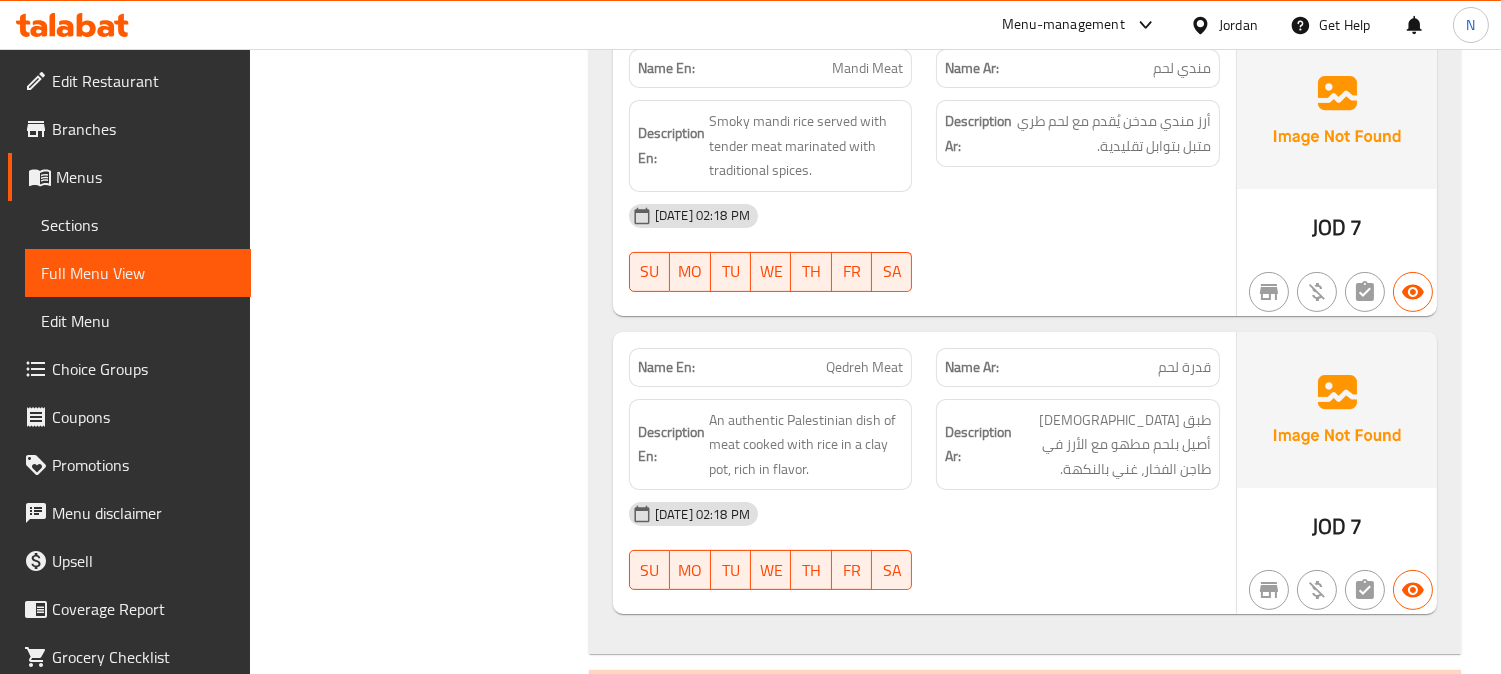 scroll, scrollTop: 1000, scrollLeft: 0, axis: vertical 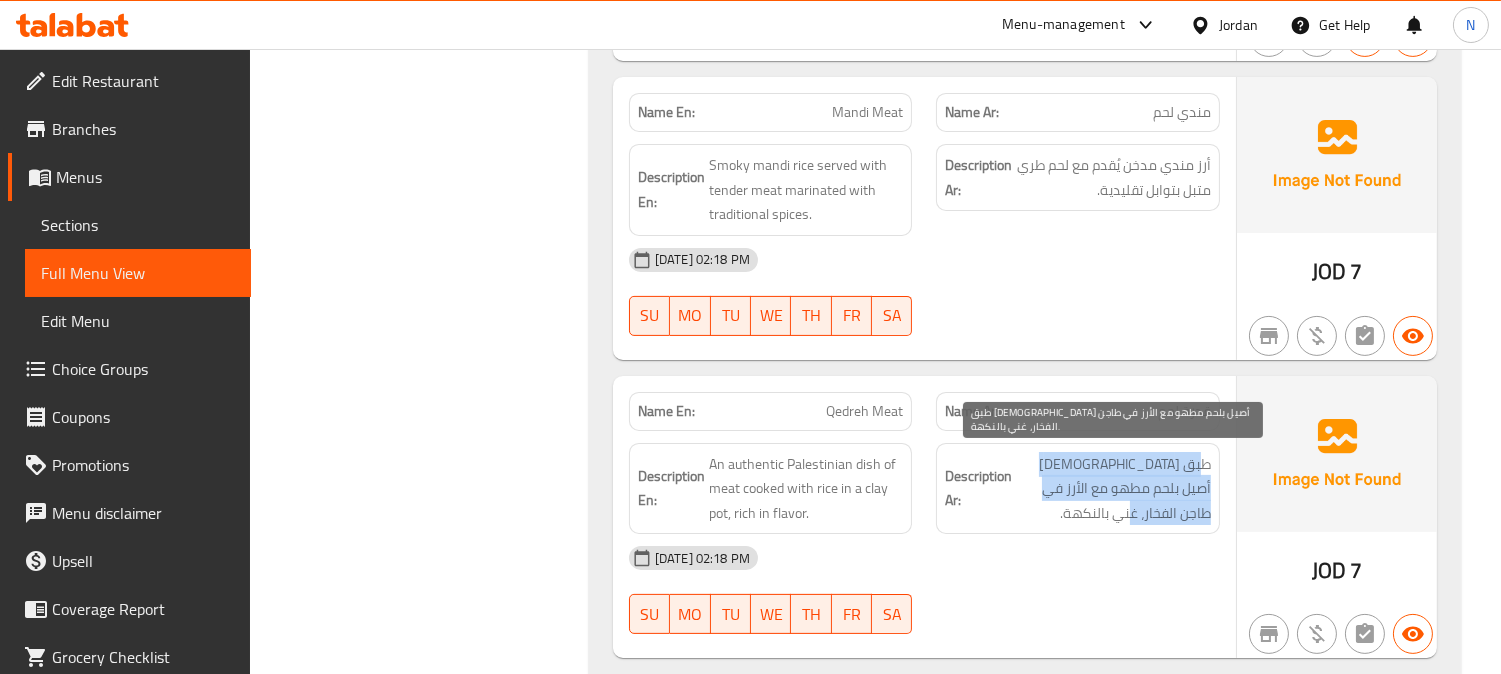 drag, startPoint x: 1205, startPoint y: 462, endPoint x: 1054, endPoint y: 506, distance: 157.28 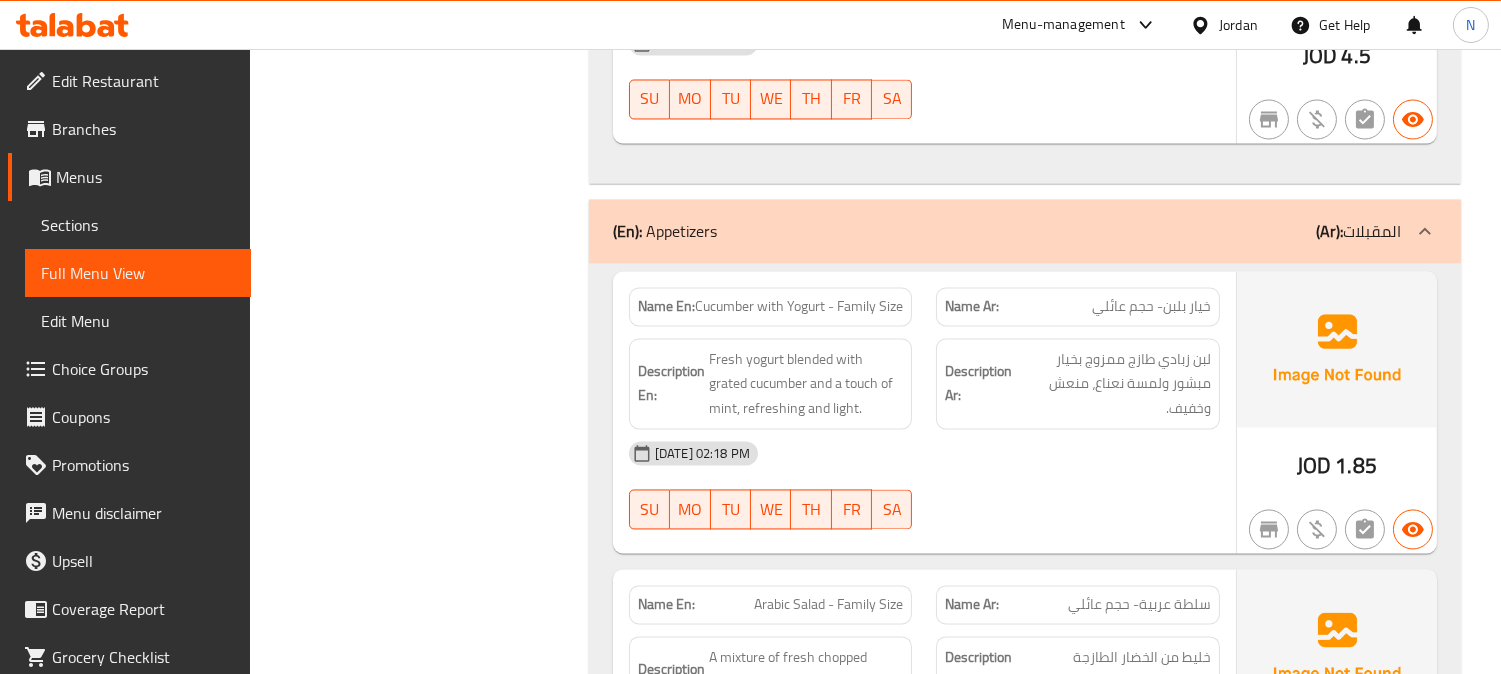 scroll, scrollTop: 7111, scrollLeft: 0, axis: vertical 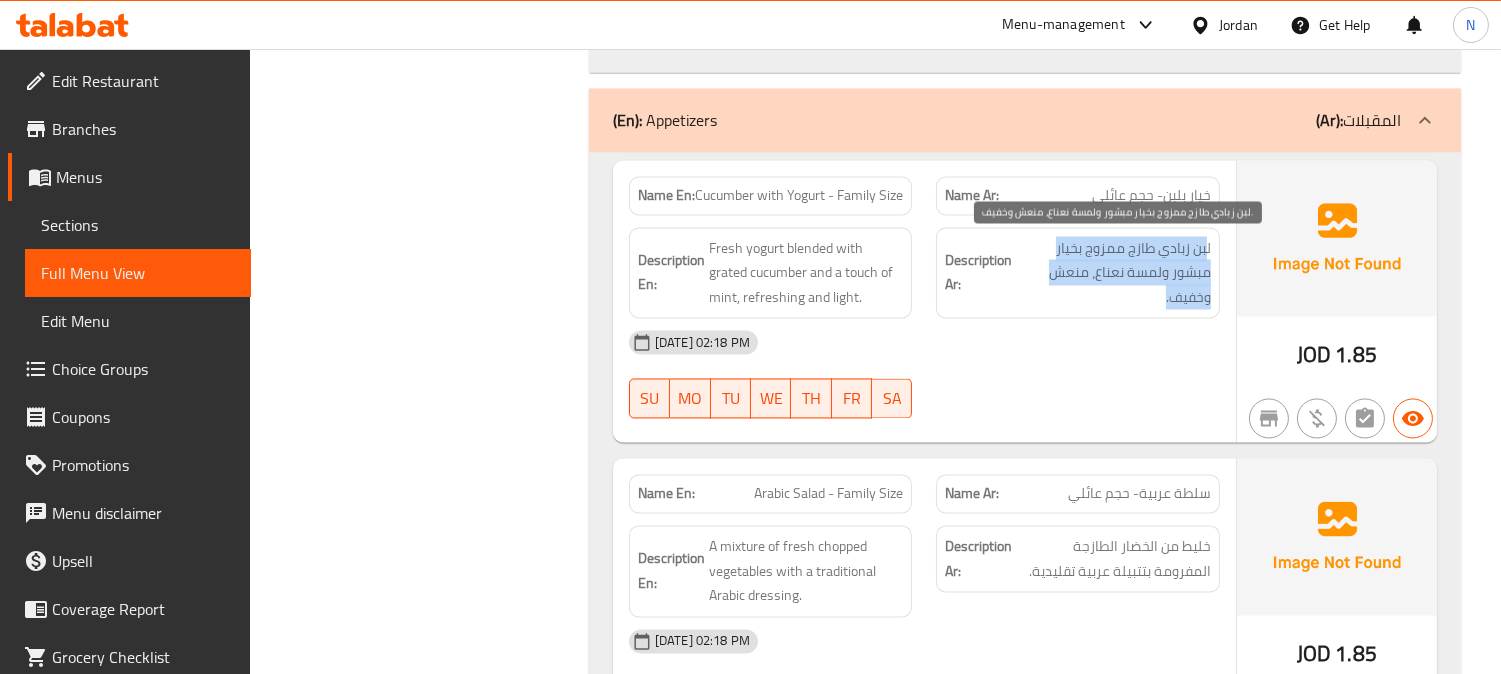 drag, startPoint x: 1207, startPoint y: 254, endPoint x: 1120, endPoint y: 296, distance: 96.60745 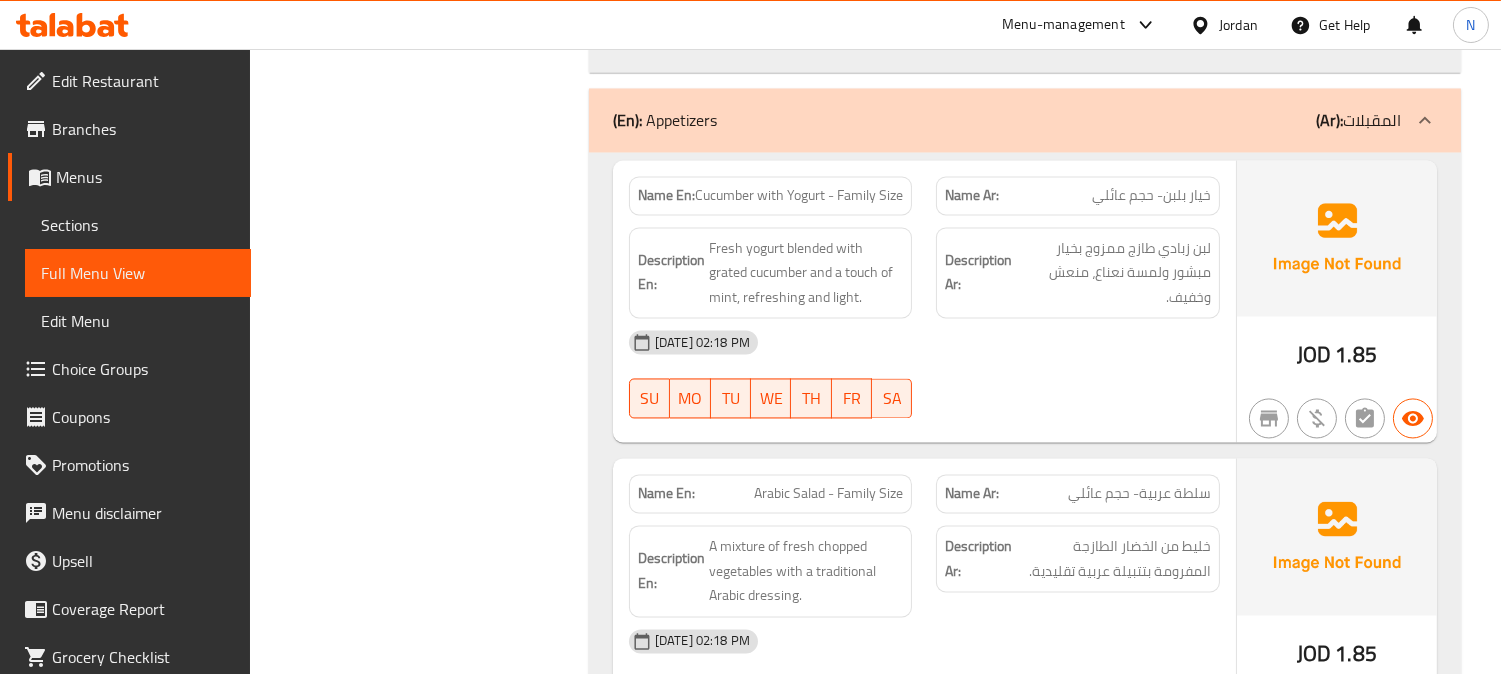 click on "[DATE] 02:18 PM" at bounding box center (924, -6539) 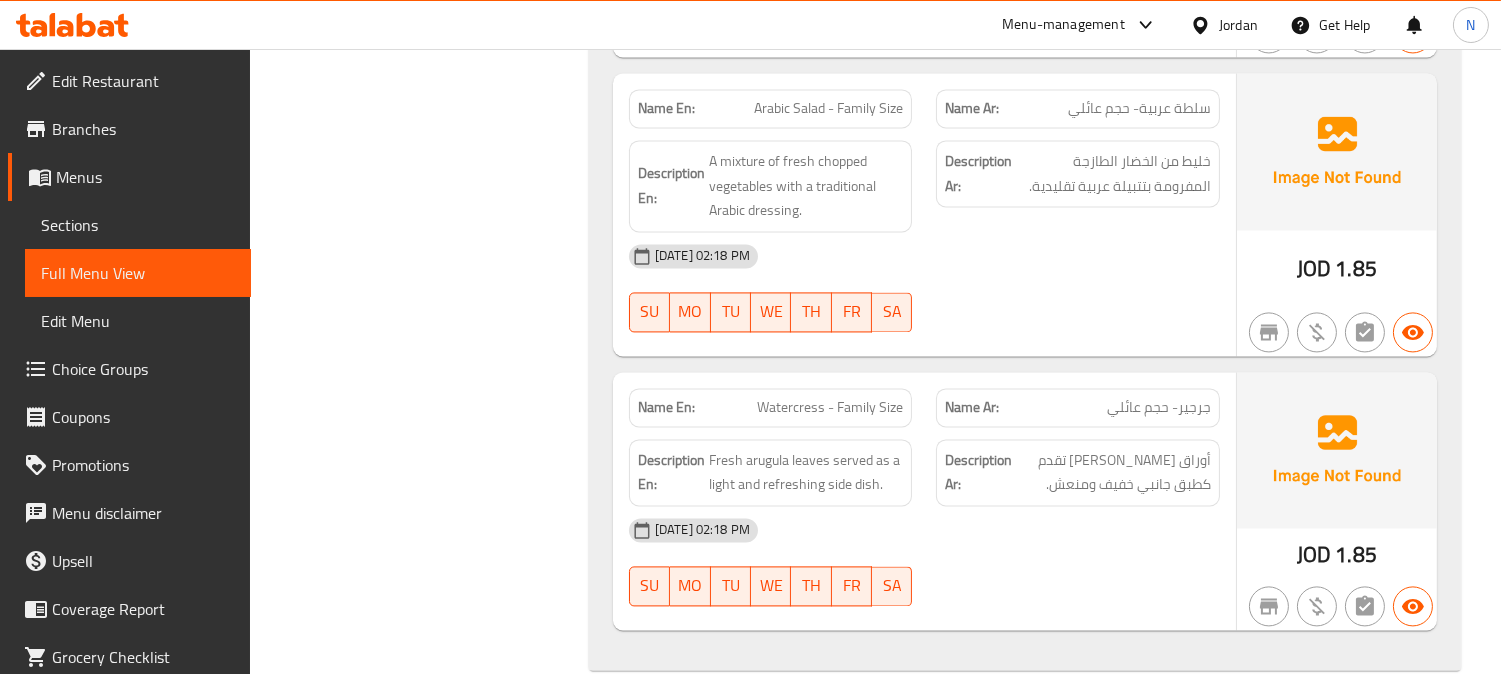 scroll, scrollTop: 7533, scrollLeft: 0, axis: vertical 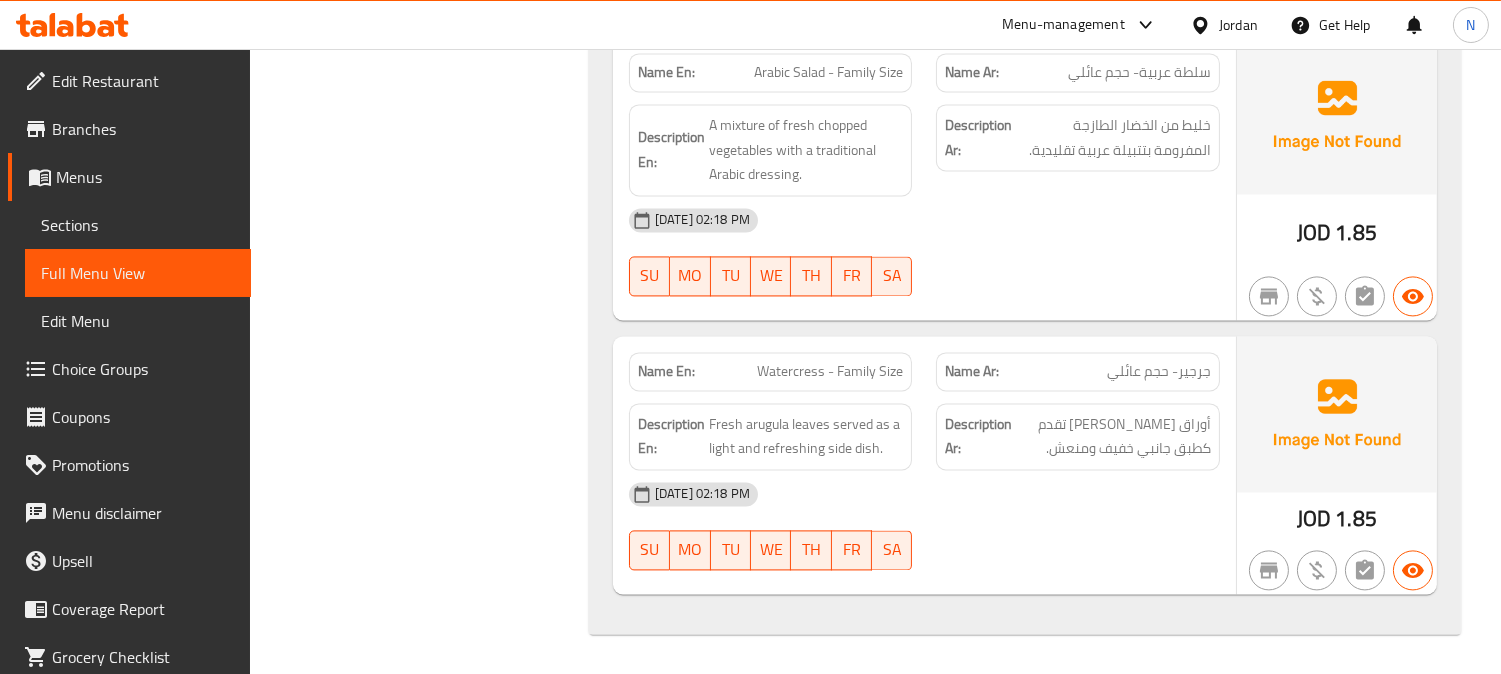click on "جرجير- حجم عائلي" at bounding box center (1184, -6121) 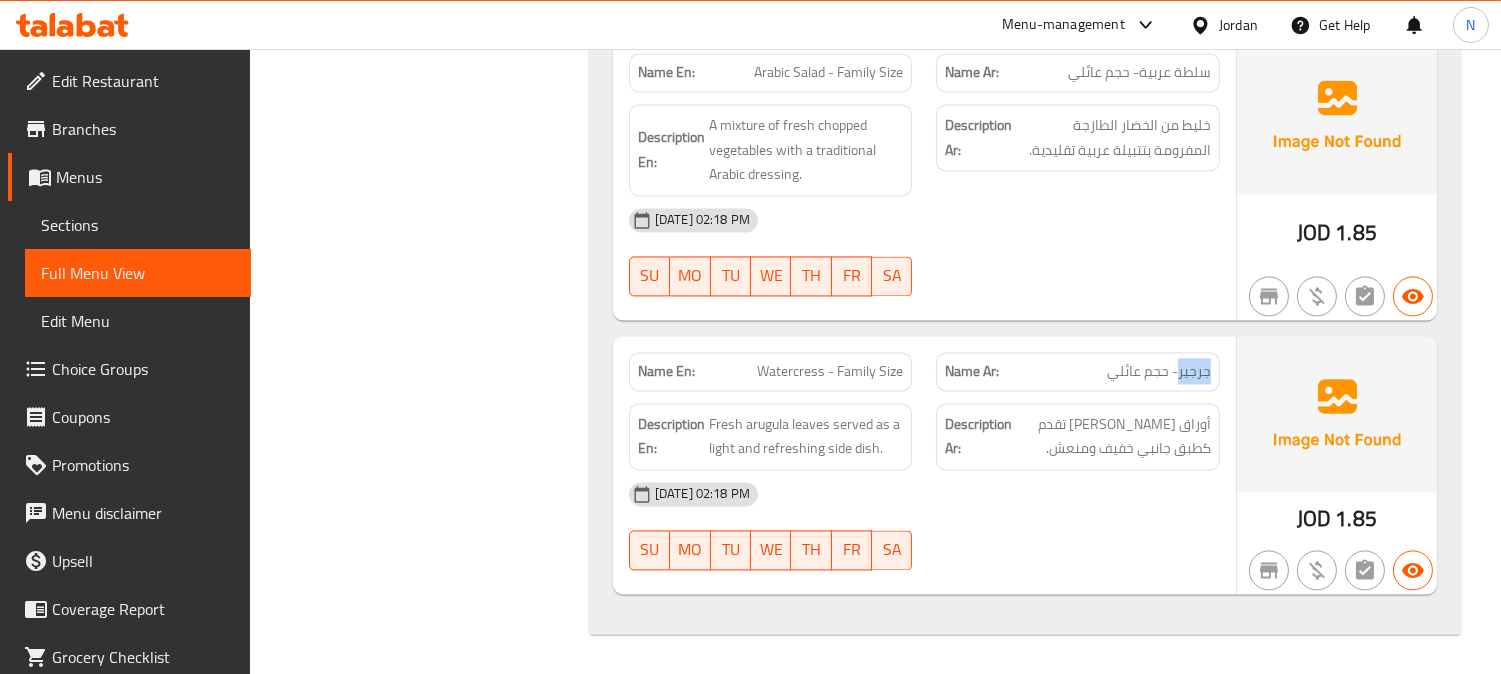 click on "جرجير- حجم عائلي" at bounding box center [1184, -6121] 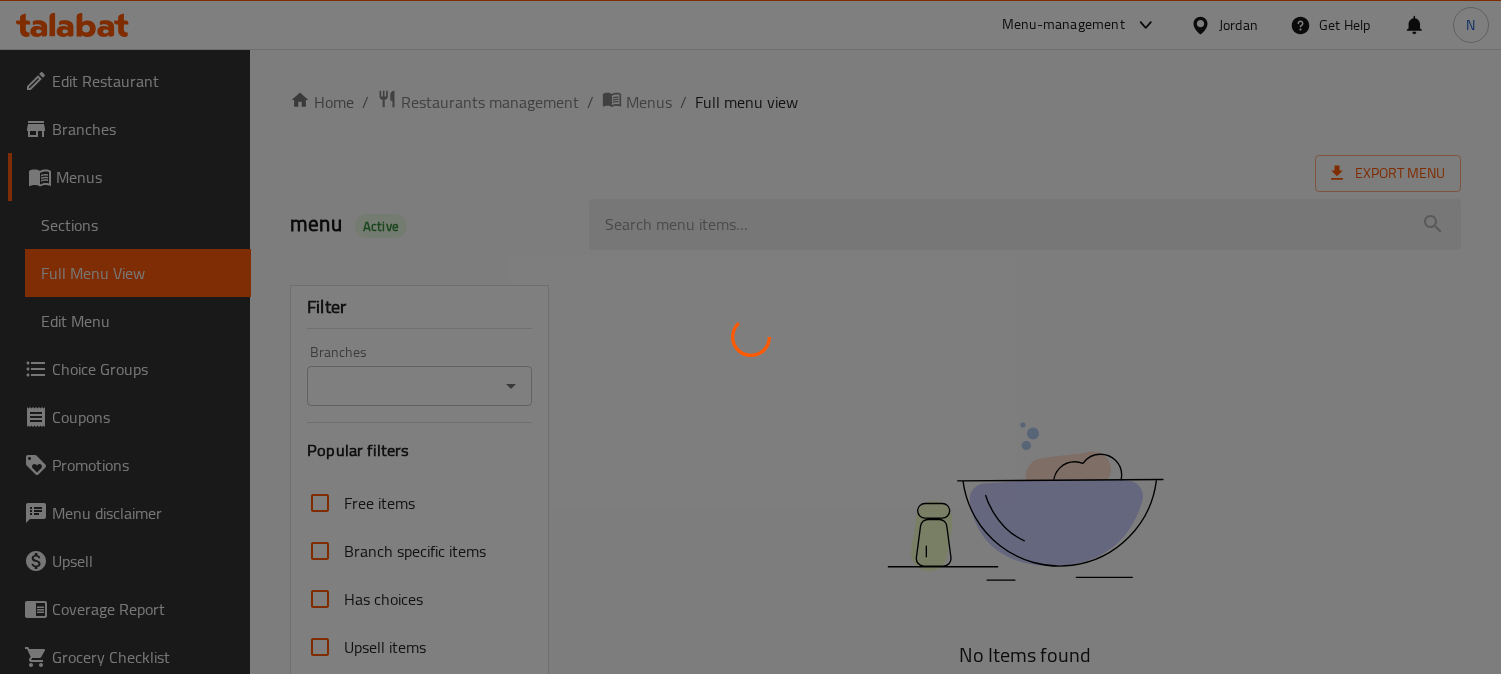 scroll, scrollTop: 0, scrollLeft: 0, axis: both 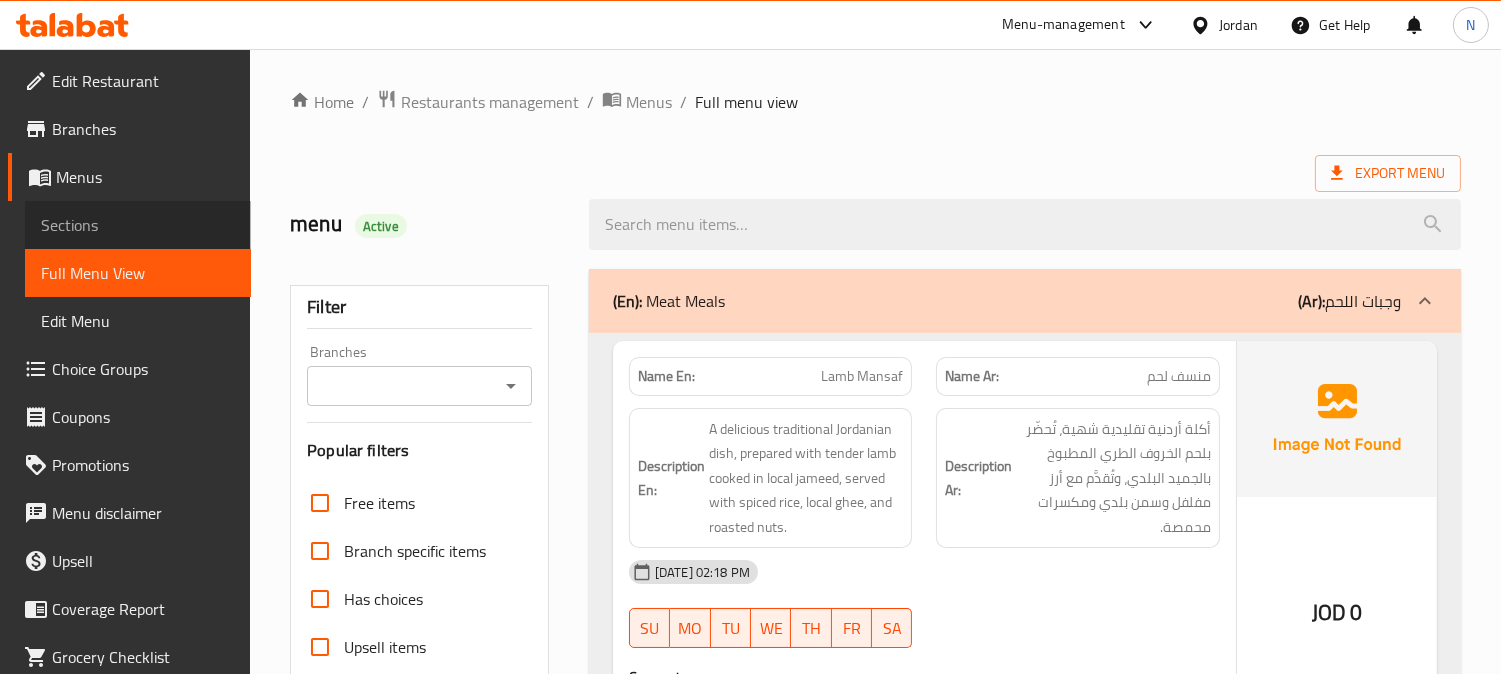 click on "Sections" at bounding box center (138, 225) 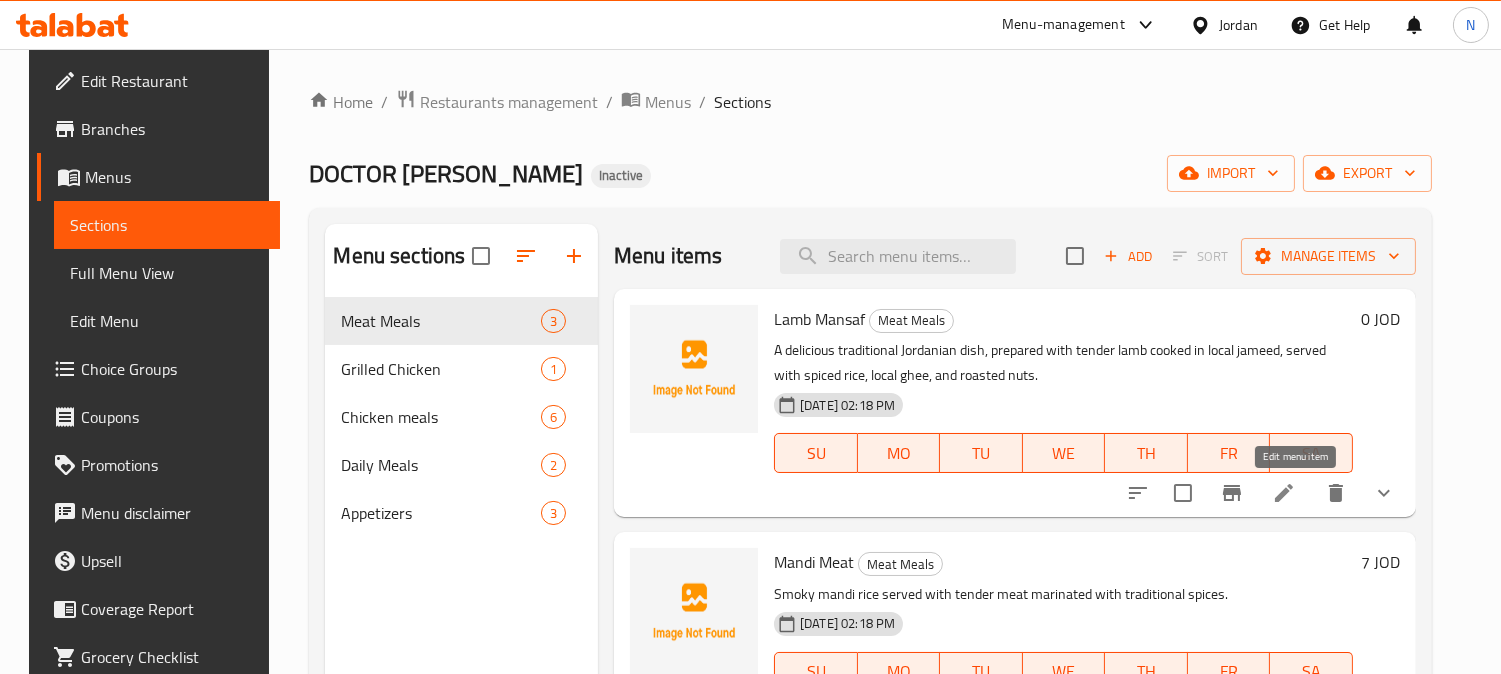 click 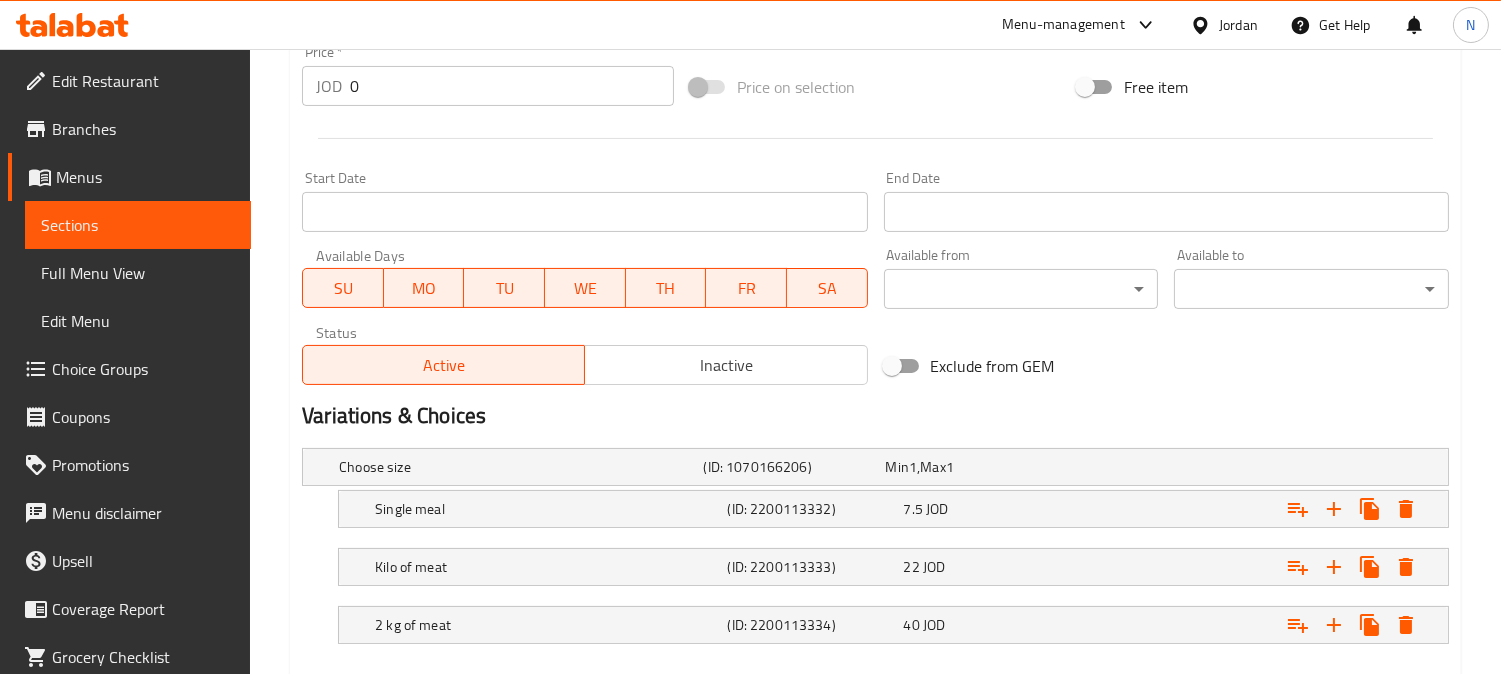 scroll, scrollTop: 842, scrollLeft: 0, axis: vertical 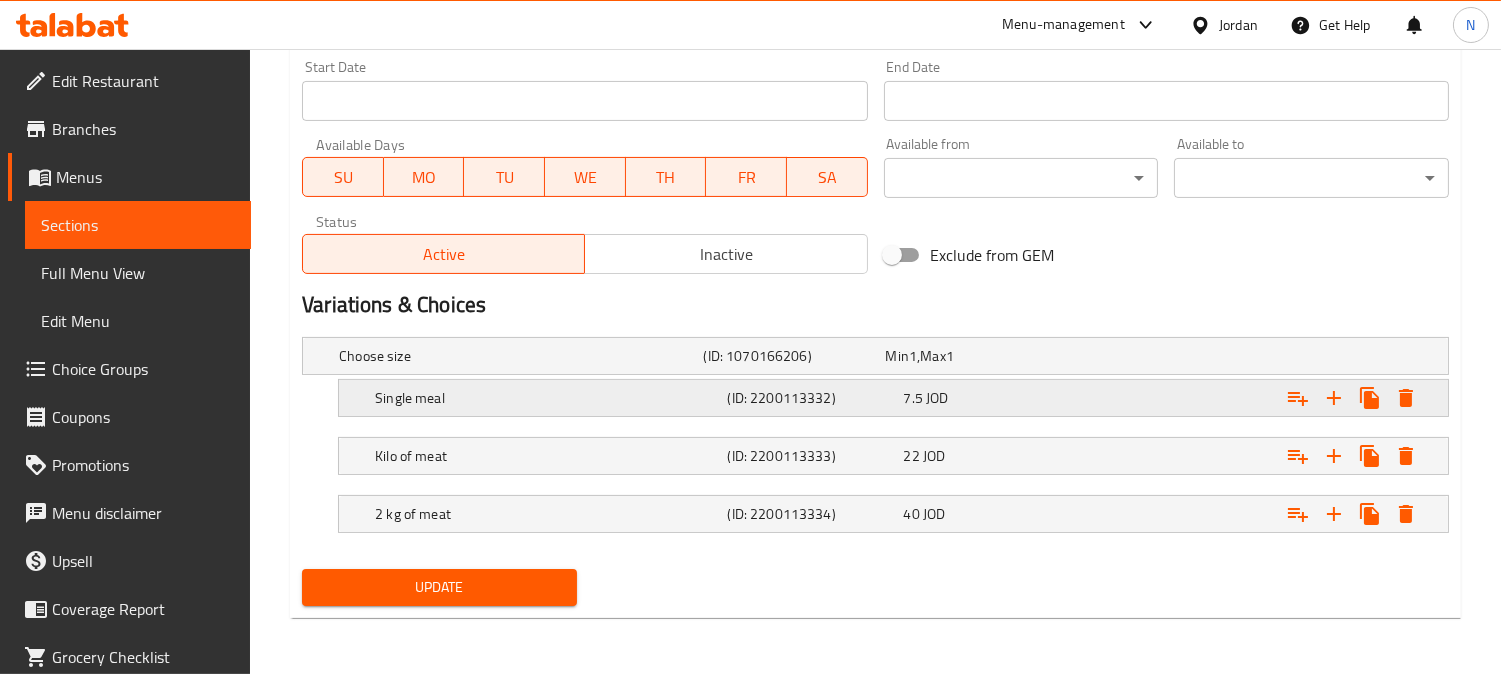 click on "(ID: 2200113332)" at bounding box center [790, 356] 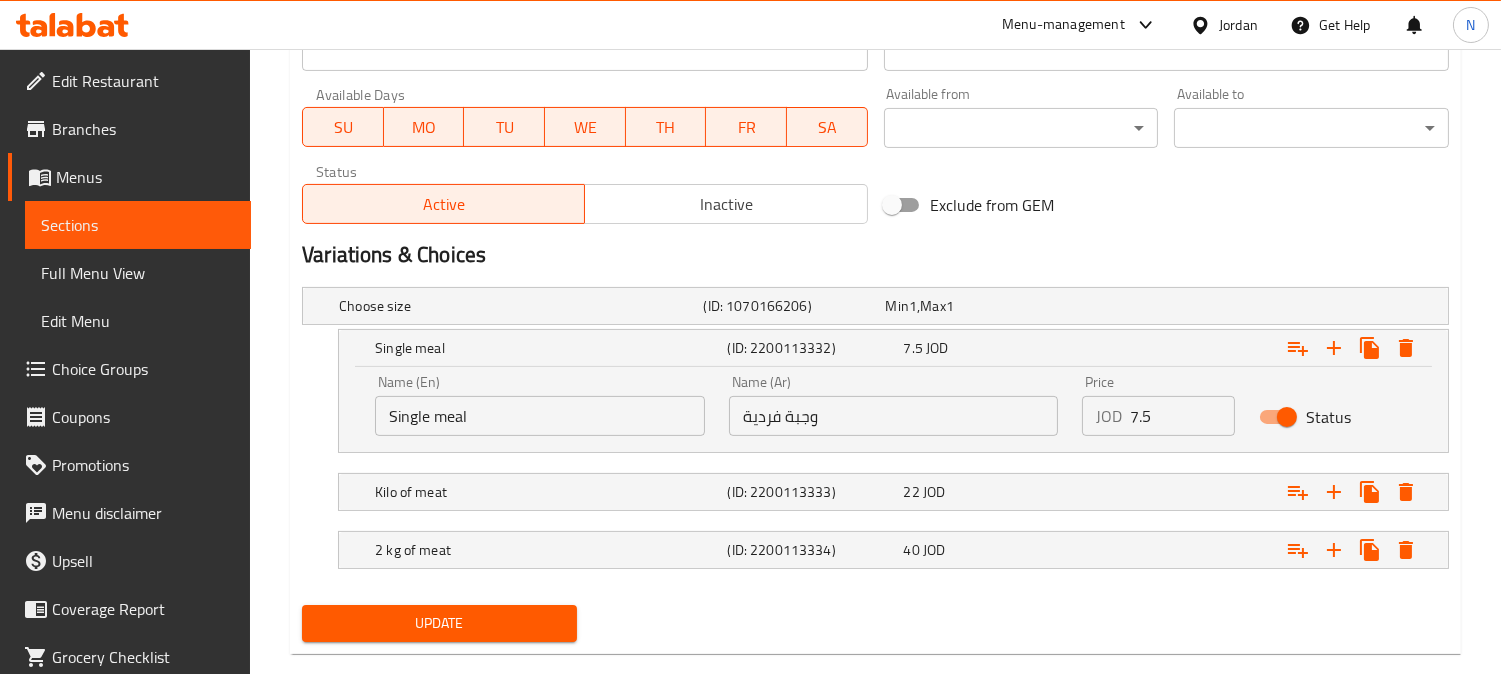 scroll, scrollTop: 927, scrollLeft: 0, axis: vertical 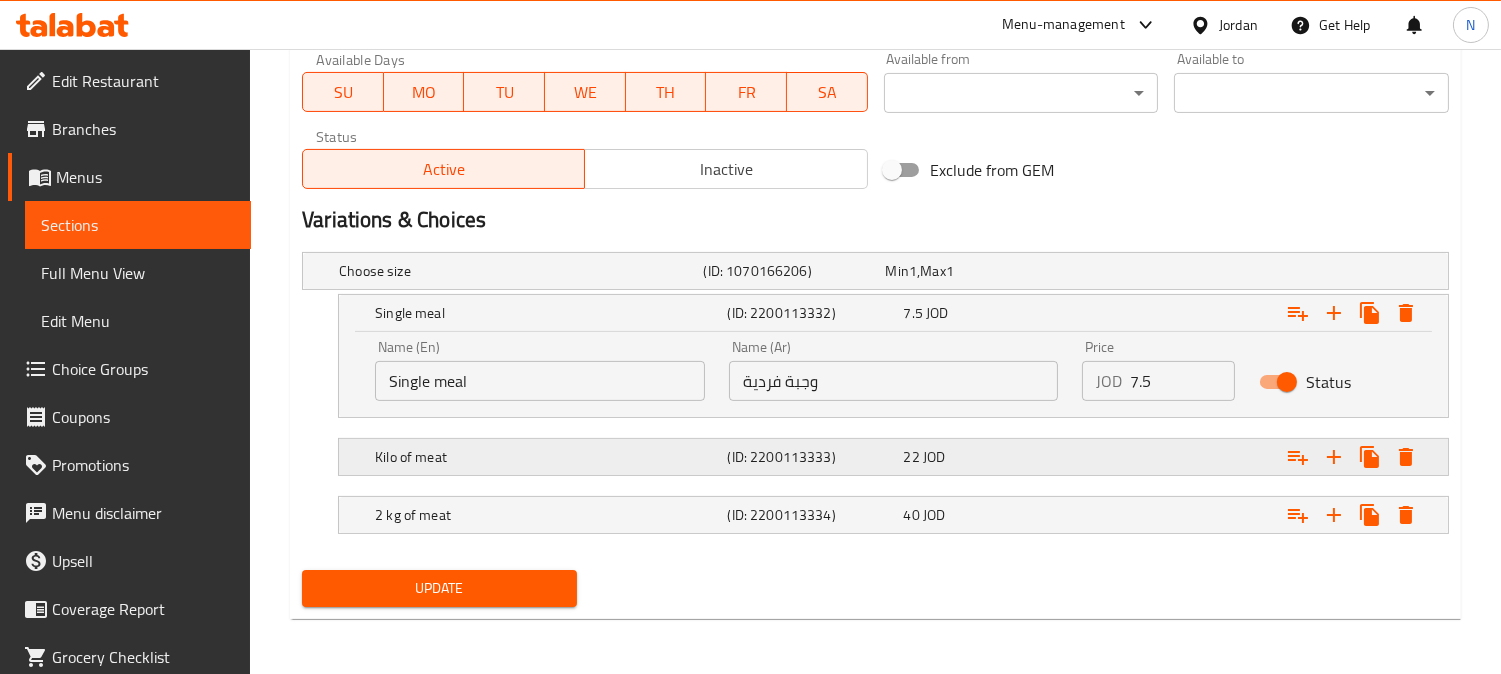 click on "(ID: 2200113333)" at bounding box center (790, 271) 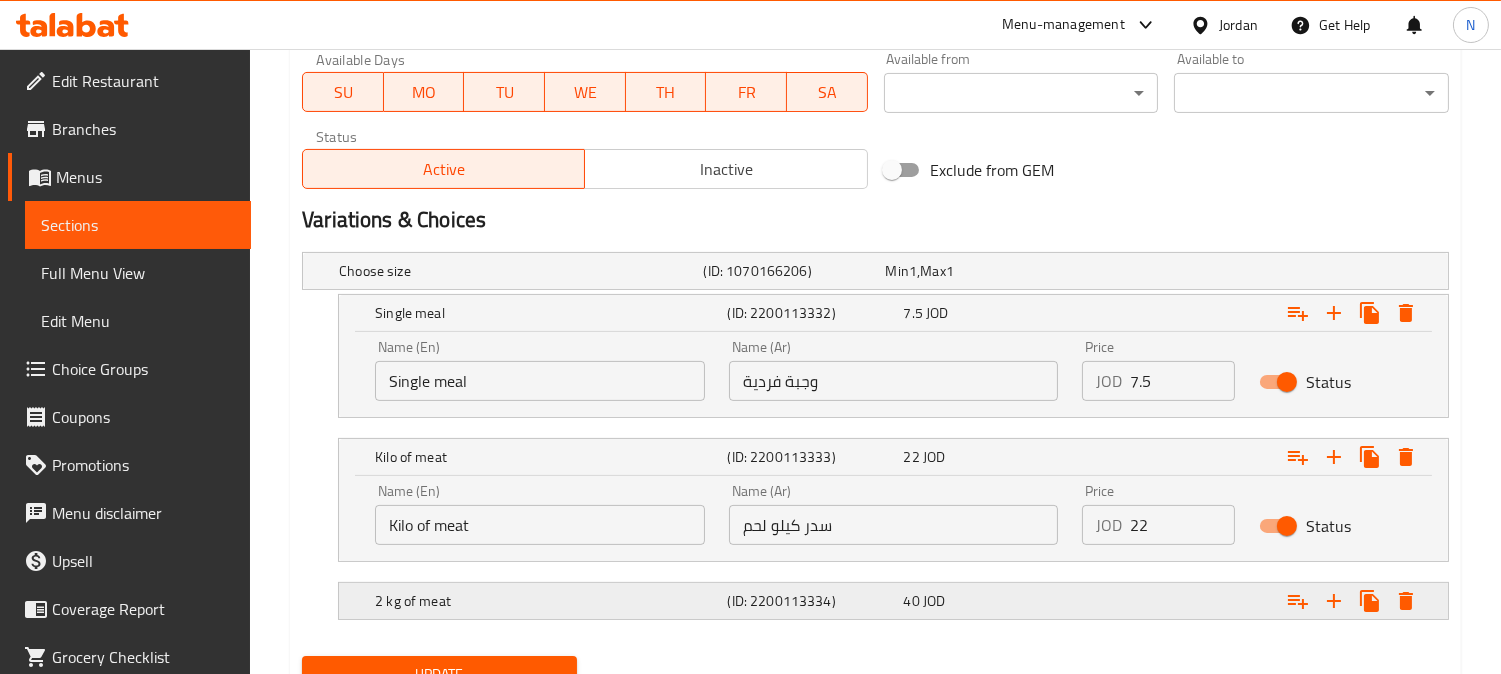 click on "(ID: 2200113334)" at bounding box center (790, 271) 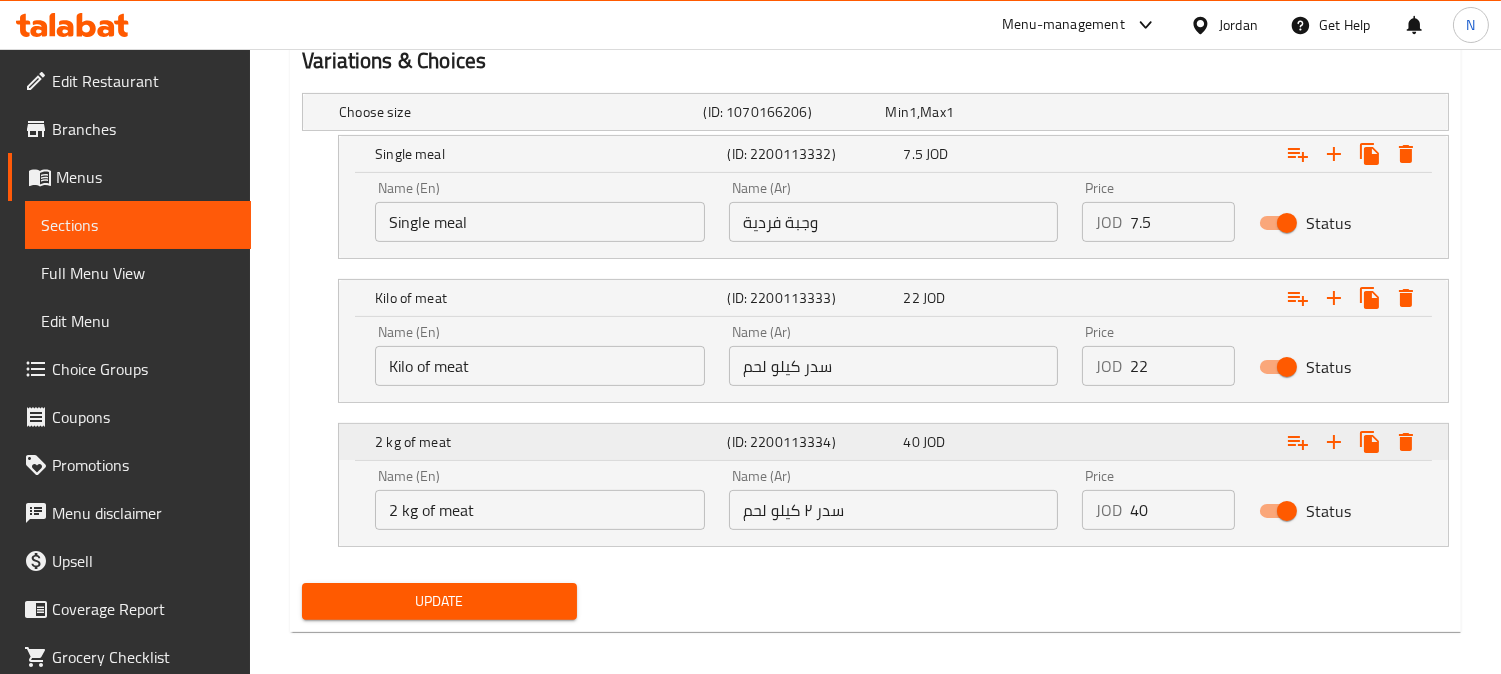 scroll, scrollTop: 1100, scrollLeft: 0, axis: vertical 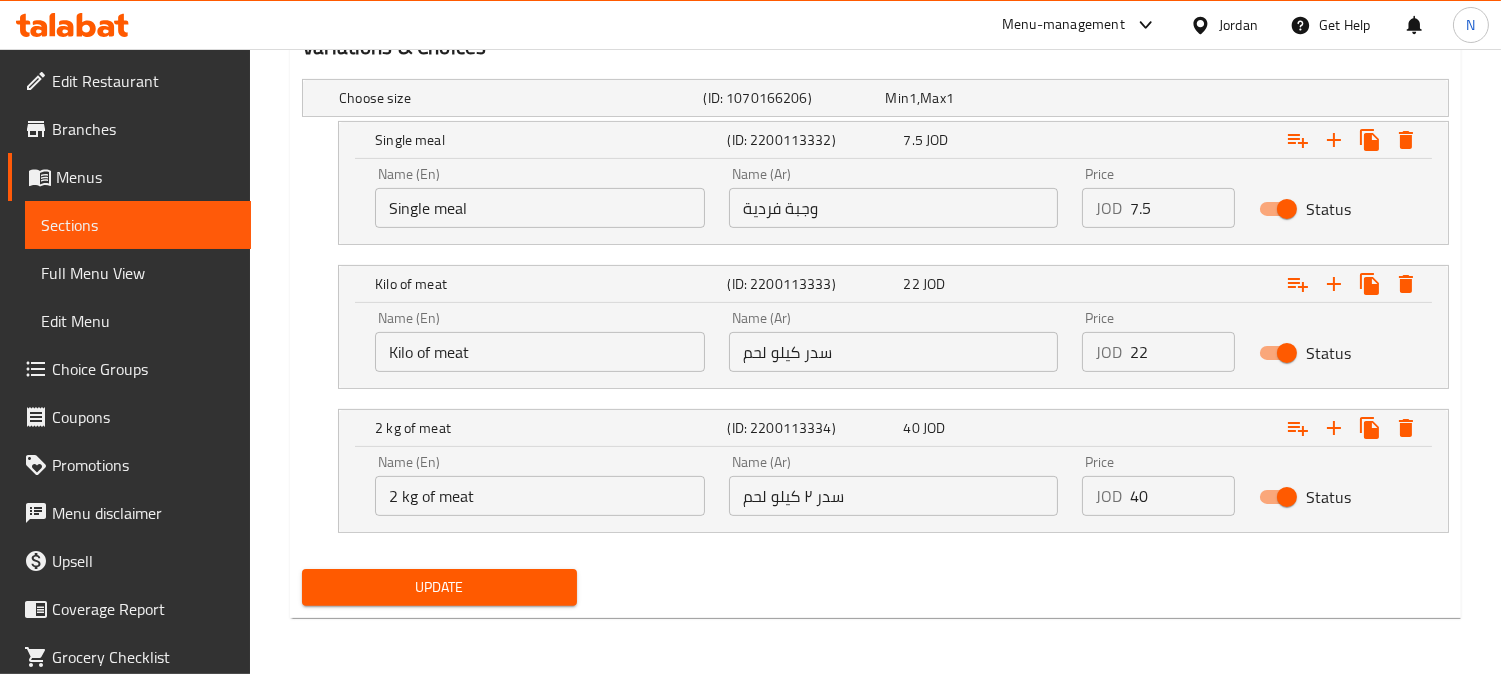 click on "Kilo of meat" at bounding box center (540, 352) 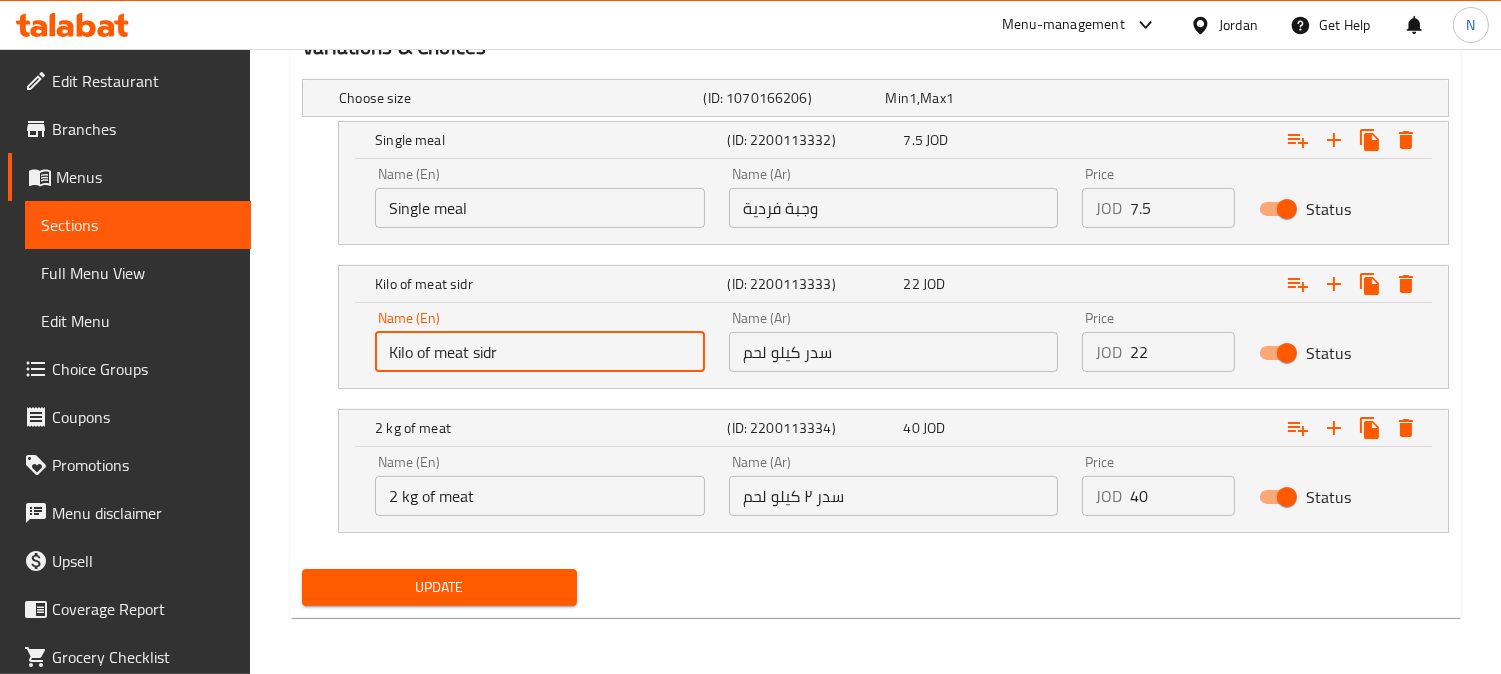type on "Kilo of meat sidr" 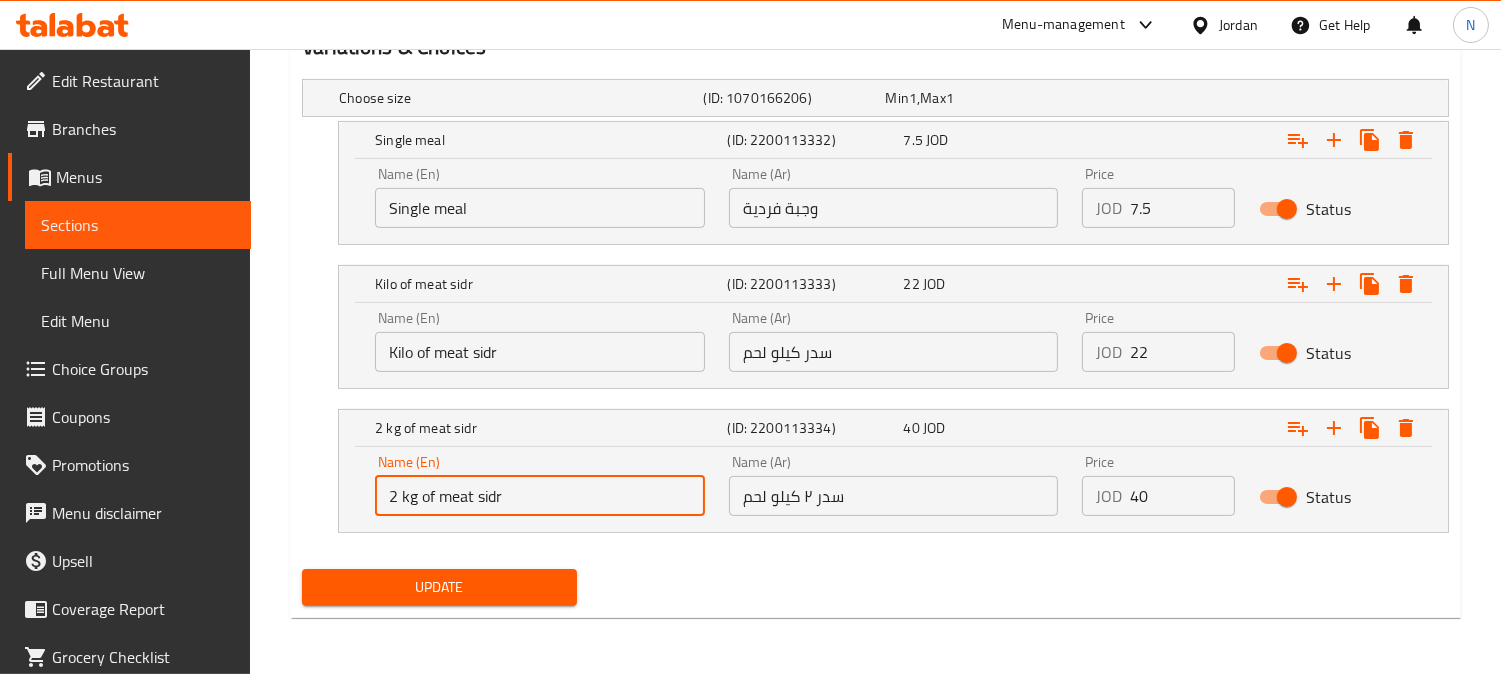 type on "2 kg of meat sidr" 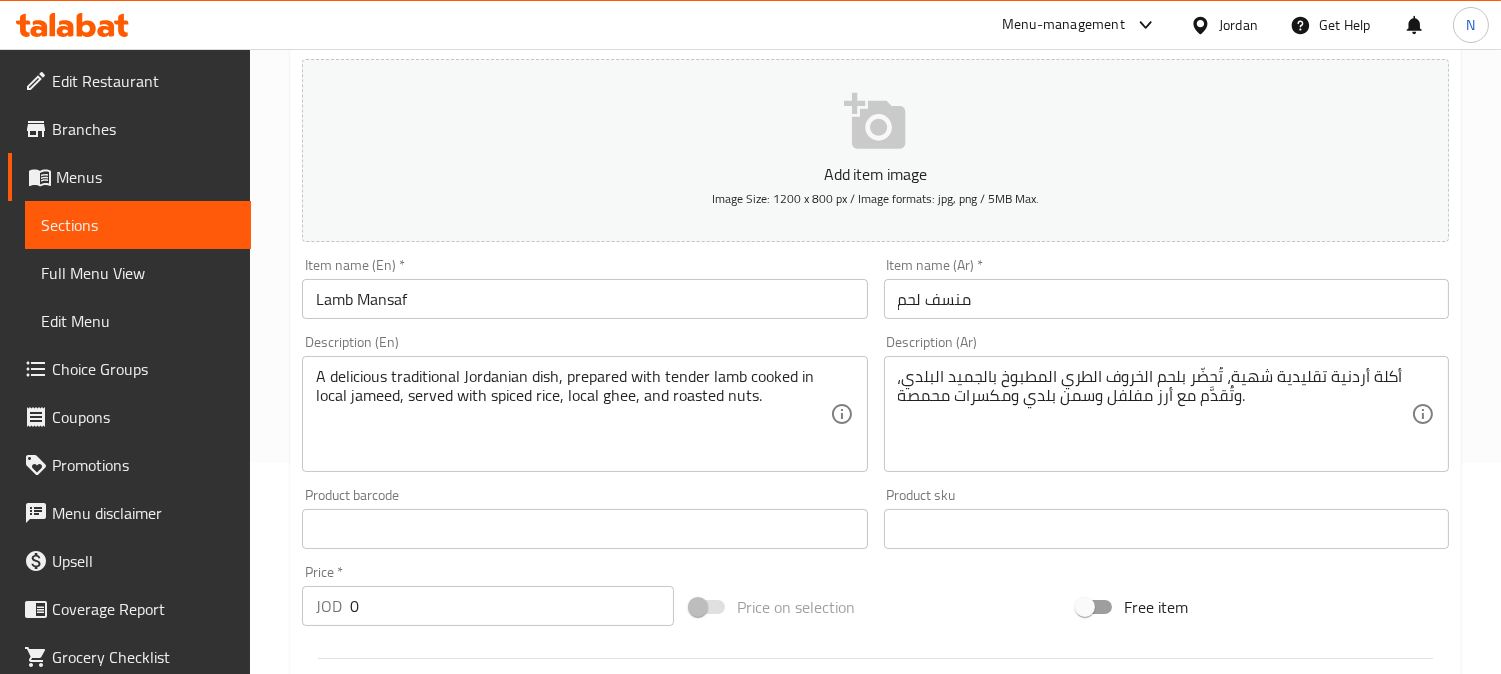 scroll, scrollTop: 0, scrollLeft: 0, axis: both 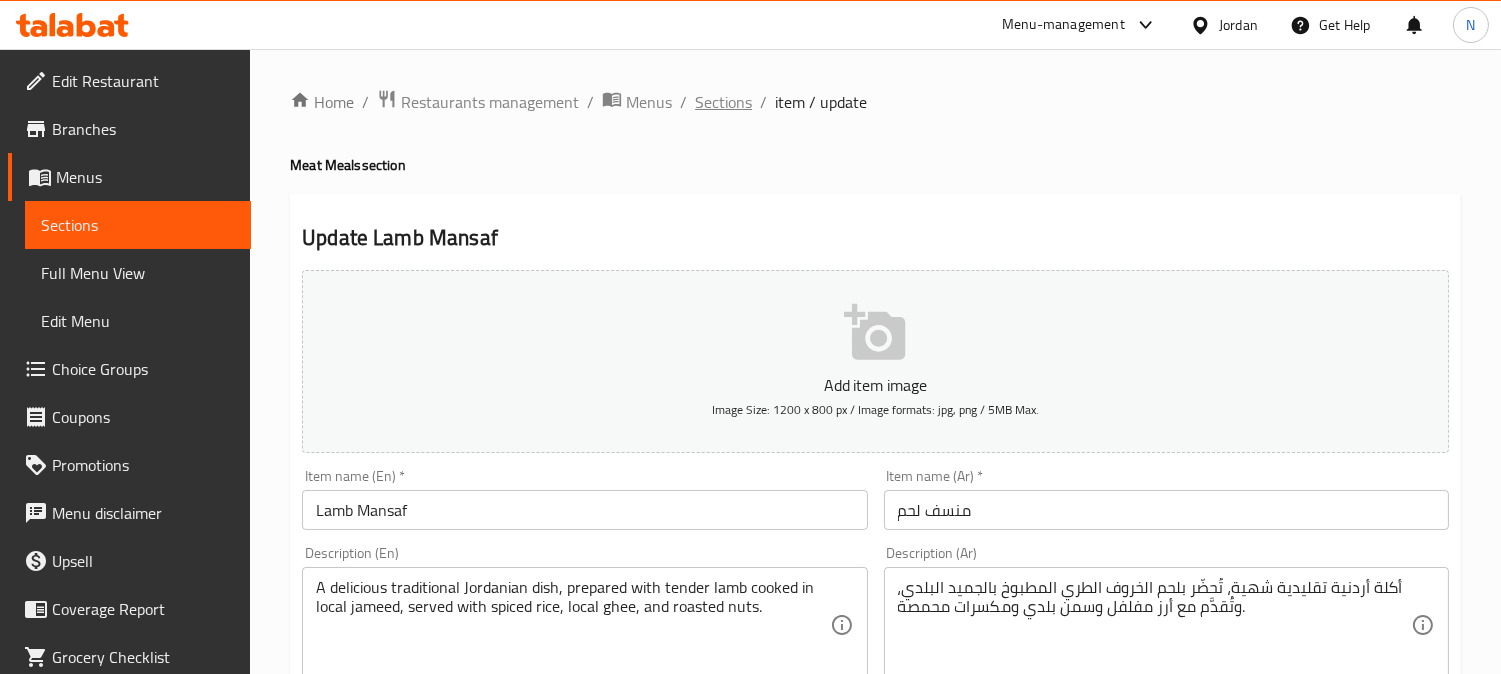 click on "Sections" at bounding box center [723, 102] 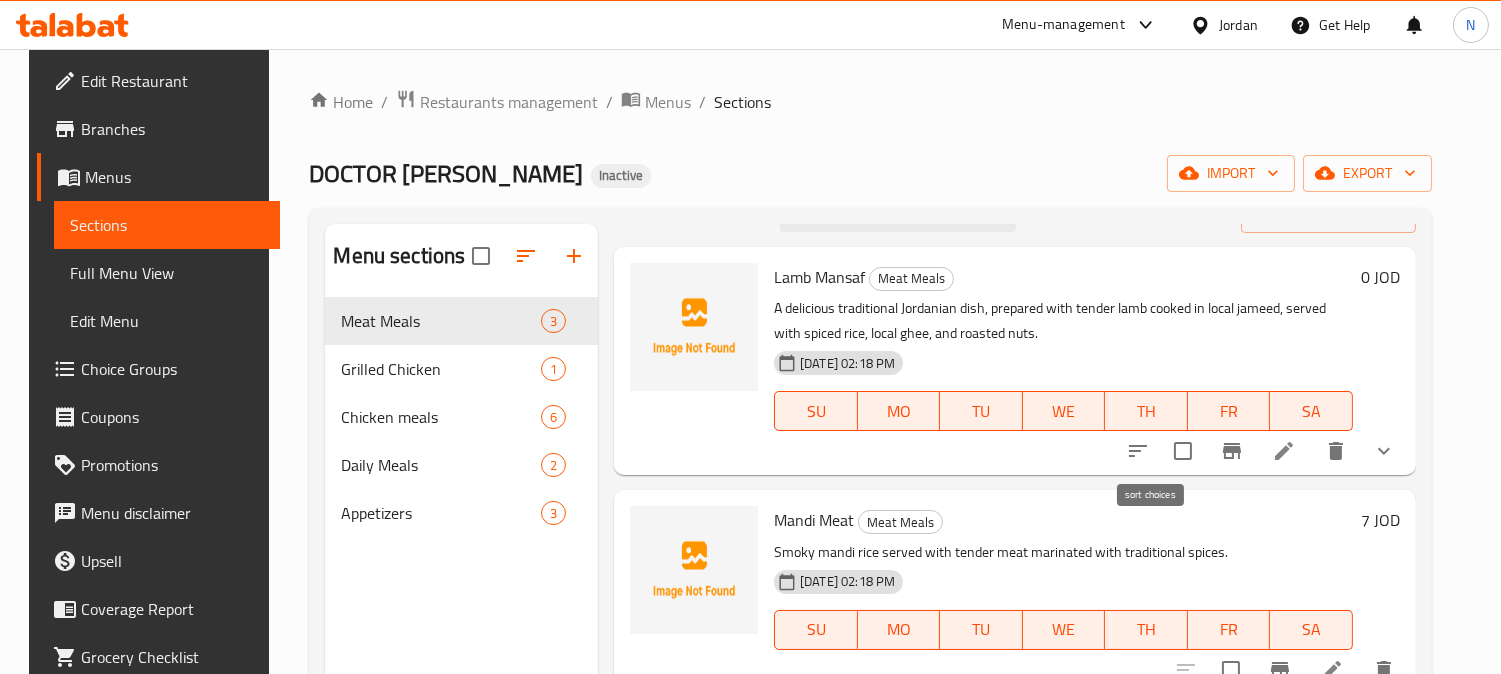 scroll, scrollTop: 55, scrollLeft: 0, axis: vertical 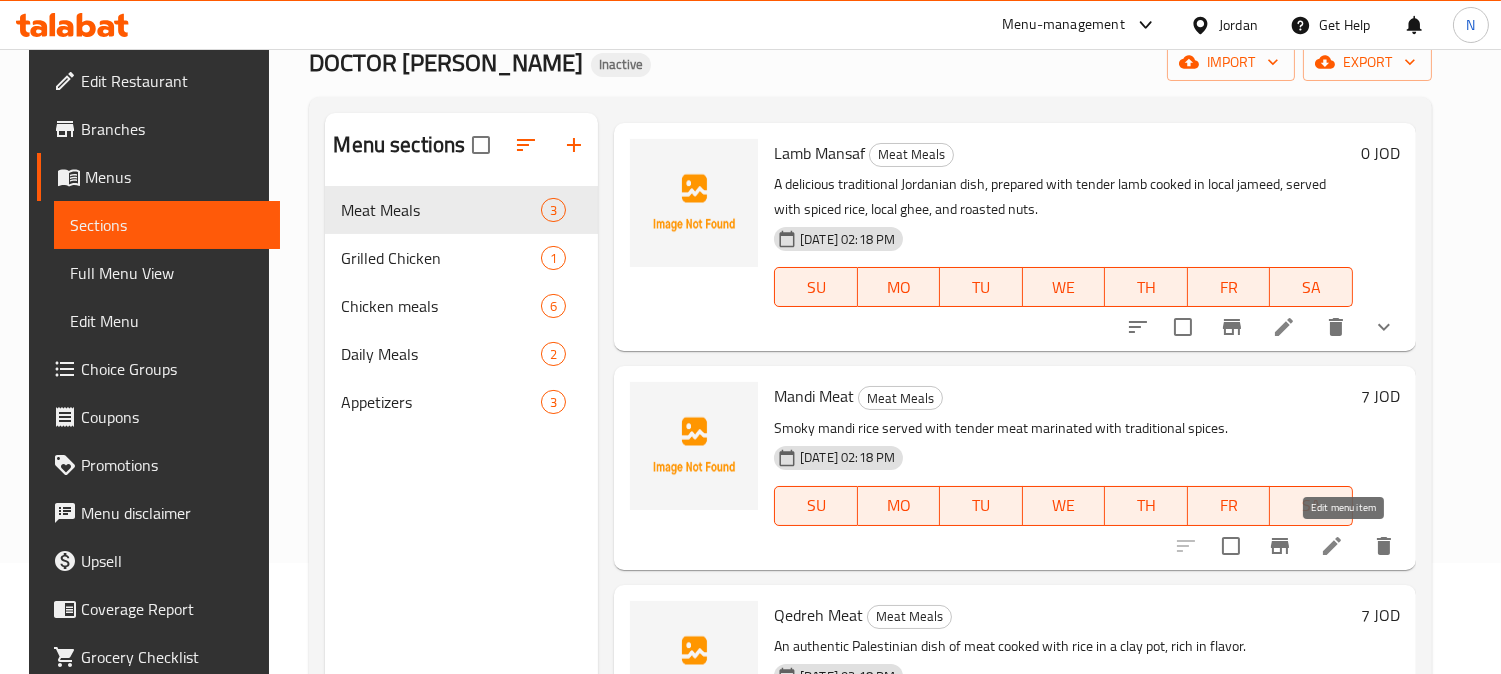click 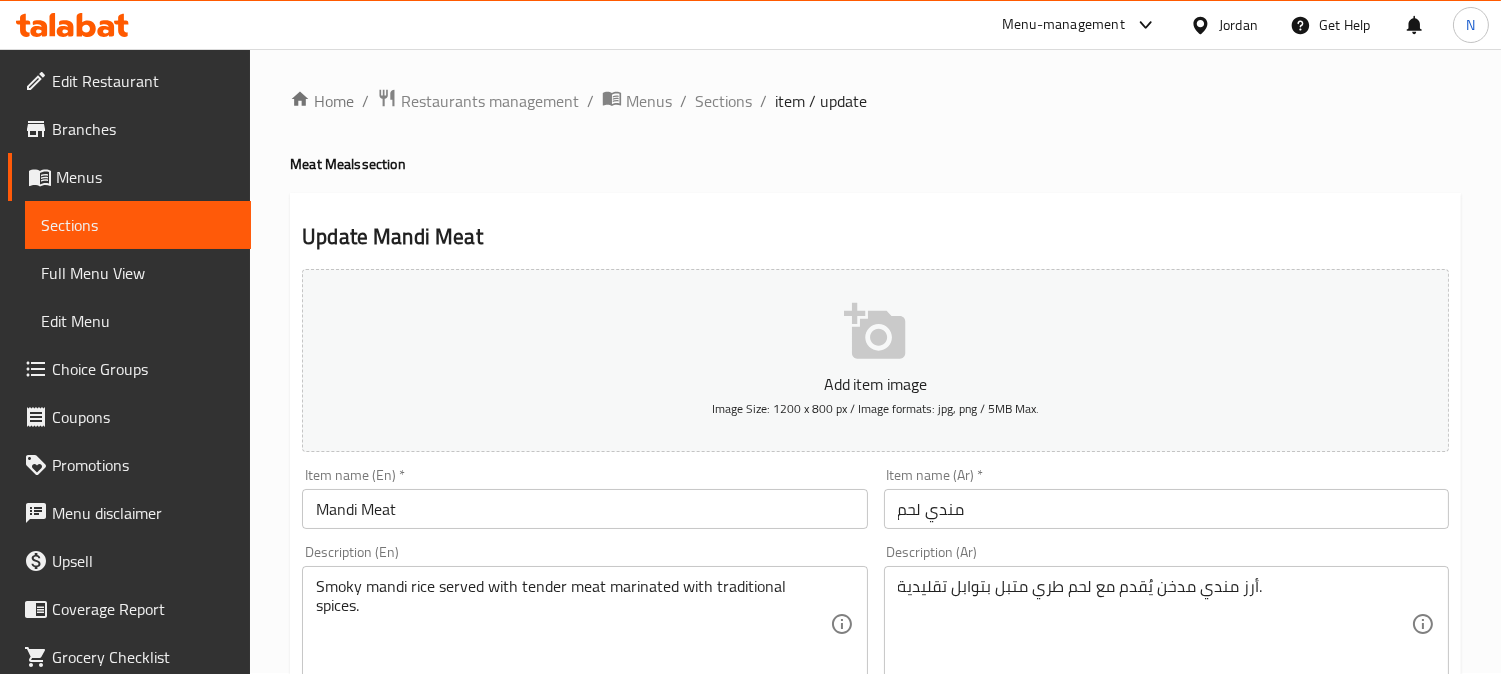scroll, scrollTop: 111, scrollLeft: 0, axis: vertical 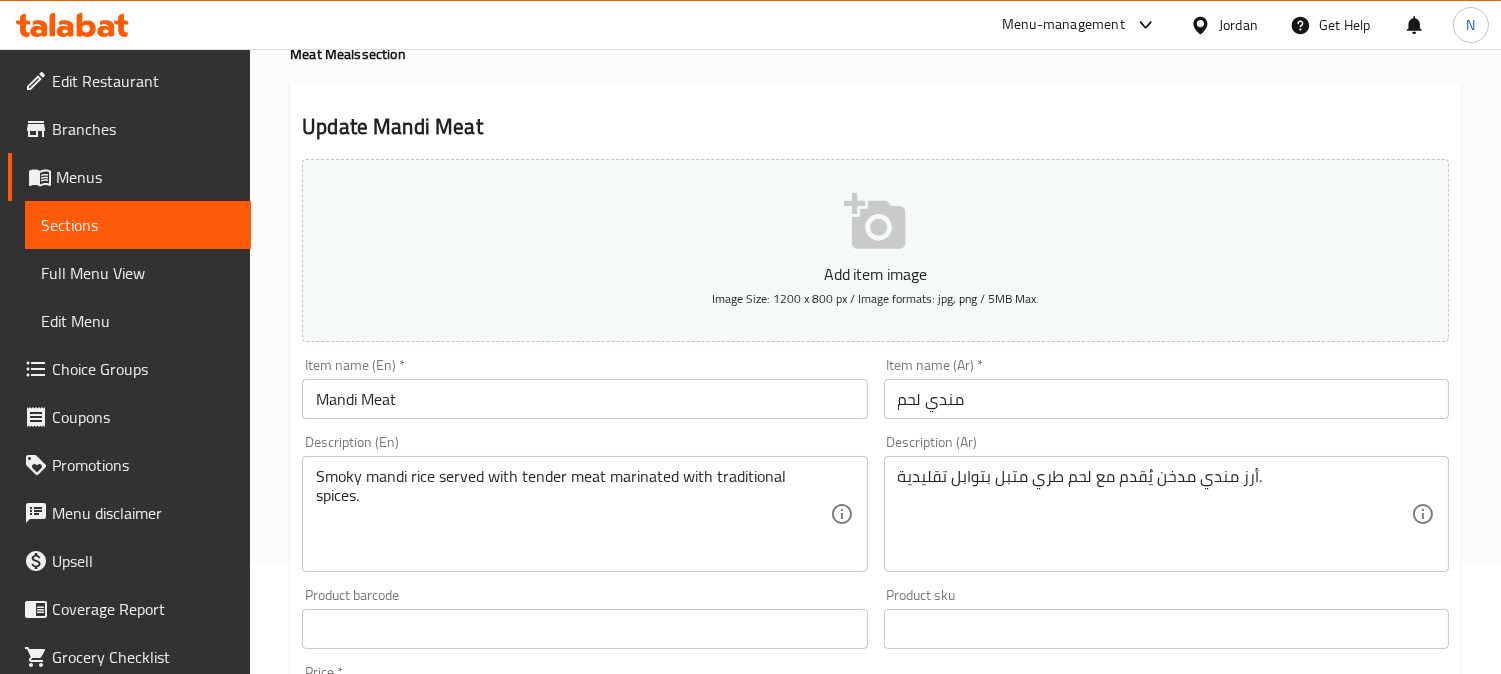 click on "أرز مندي مدخن يُقدم مع لحم طري متبل بتوابل تقليدية." at bounding box center (1154, 514) 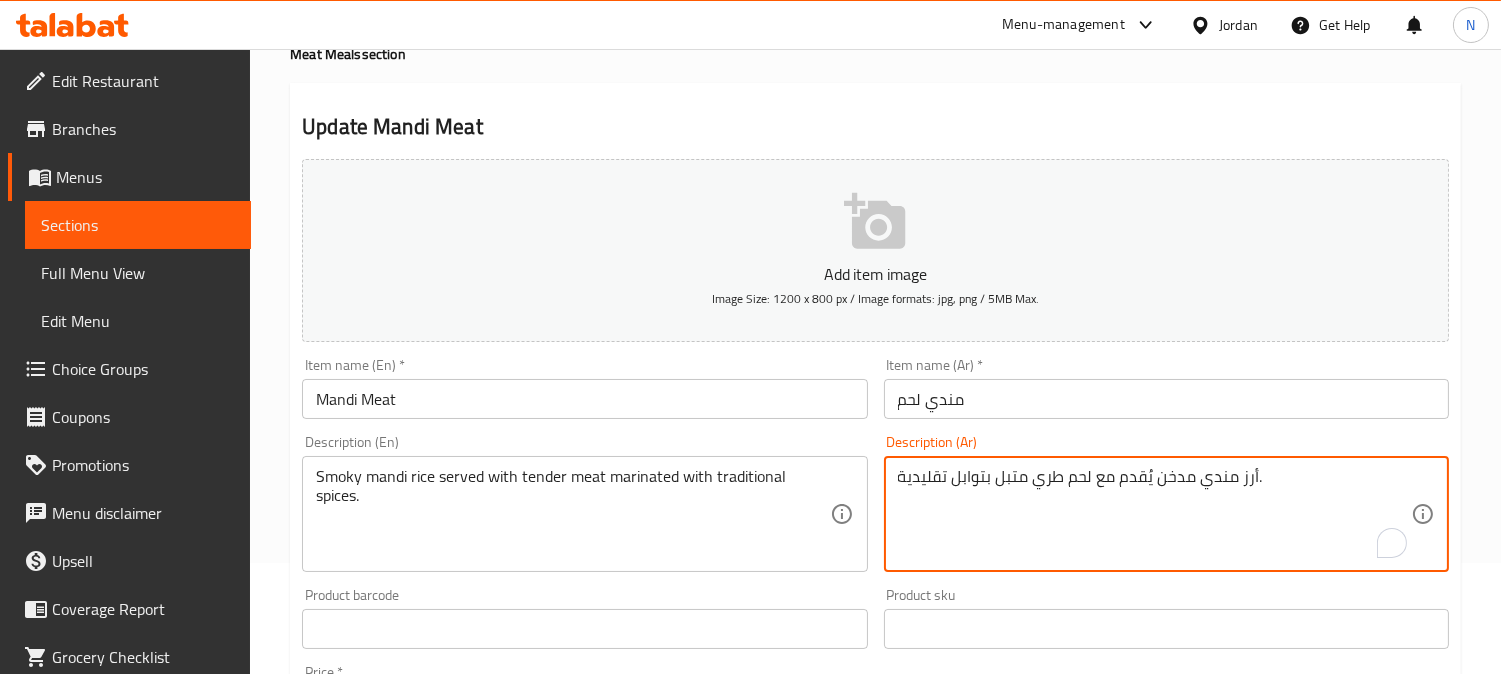 click on "أرز مندي مدخن يُقدم مع لحم طري متبل بتوابل تقليدية." at bounding box center [1154, 514] 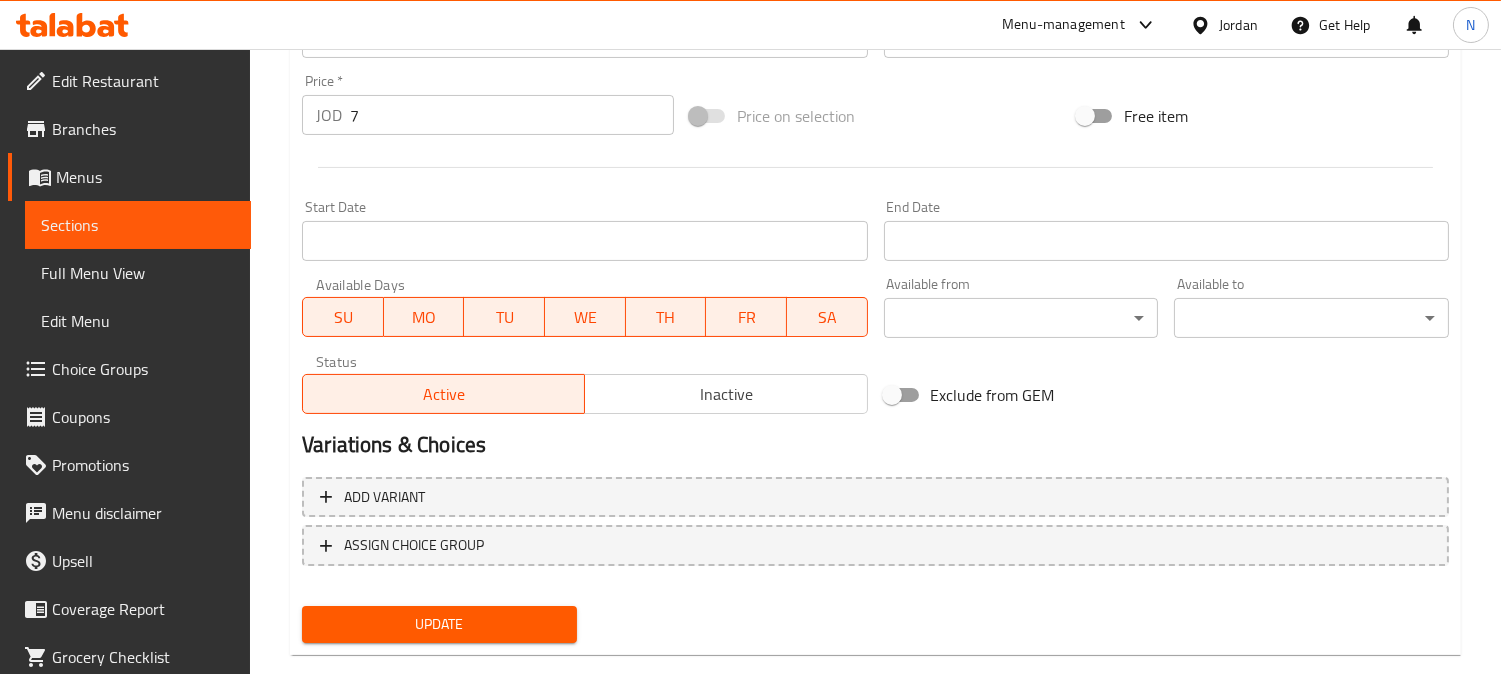 scroll, scrollTop: 735, scrollLeft: 0, axis: vertical 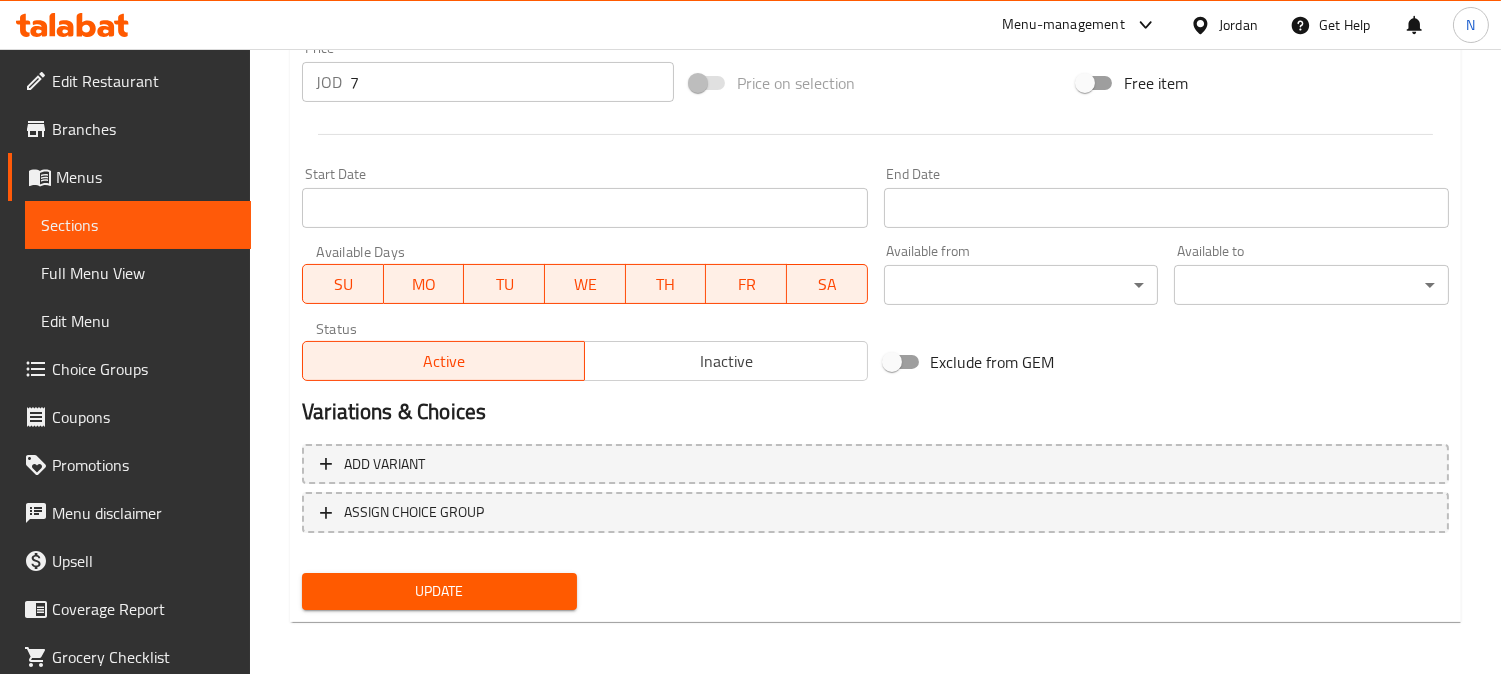 click on "Update" at bounding box center [439, 591] 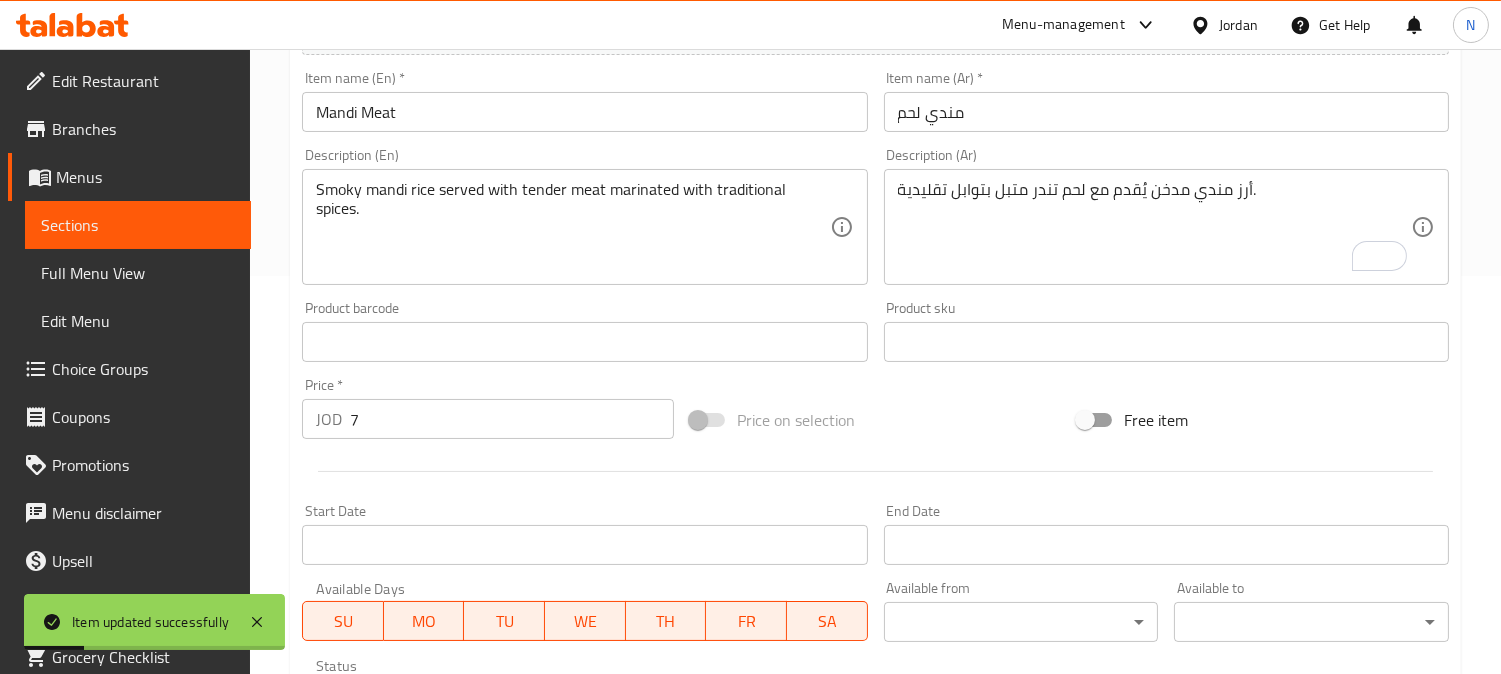 scroll, scrollTop: 180, scrollLeft: 0, axis: vertical 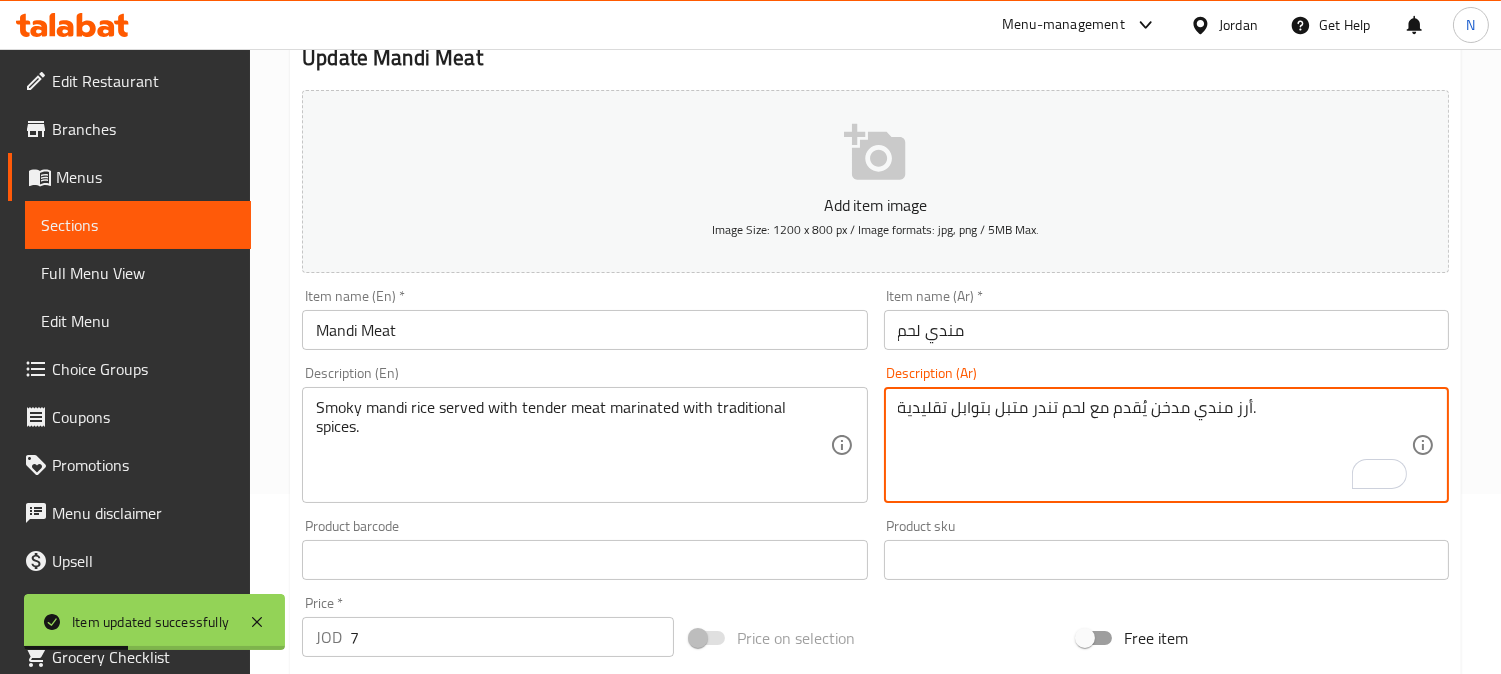click on "أرز مندي مدخن يُقدم مع لحم تندر متبل بتوابل تقليدية." at bounding box center [1154, 445] 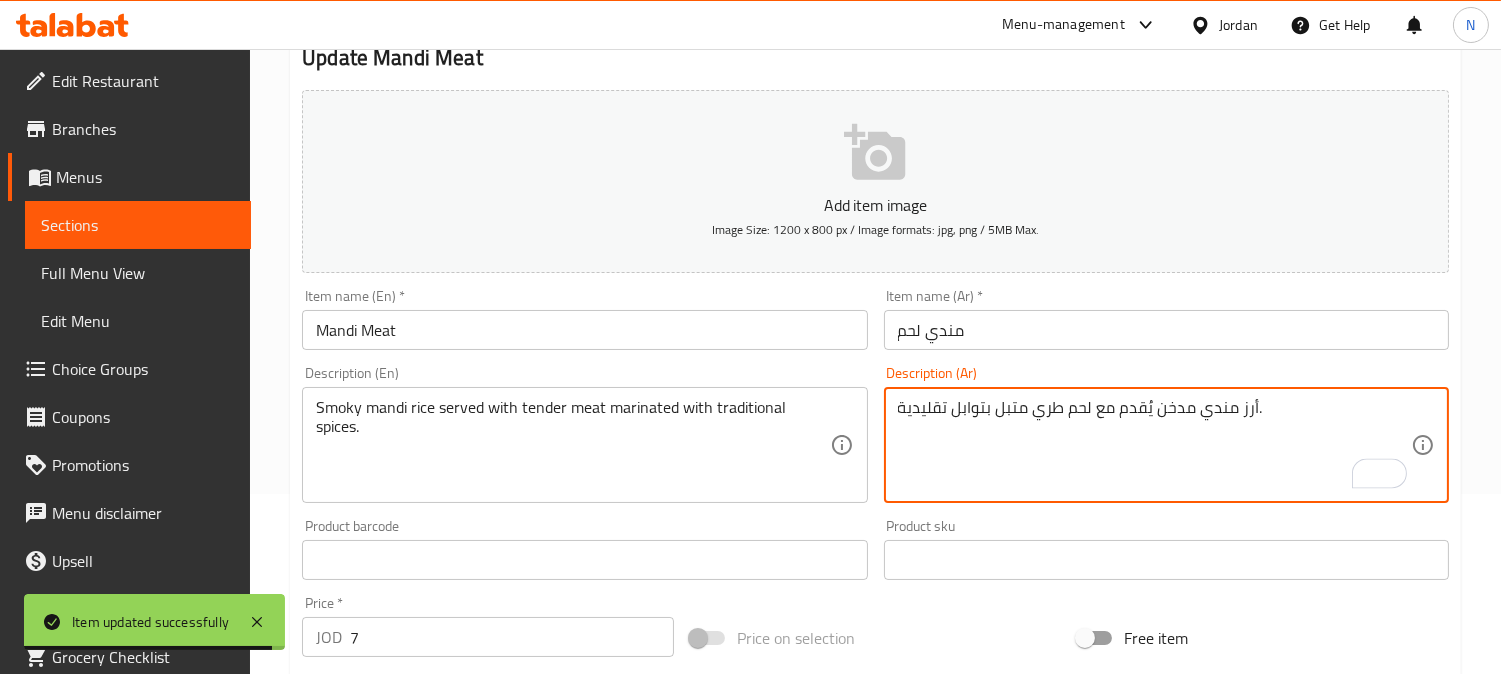 type on "أرز مندي مدخن يُقدم مع لحم طري متبل بتوابل تقليدية." 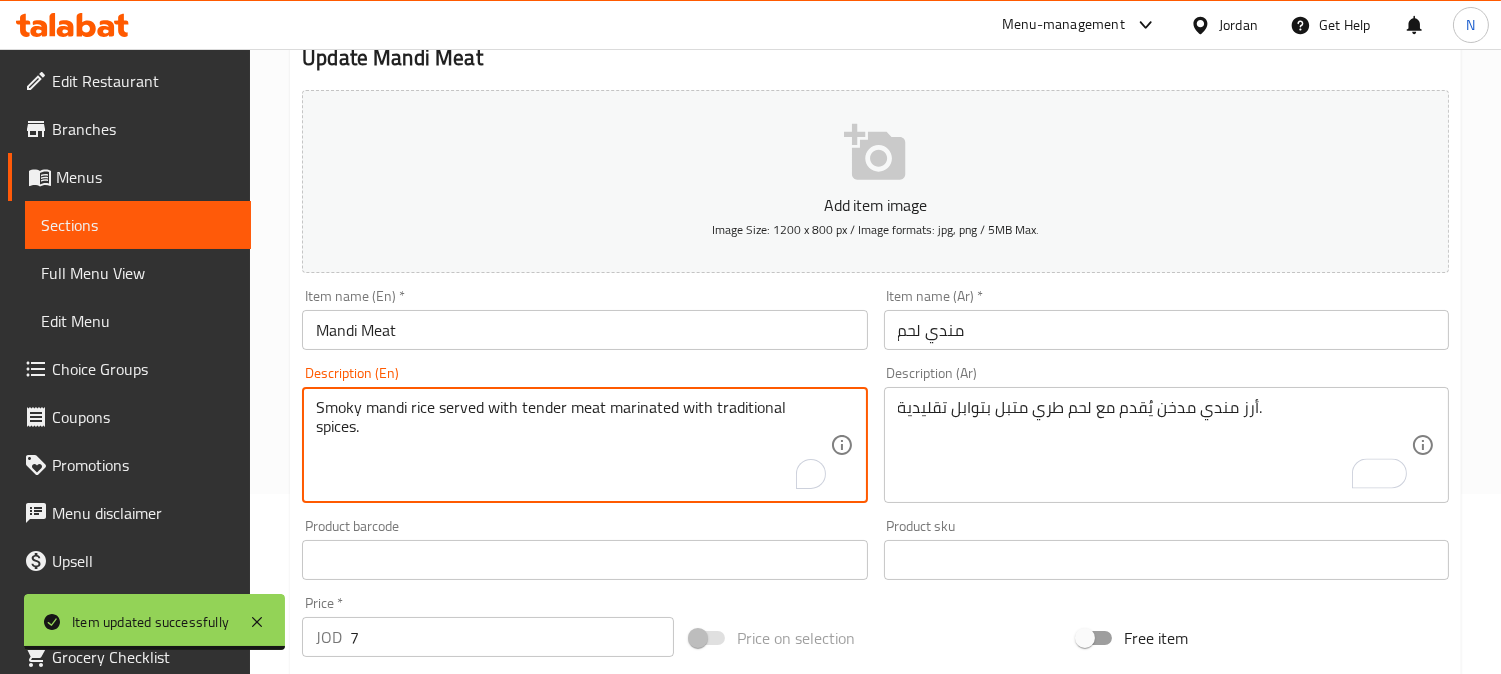 click on "Smoky mandi rice served with tender meat marinated with traditional spices." at bounding box center [572, 445] 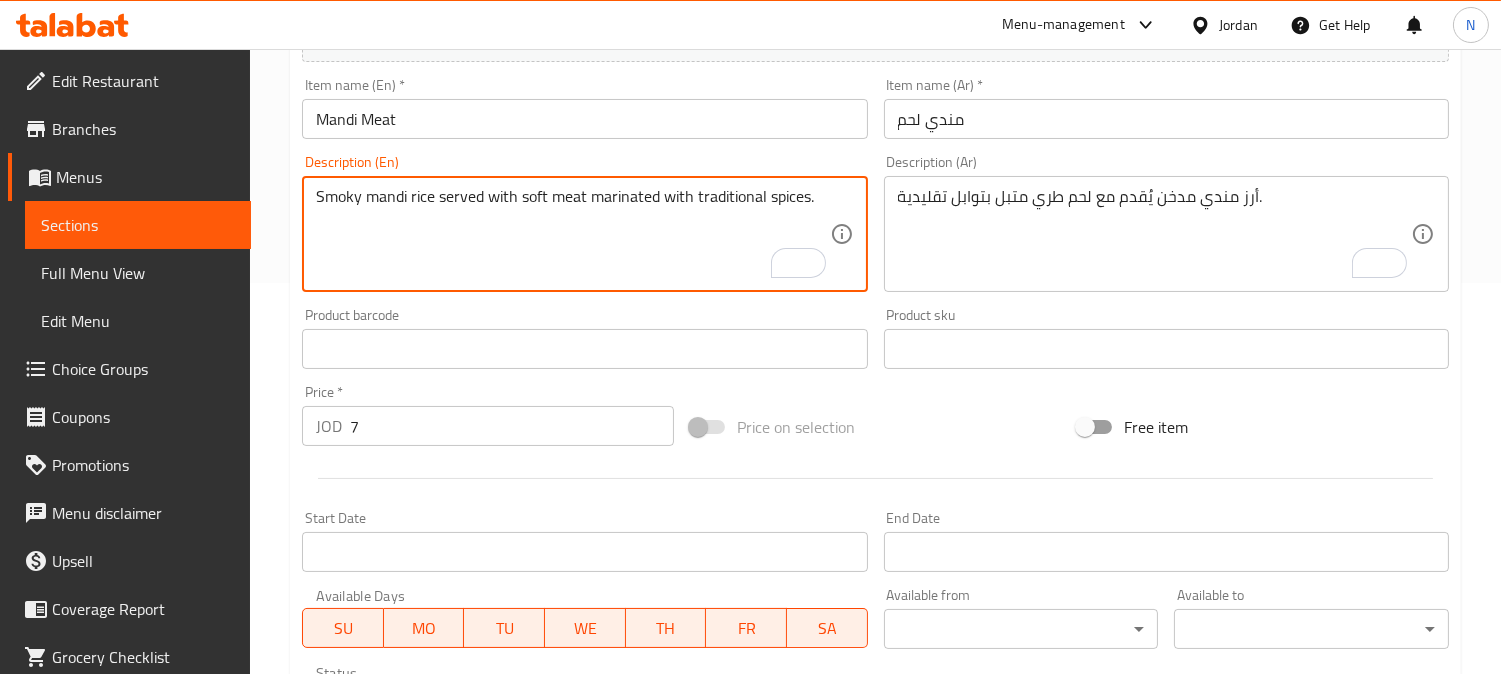 scroll, scrollTop: 291, scrollLeft: 0, axis: vertical 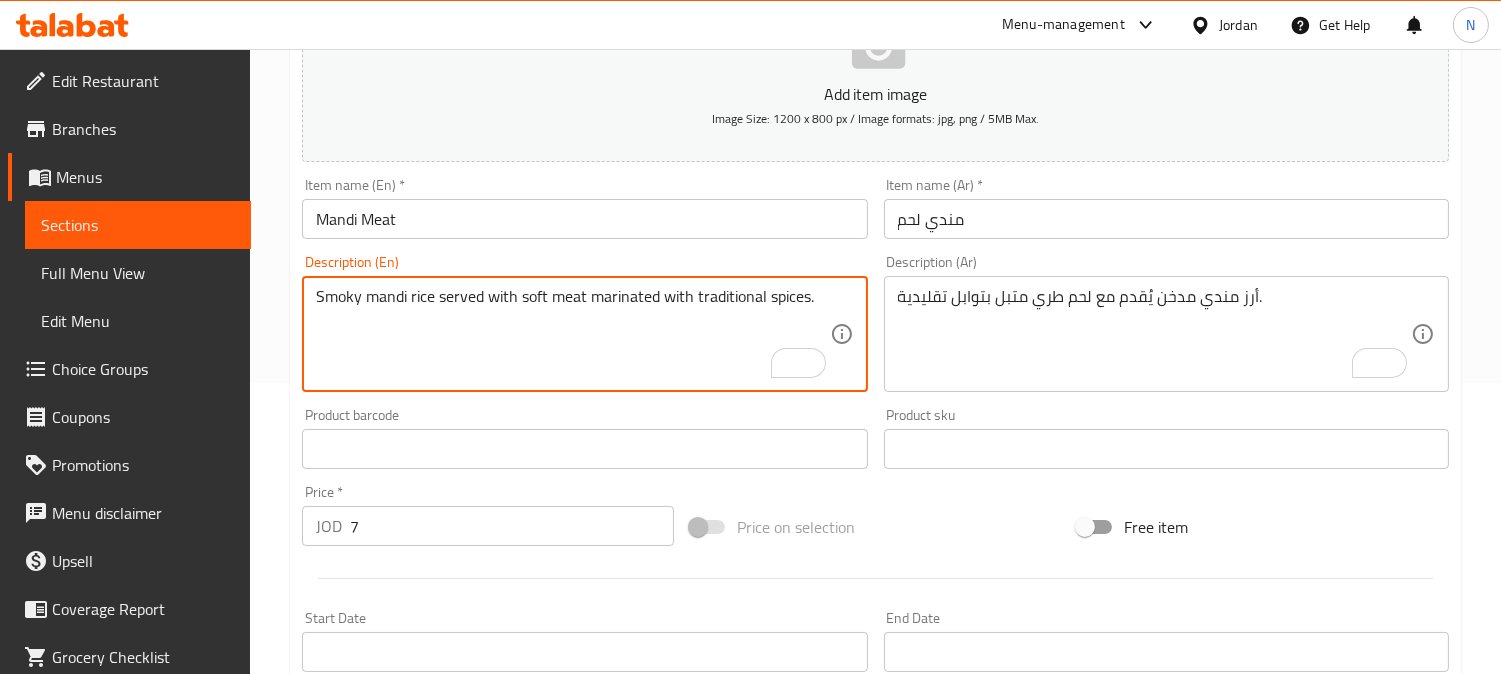 type on "Smoky mandi rice served with soft meat marinated with traditional spices." 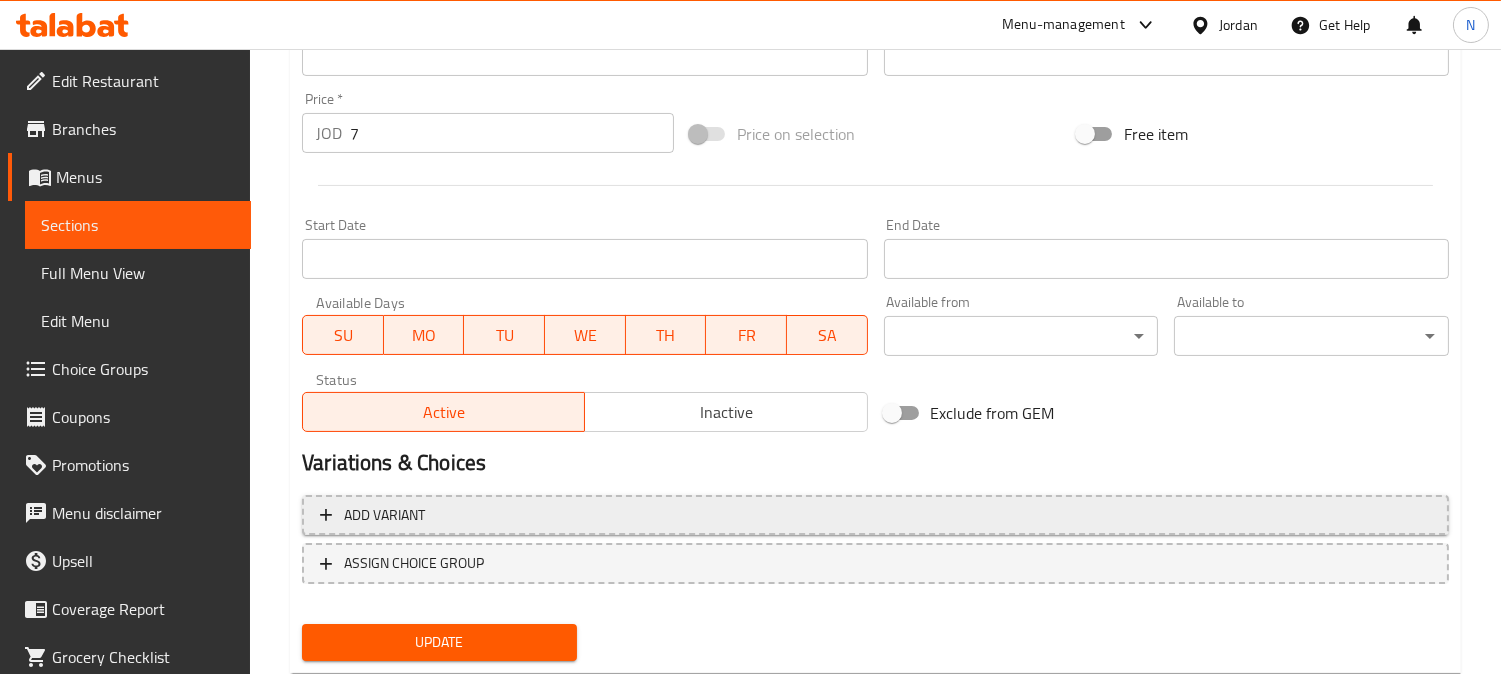 scroll, scrollTop: 735, scrollLeft: 0, axis: vertical 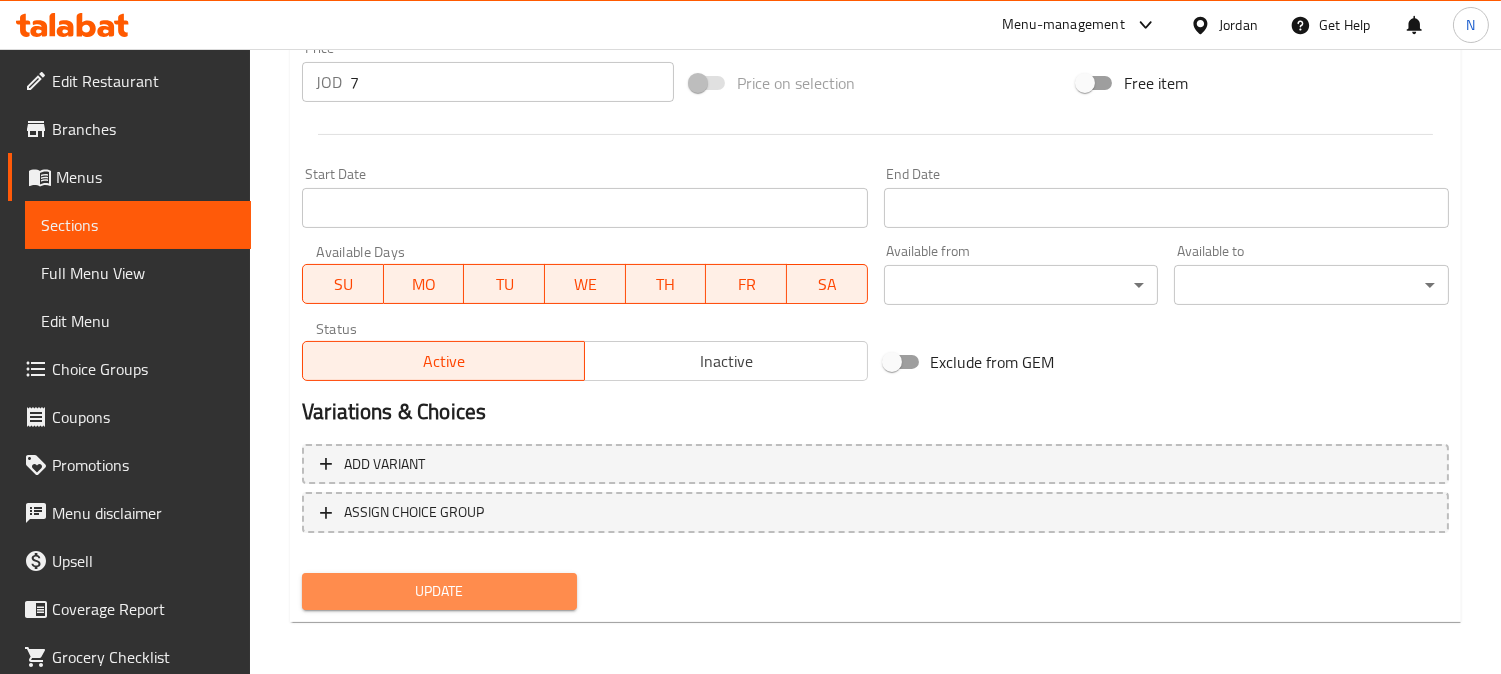 click on "Update" at bounding box center (439, 591) 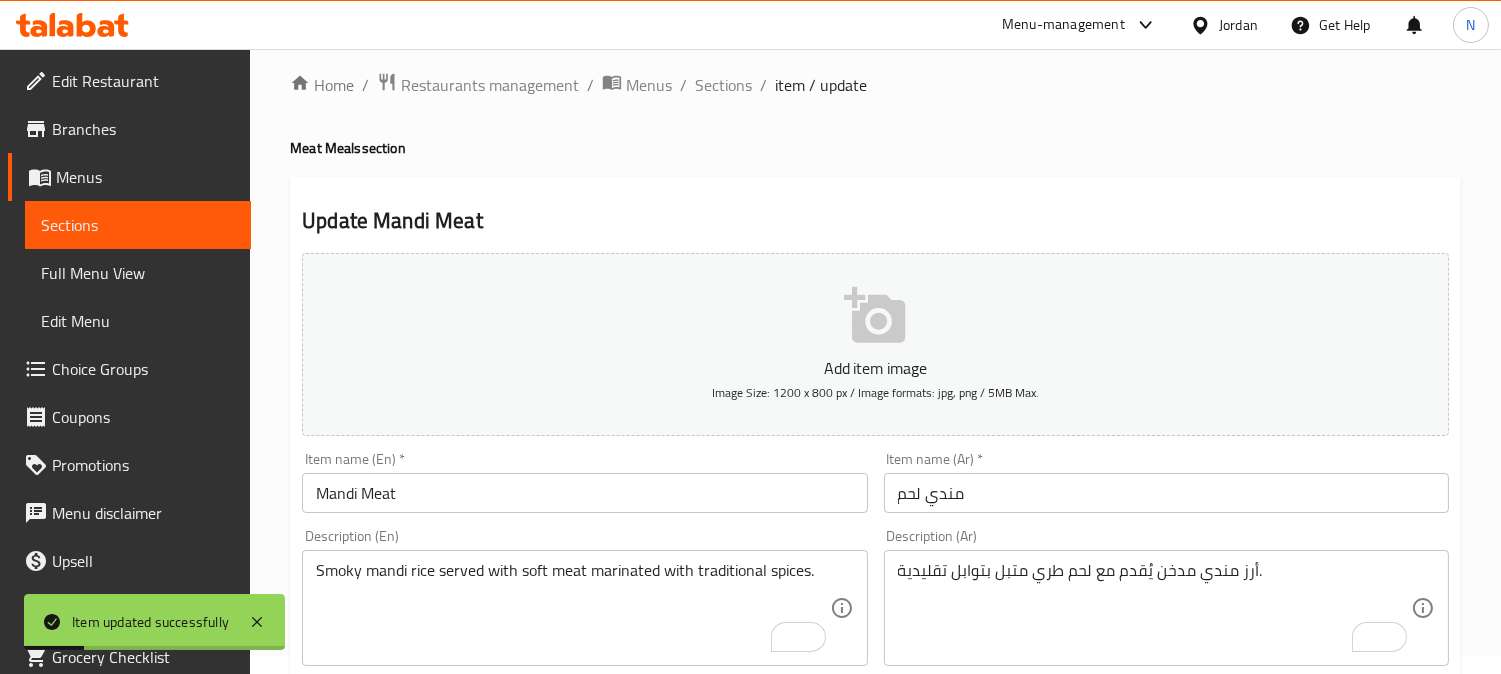 scroll, scrollTop: 0, scrollLeft: 0, axis: both 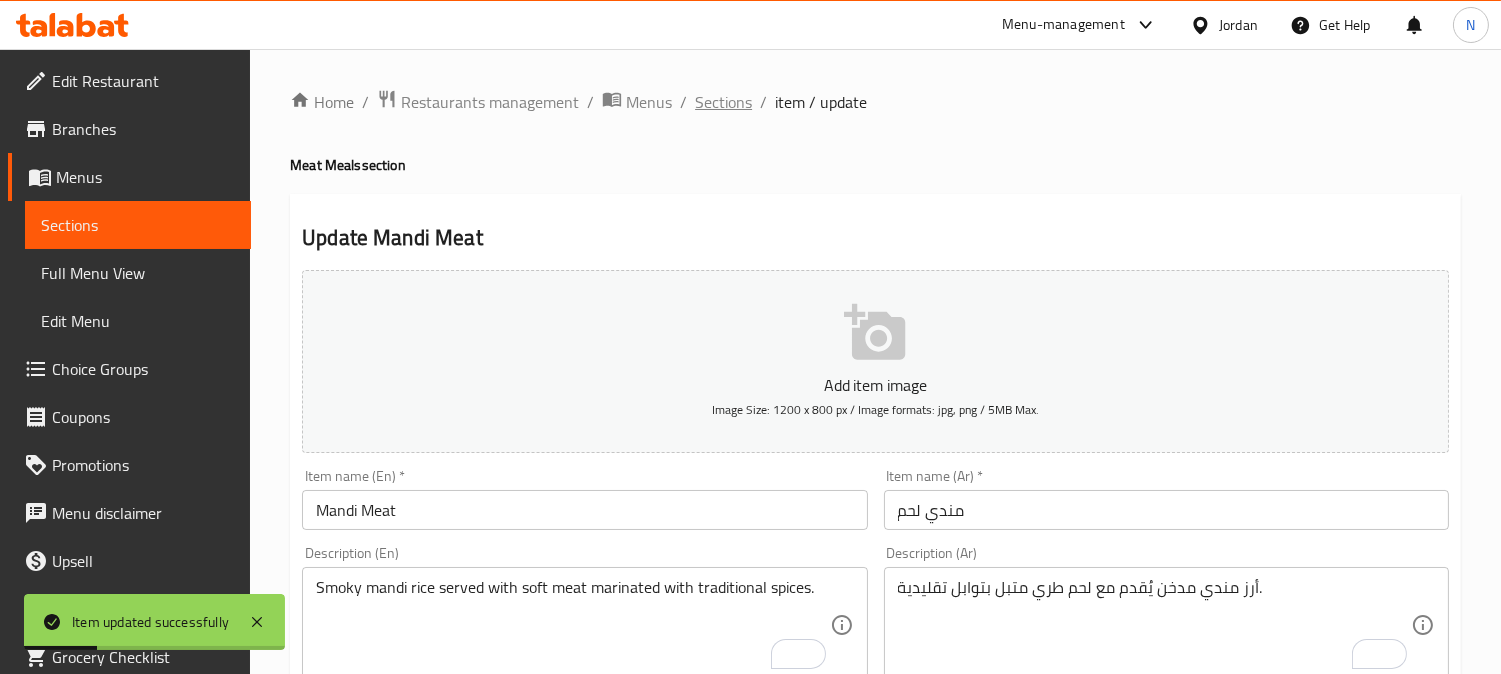 click on "Sections" at bounding box center (723, 102) 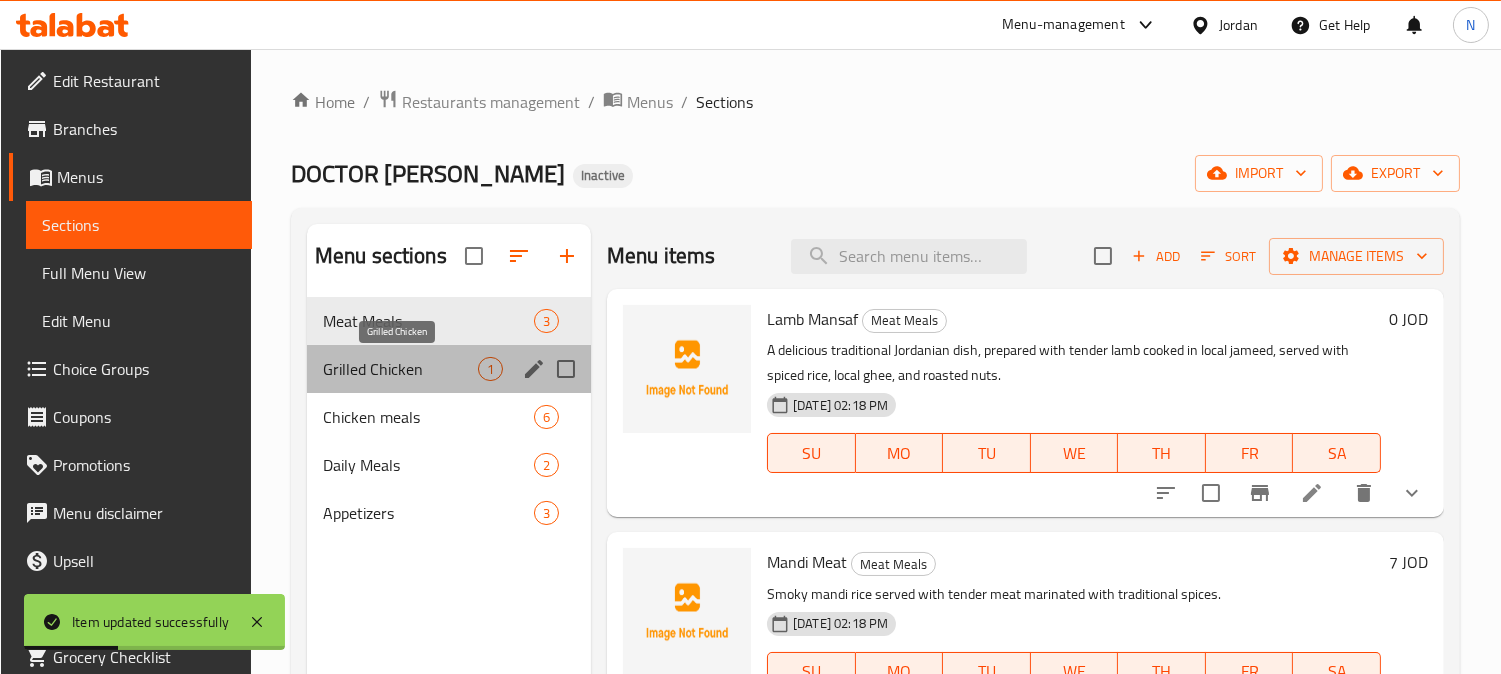 click on "Grilled Chicken" at bounding box center (400, 369) 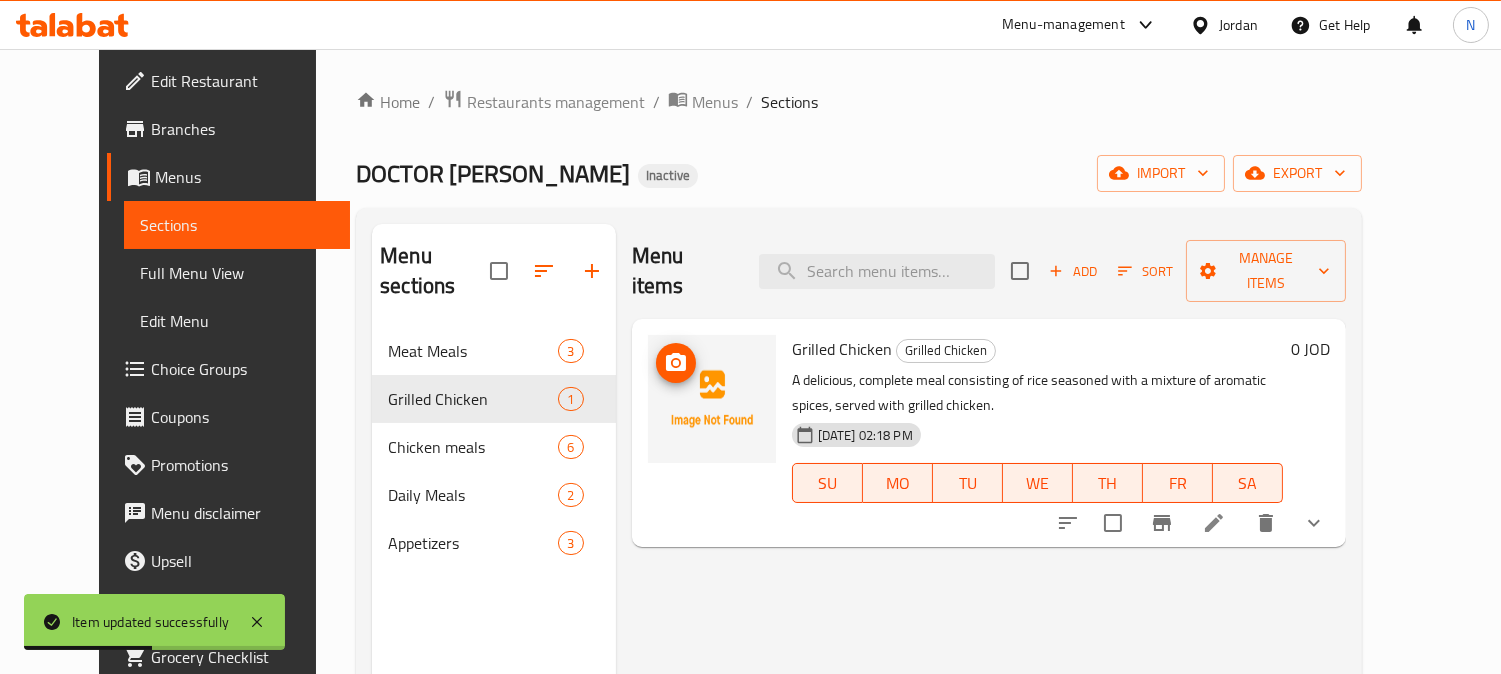 click 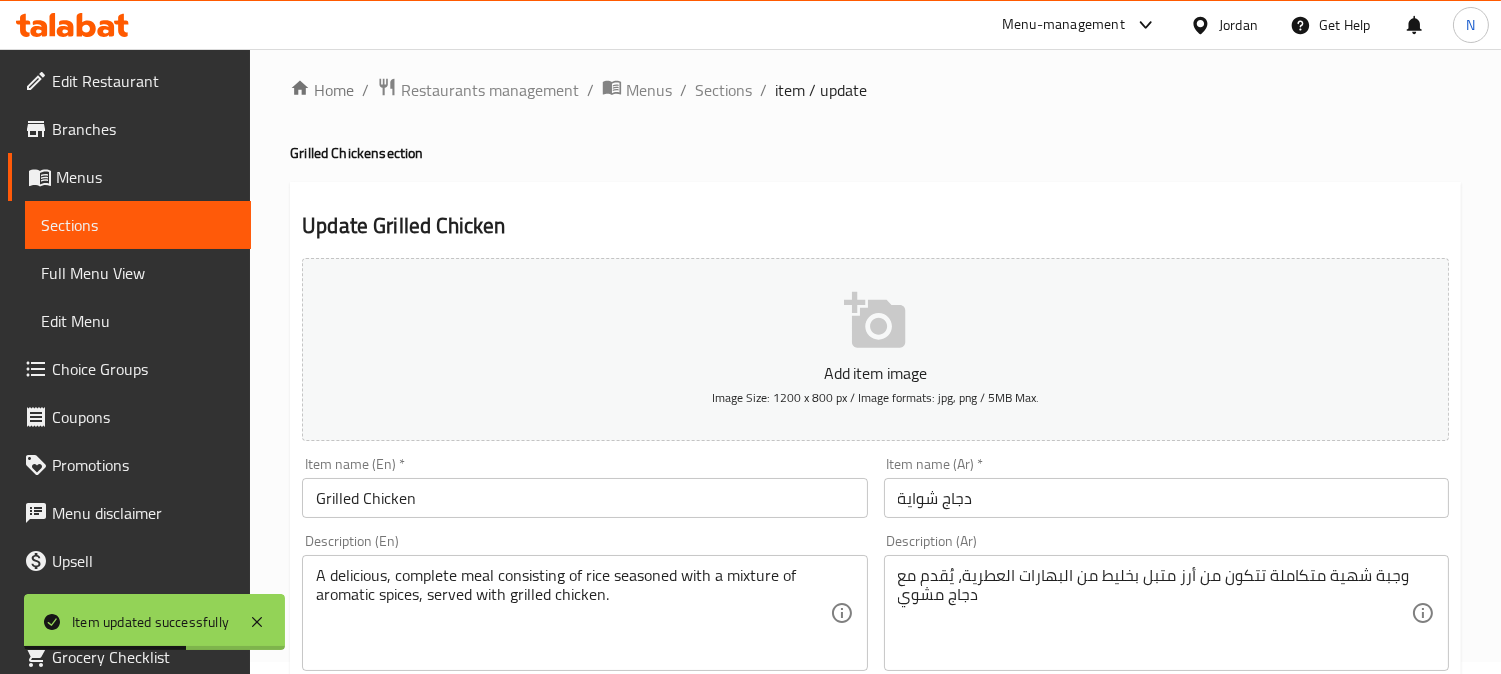 scroll, scrollTop: 111, scrollLeft: 0, axis: vertical 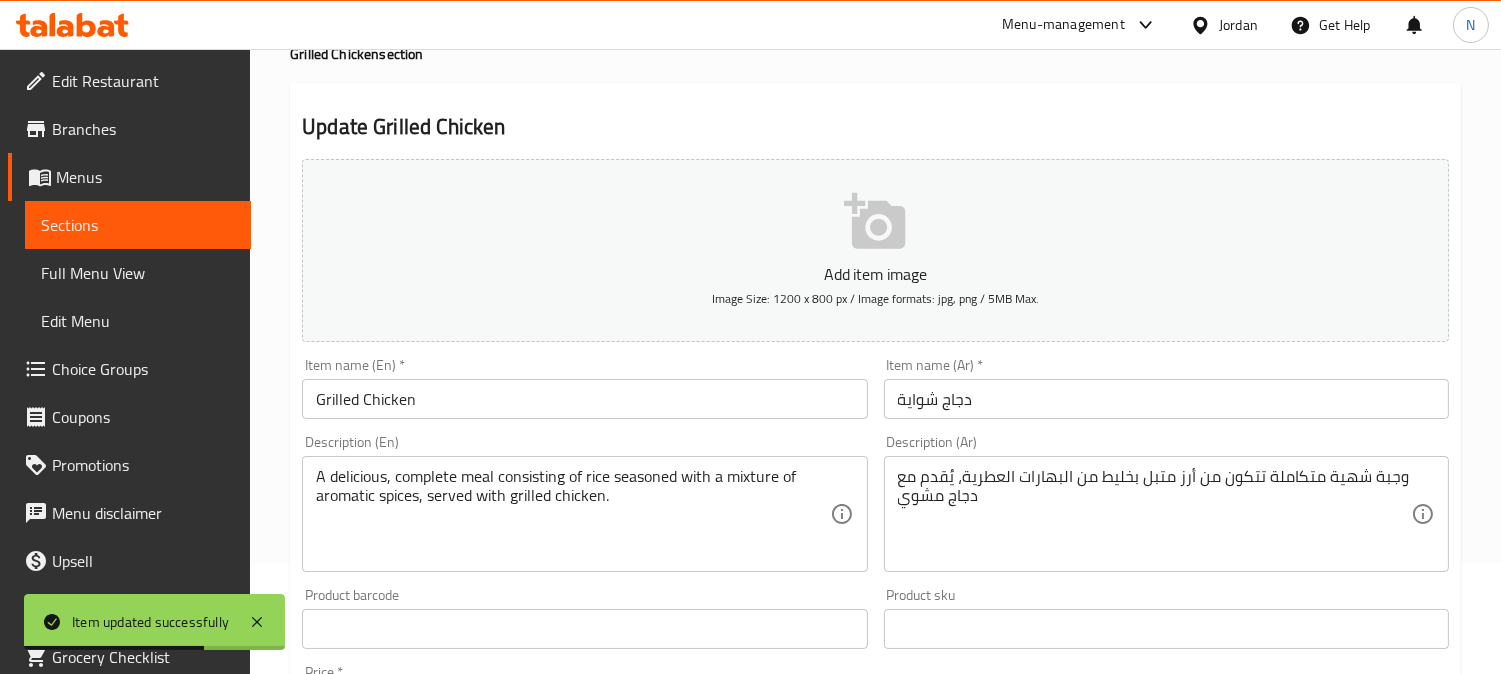 click on "دجاج شواية" at bounding box center (1166, 399) 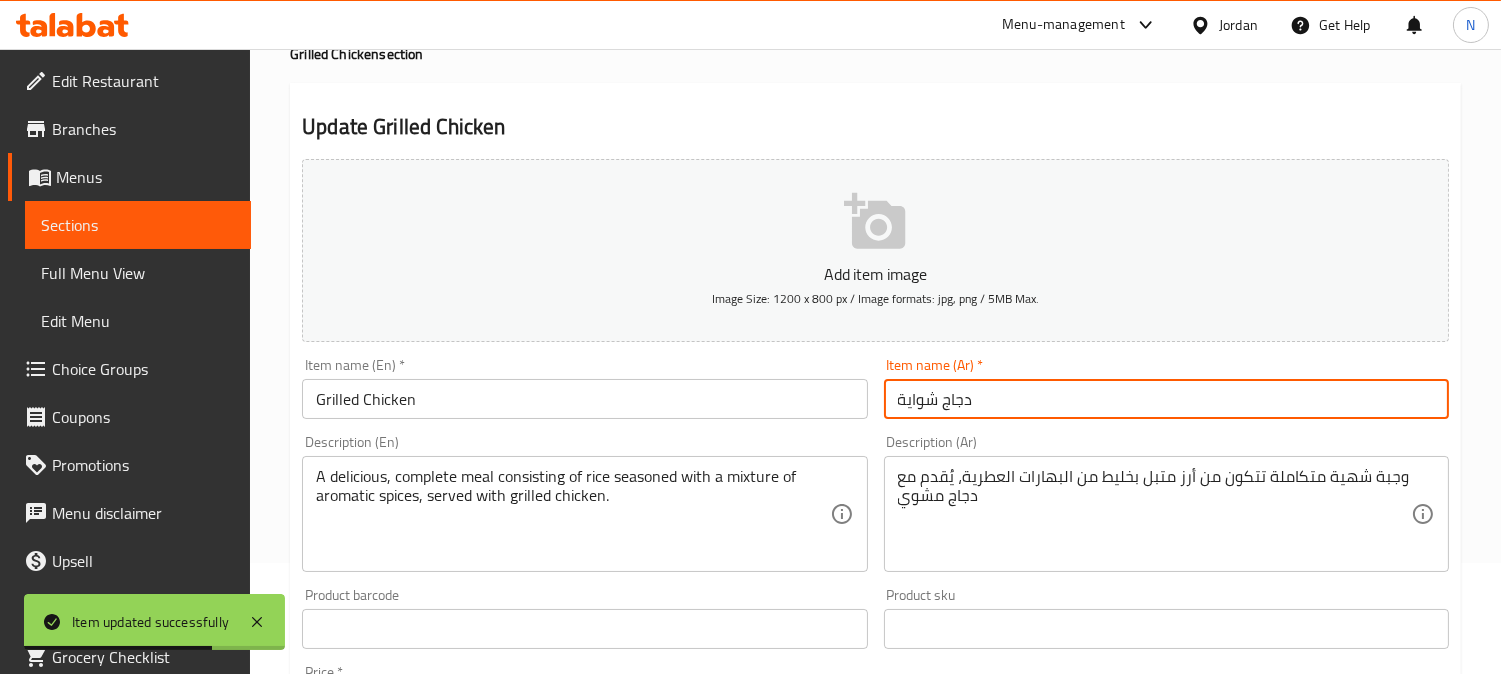 click on "دجاج شواية" at bounding box center [1166, 399] 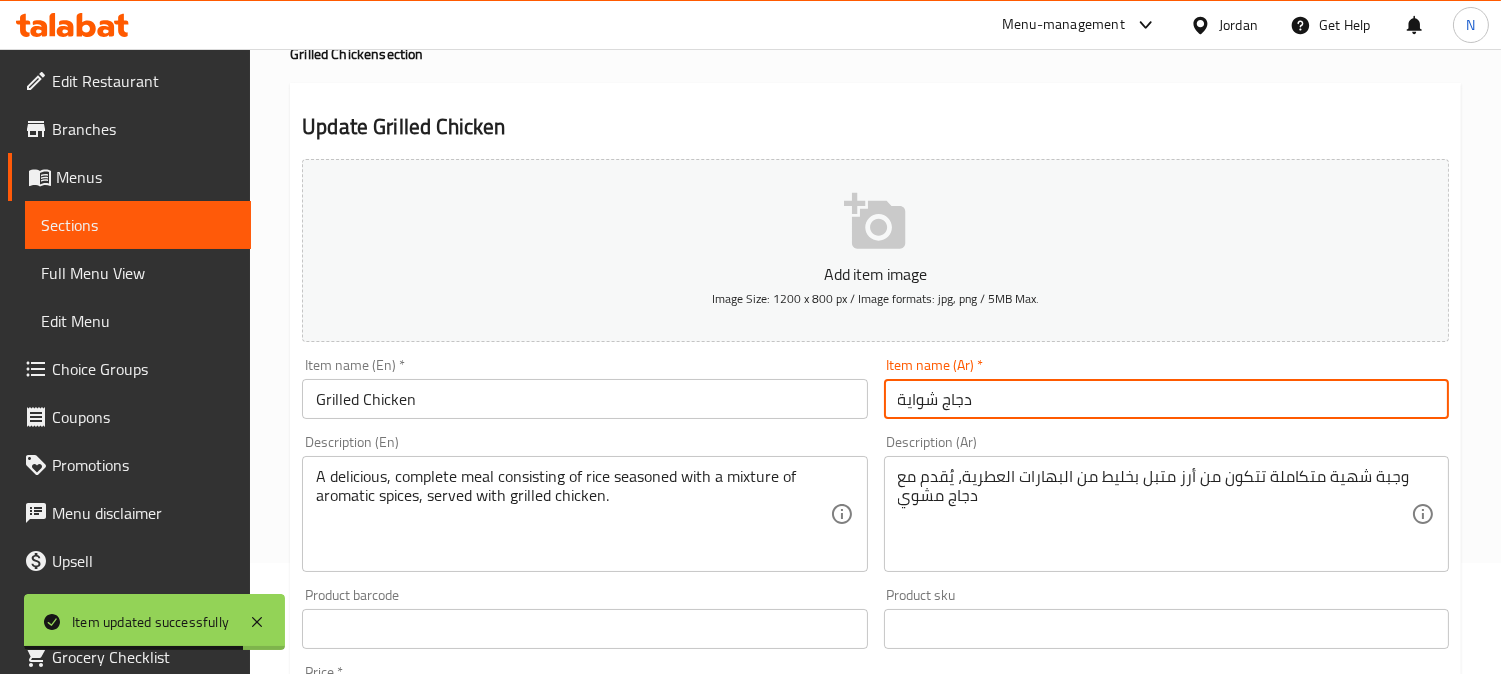 paste on "ز و دجاج مشوي" 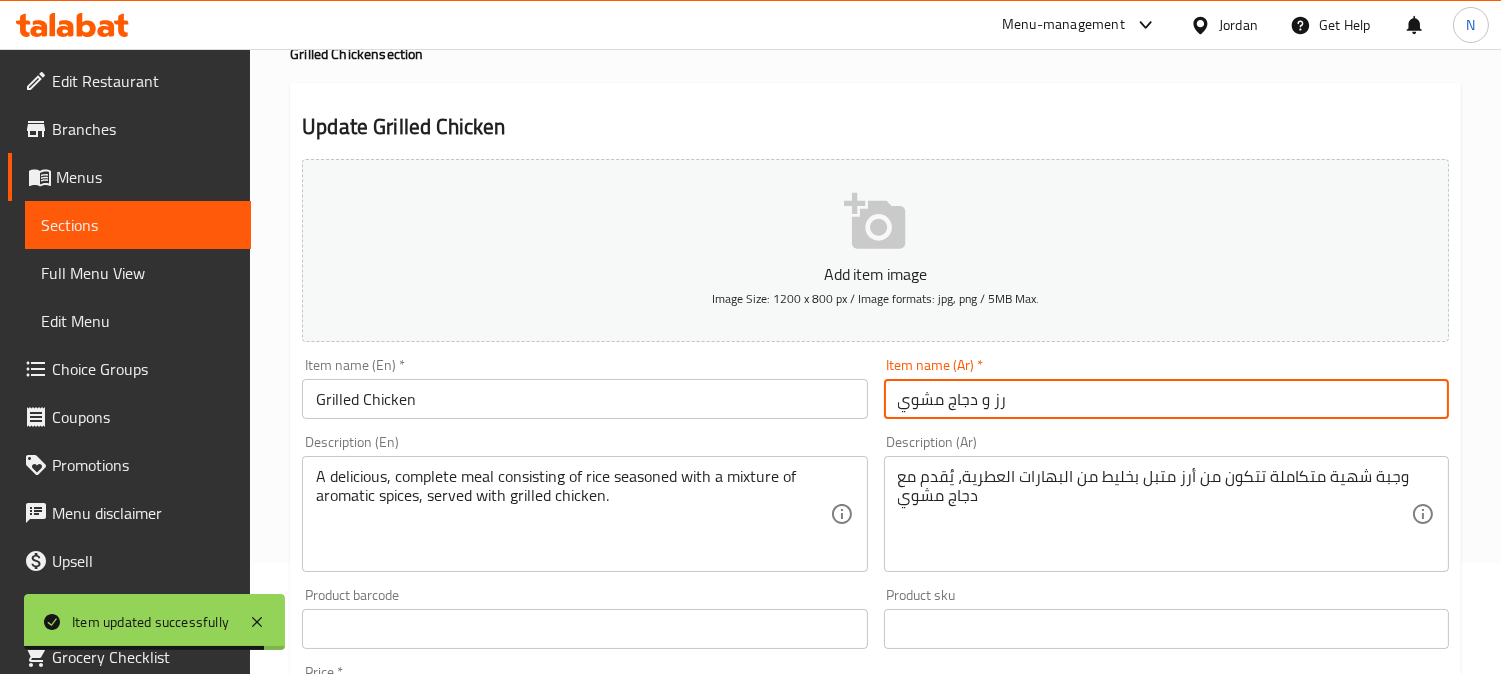 type on "رز و دجاج مشوي" 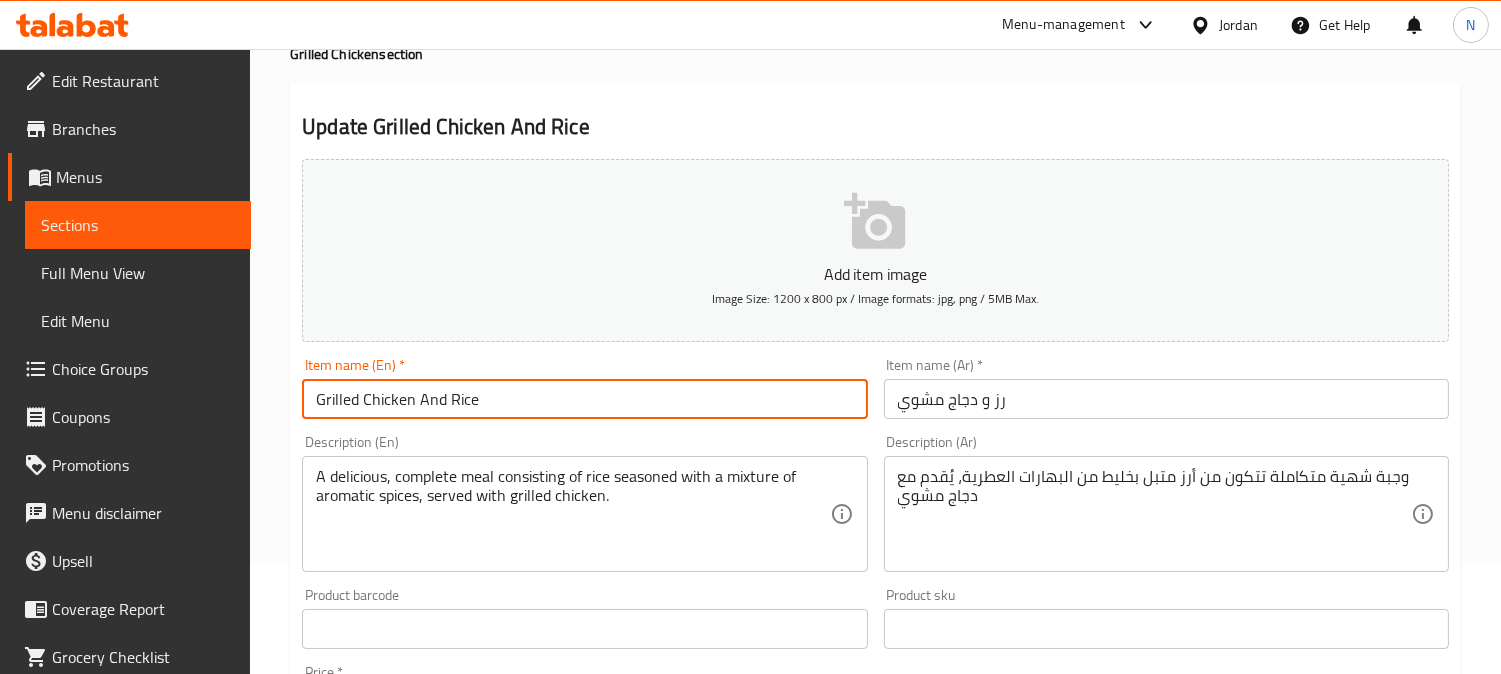 type on "Grilled Chicken And Rice" 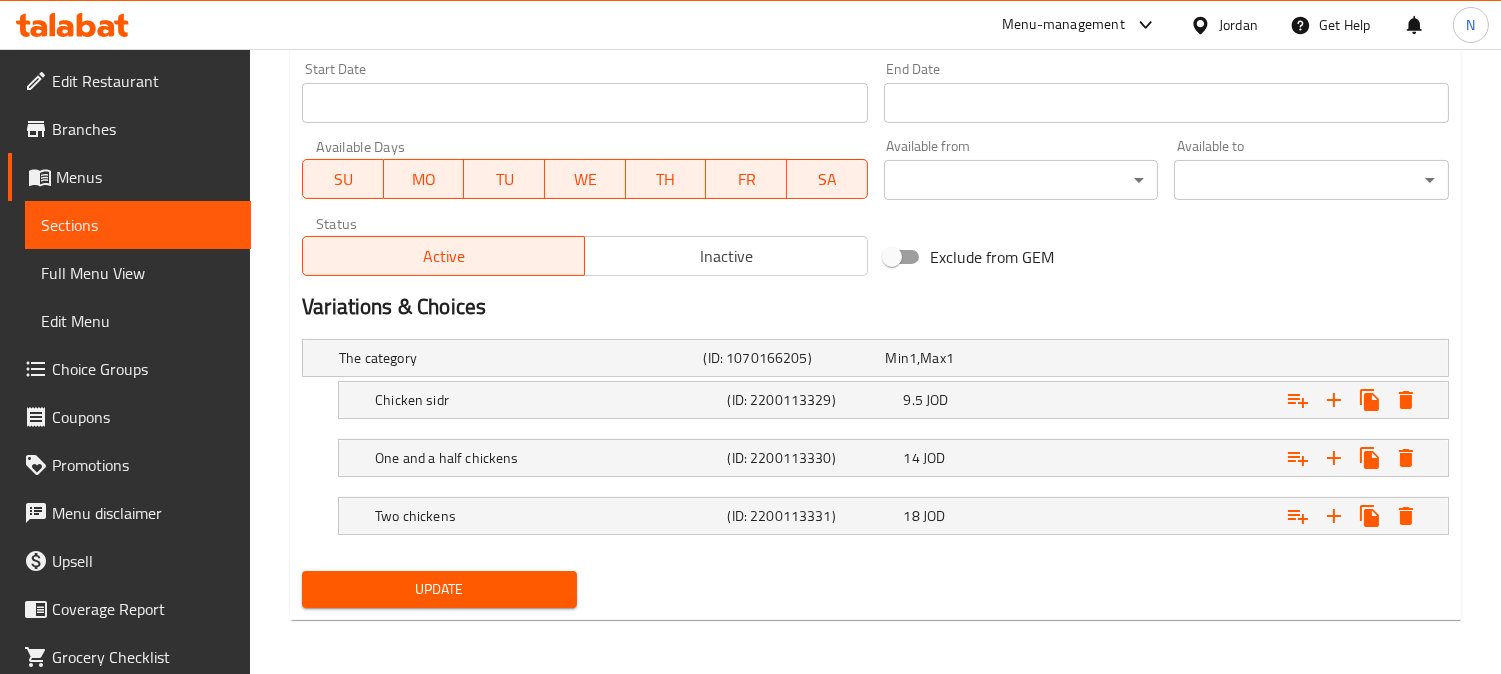 scroll, scrollTop: 842, scrollLeft: 0, axis: vertical 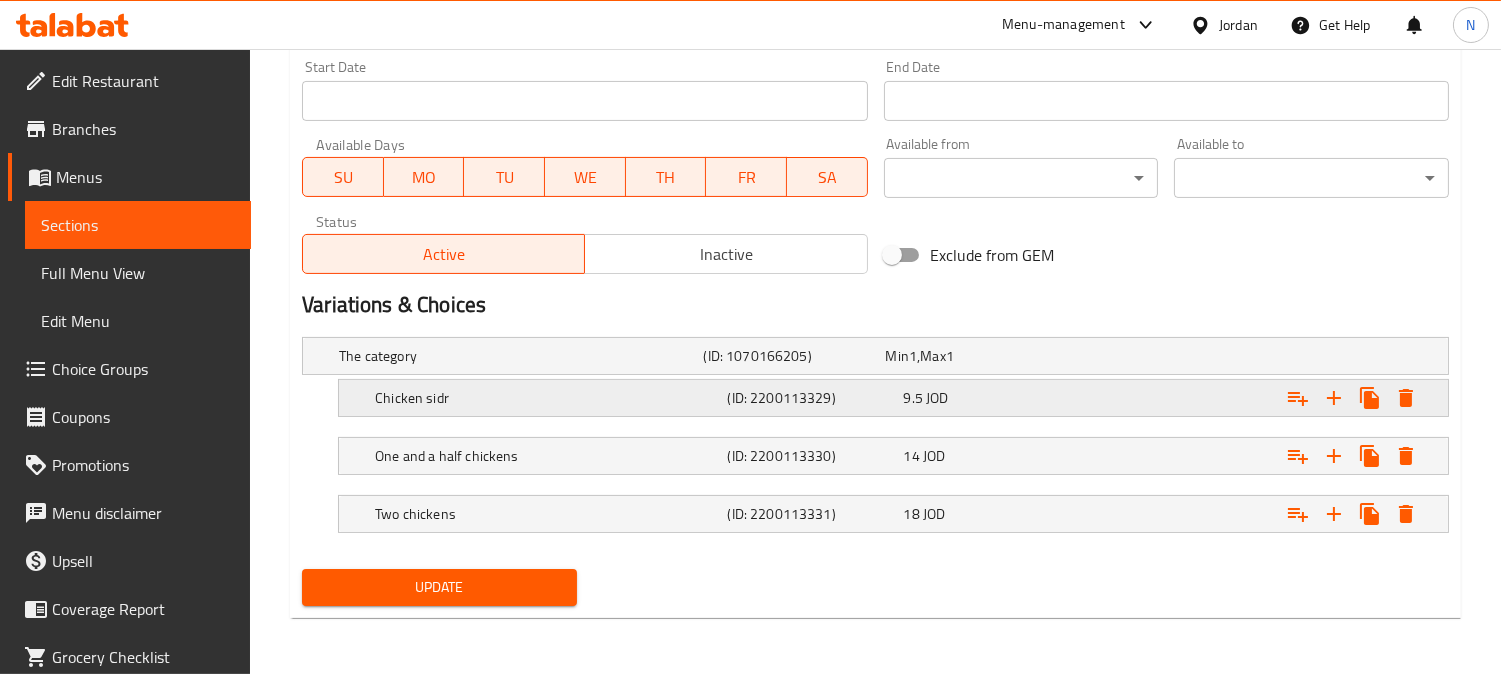 click on "Chicken sidr" at bounding box center [517, 356] 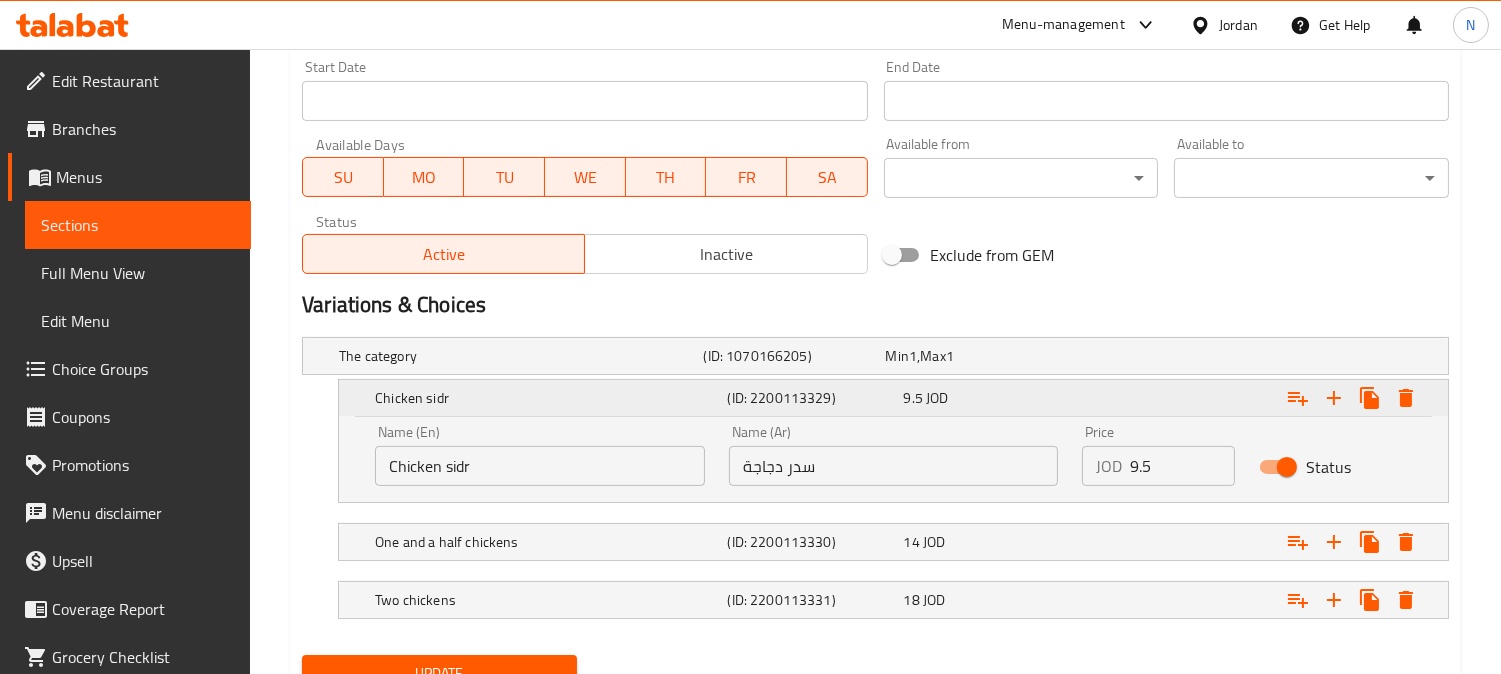 scroll, scrollTop: 927, scrollLeft: 0, axis: vertical 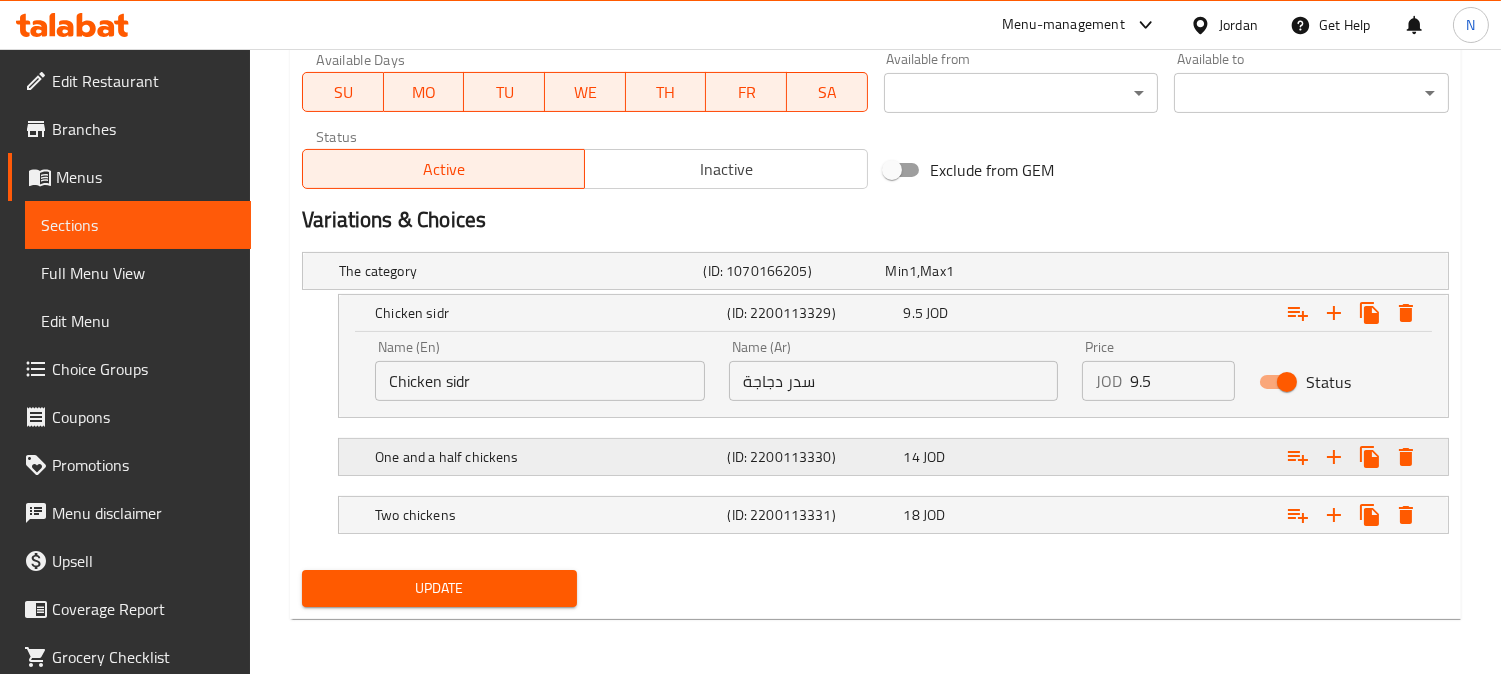 click on "One and a half chickens" at bounding box center [517, 271] 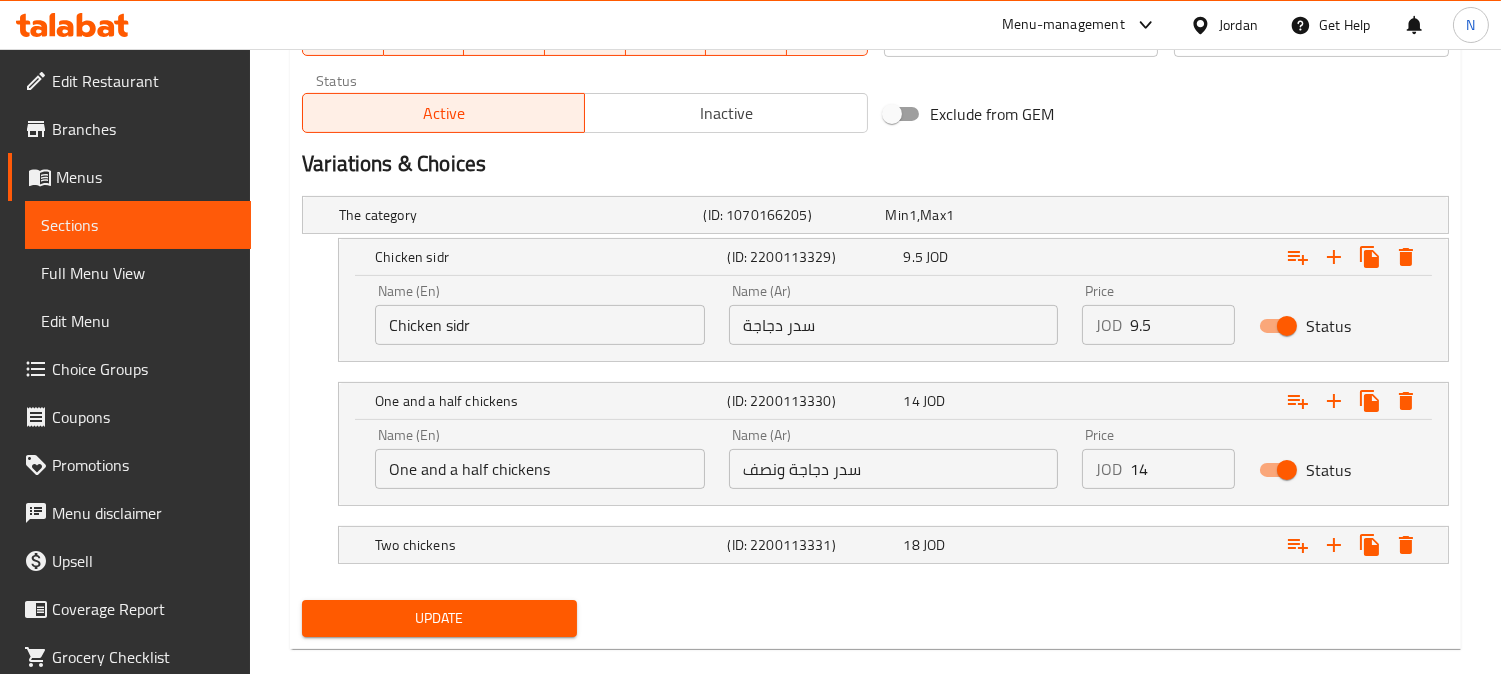 scroll, scrollTop: 1013, scrollLeft: 0, axis: vertical 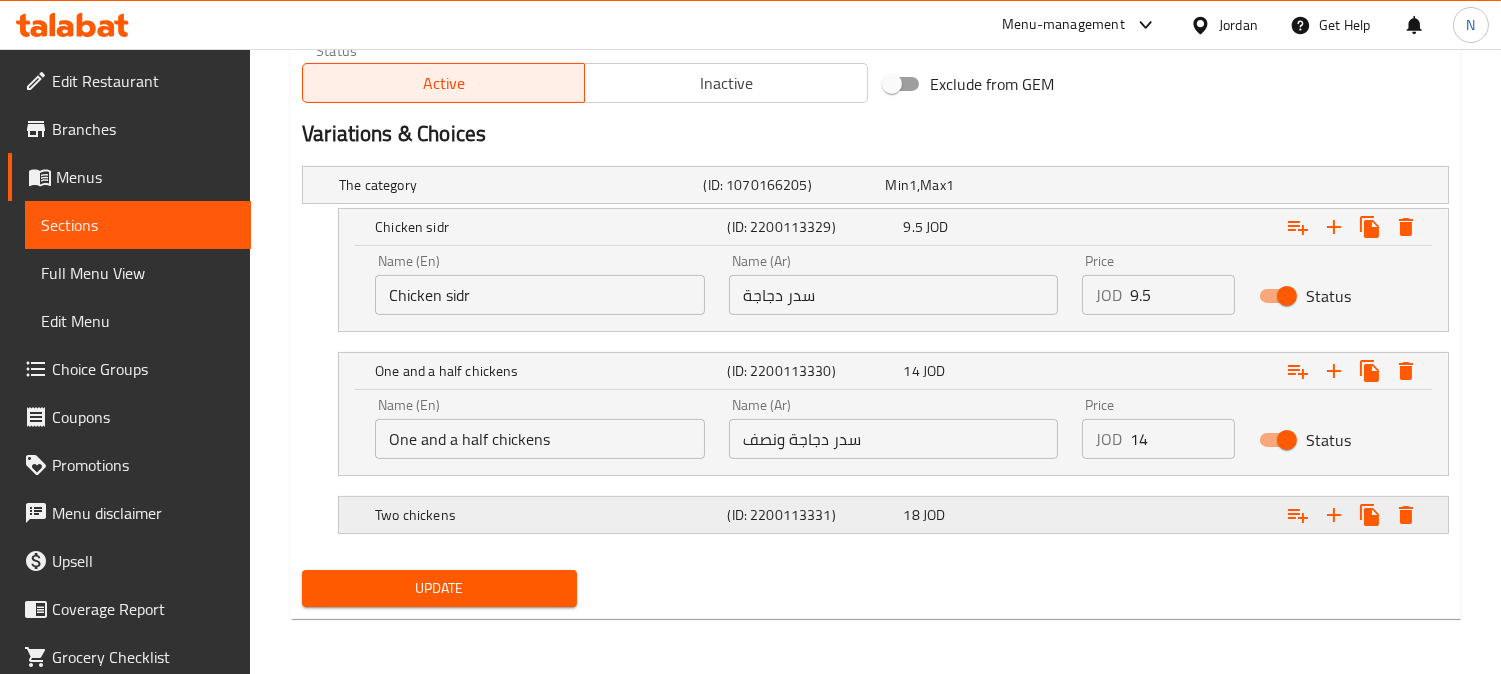 click on "(ID: 2200113331)" at bounding box center (790, 185) 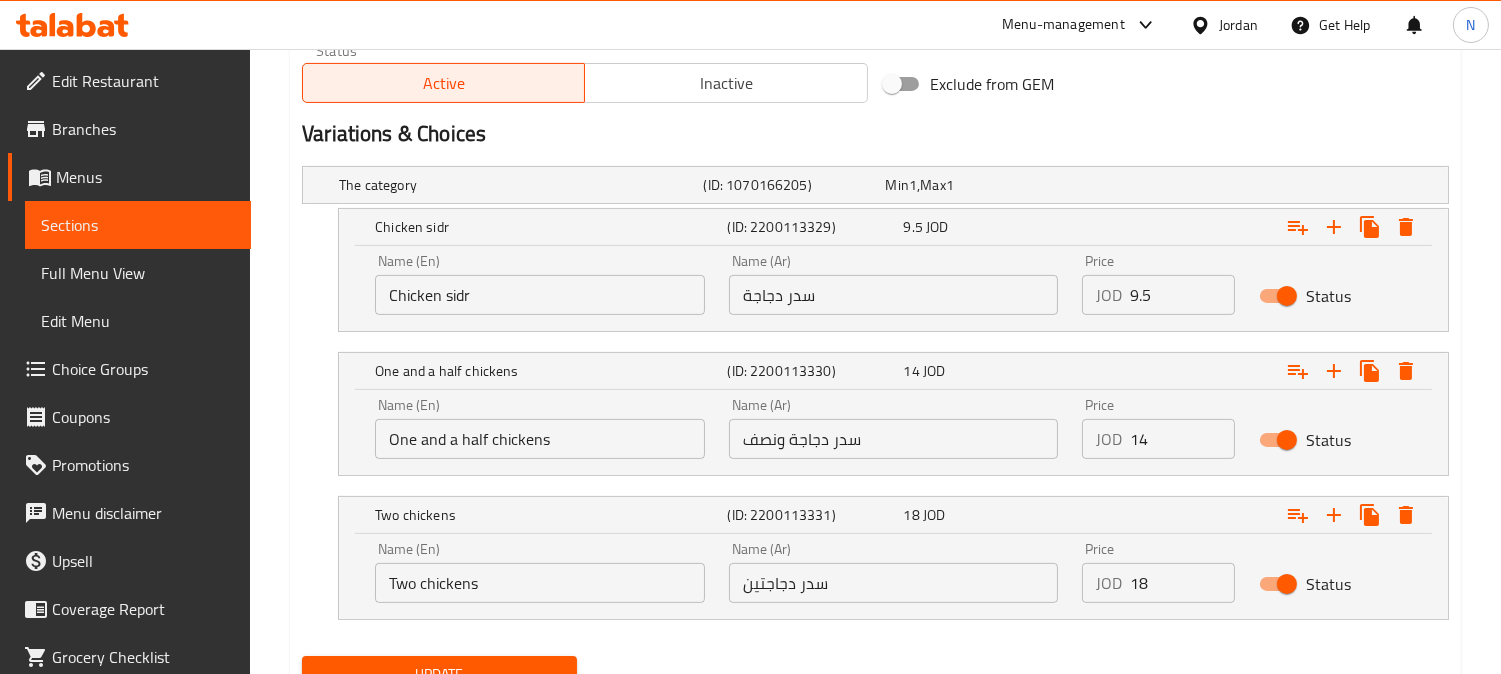 click on "Two chickens" at bounding box center [540, 583] 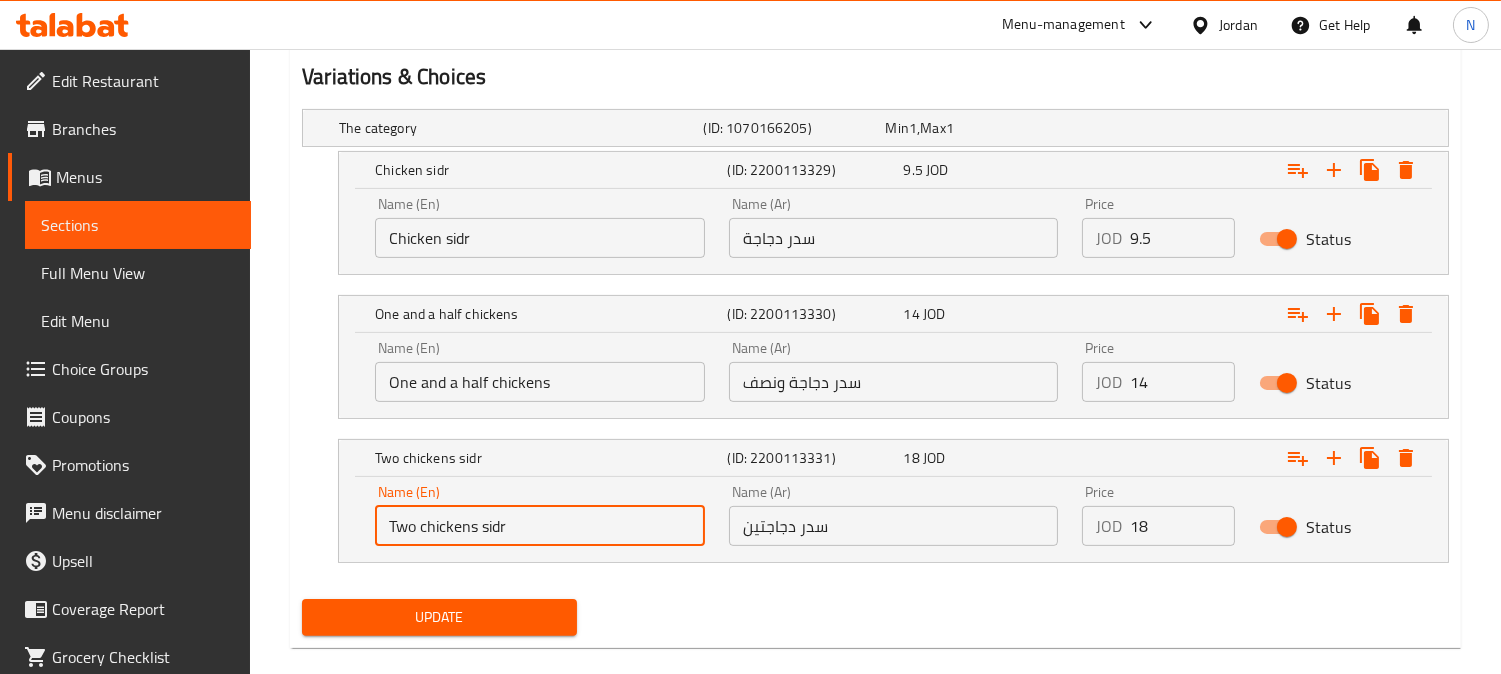 scroll, scrollTop: 1100, scrollLeft: 0, axis: vertical 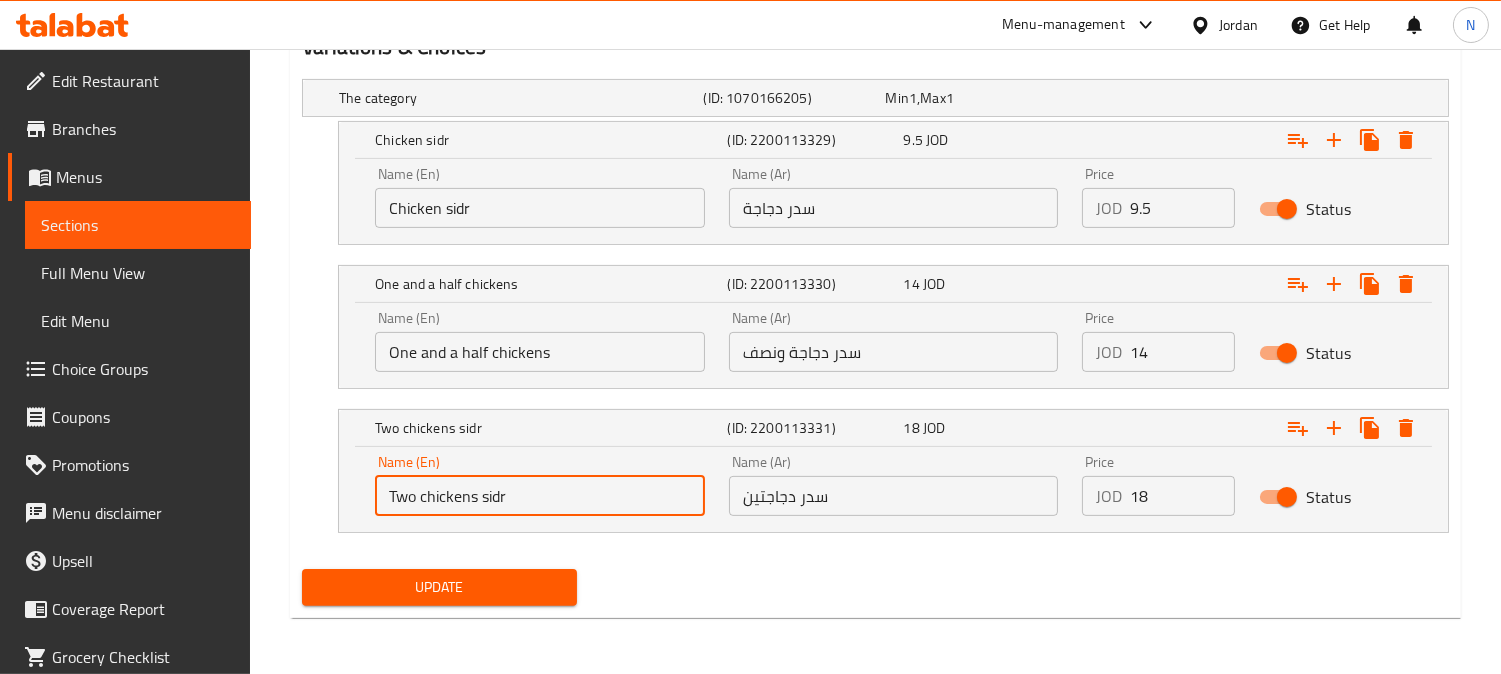 type on "Two chickens sidr" 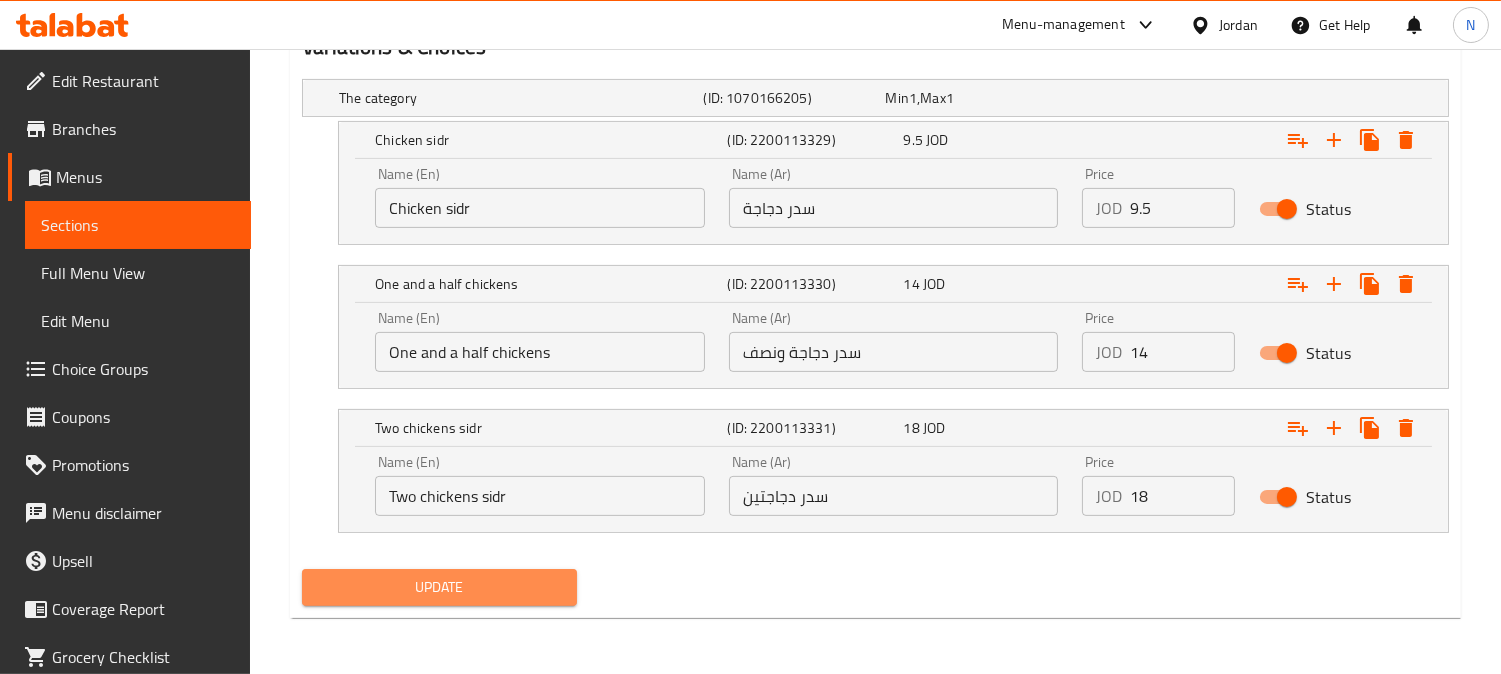click on "Update" at bounding box center [439, 587] 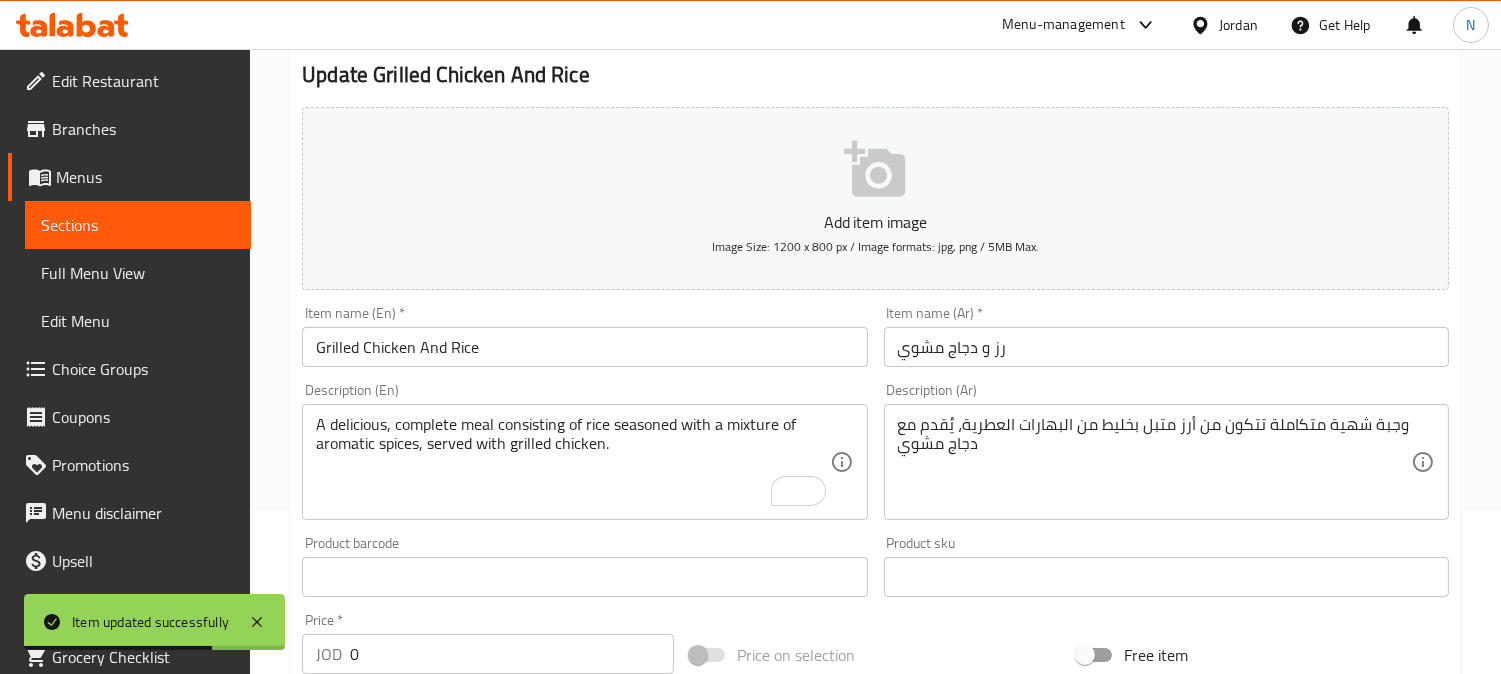 scroll, scrollTop: 0, scrollLeft: 0, axis: both 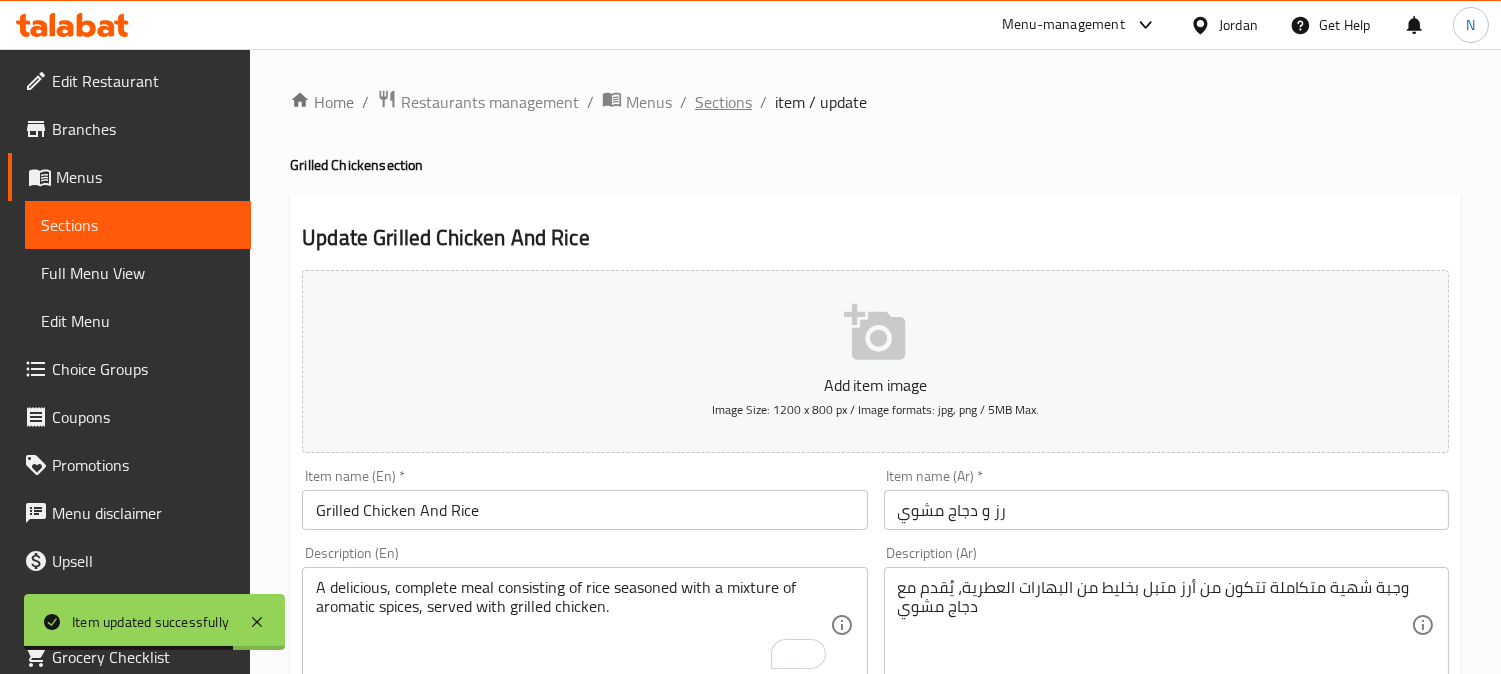 click on "Sections" at bounding box center [723, 102] 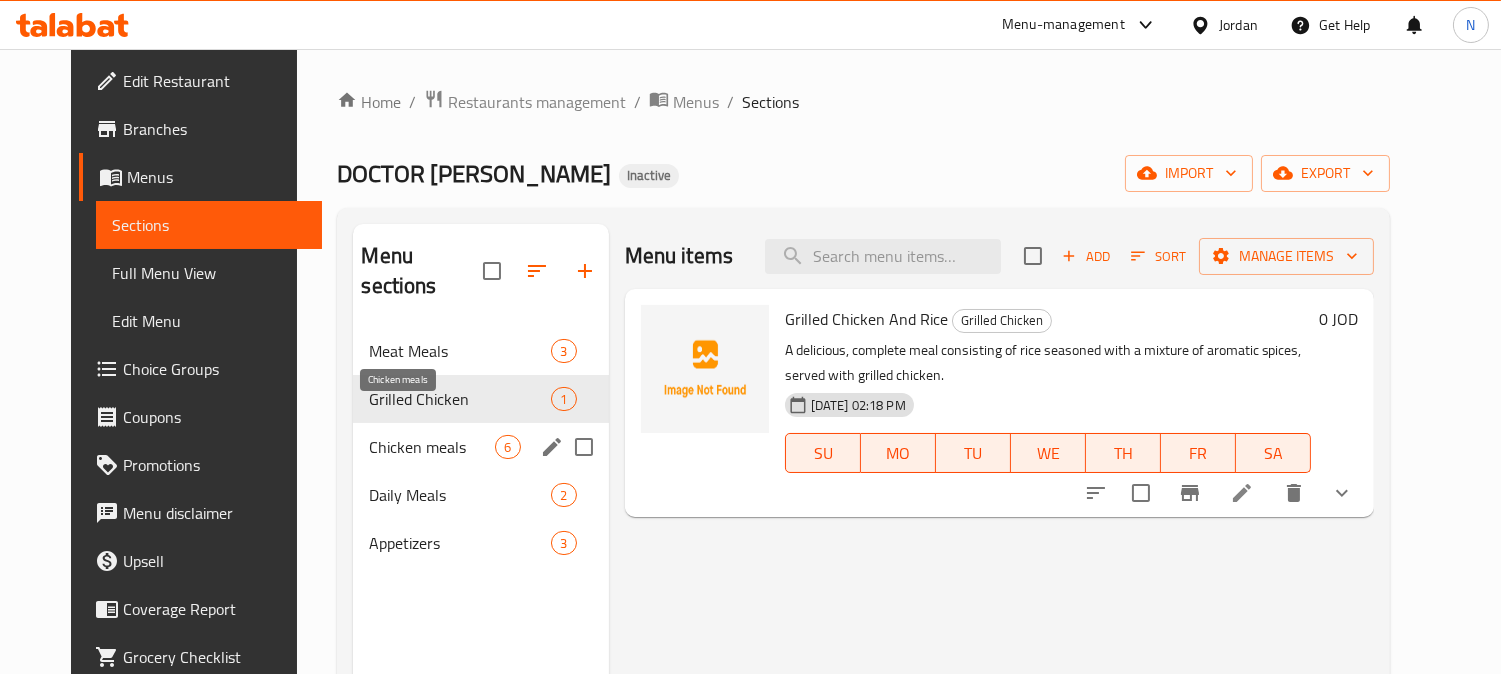 click on "Chicken meals" at bounding box center (432, 447) 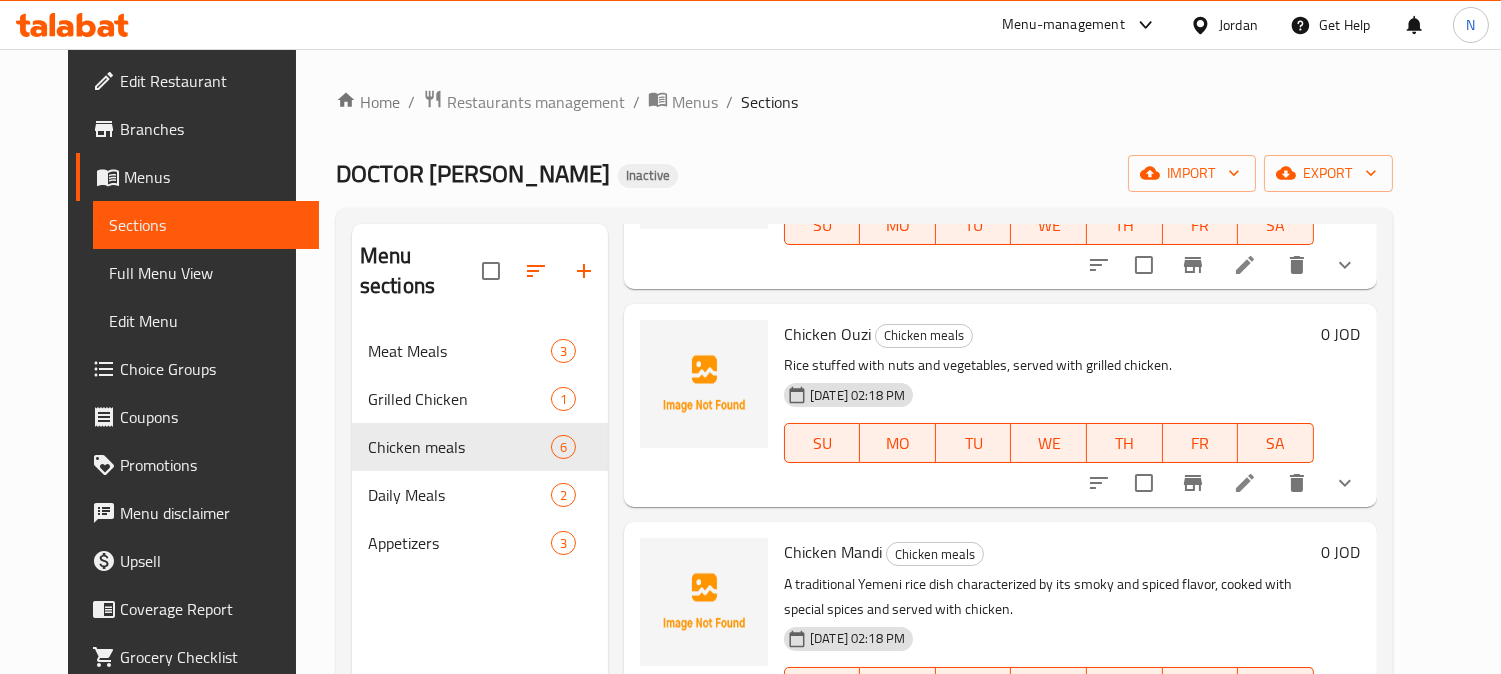scroll, scrollTop: 760, scrollLeft: 0, axis: vertical 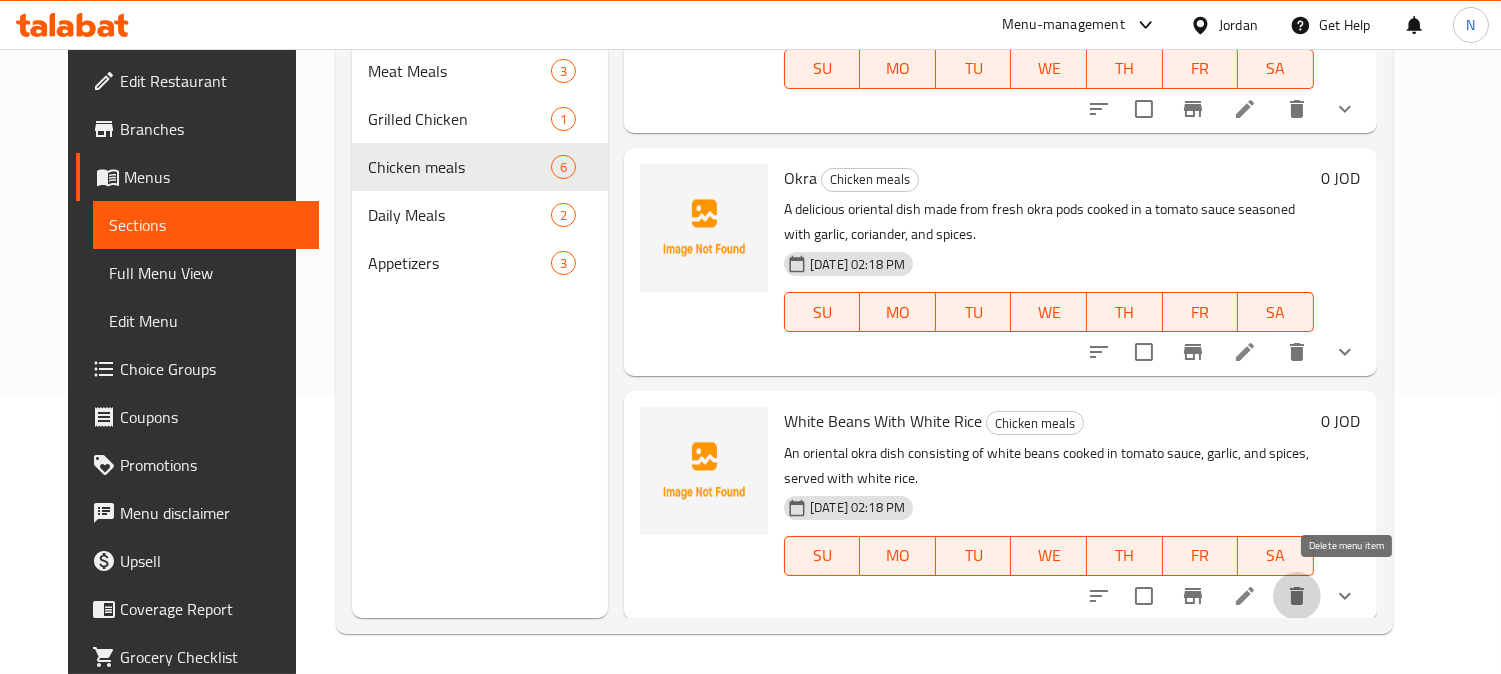 click 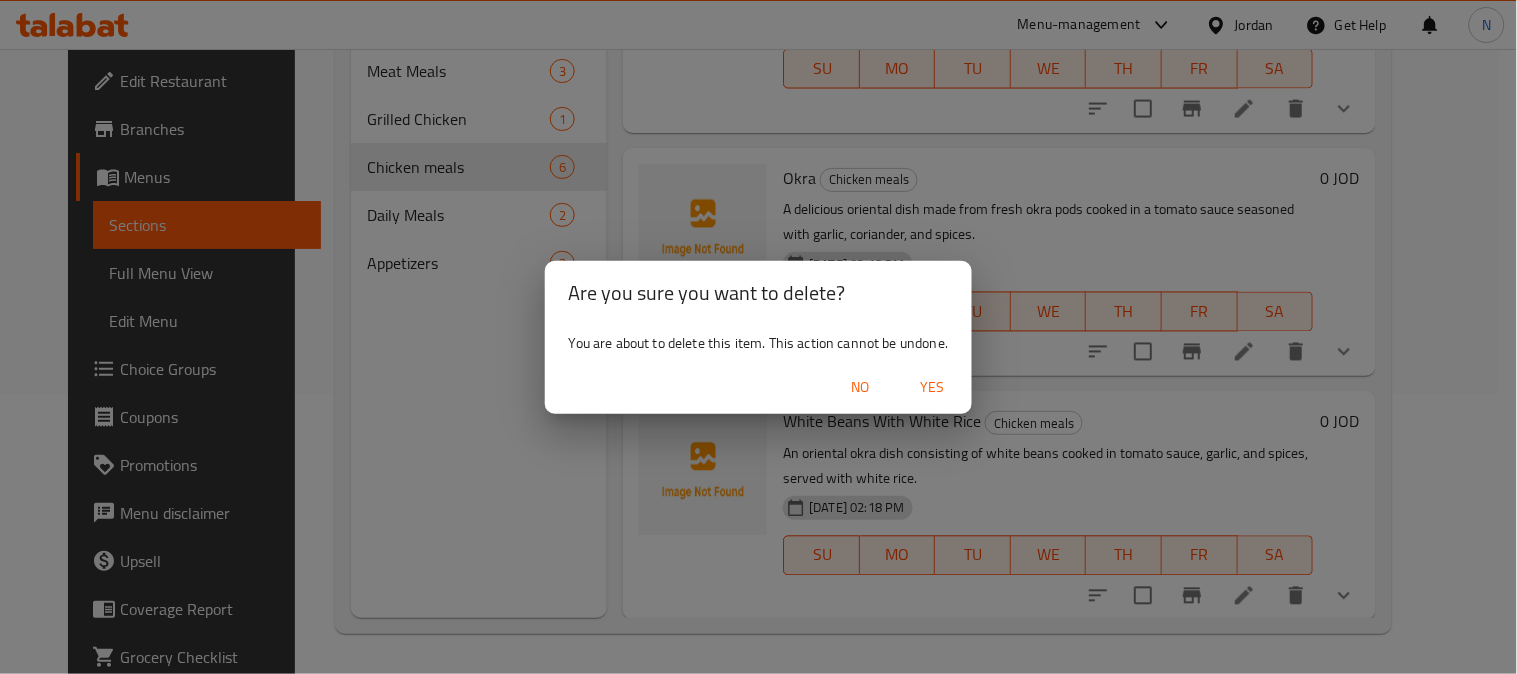 click on "Yes" at bounding box center (932, 387) 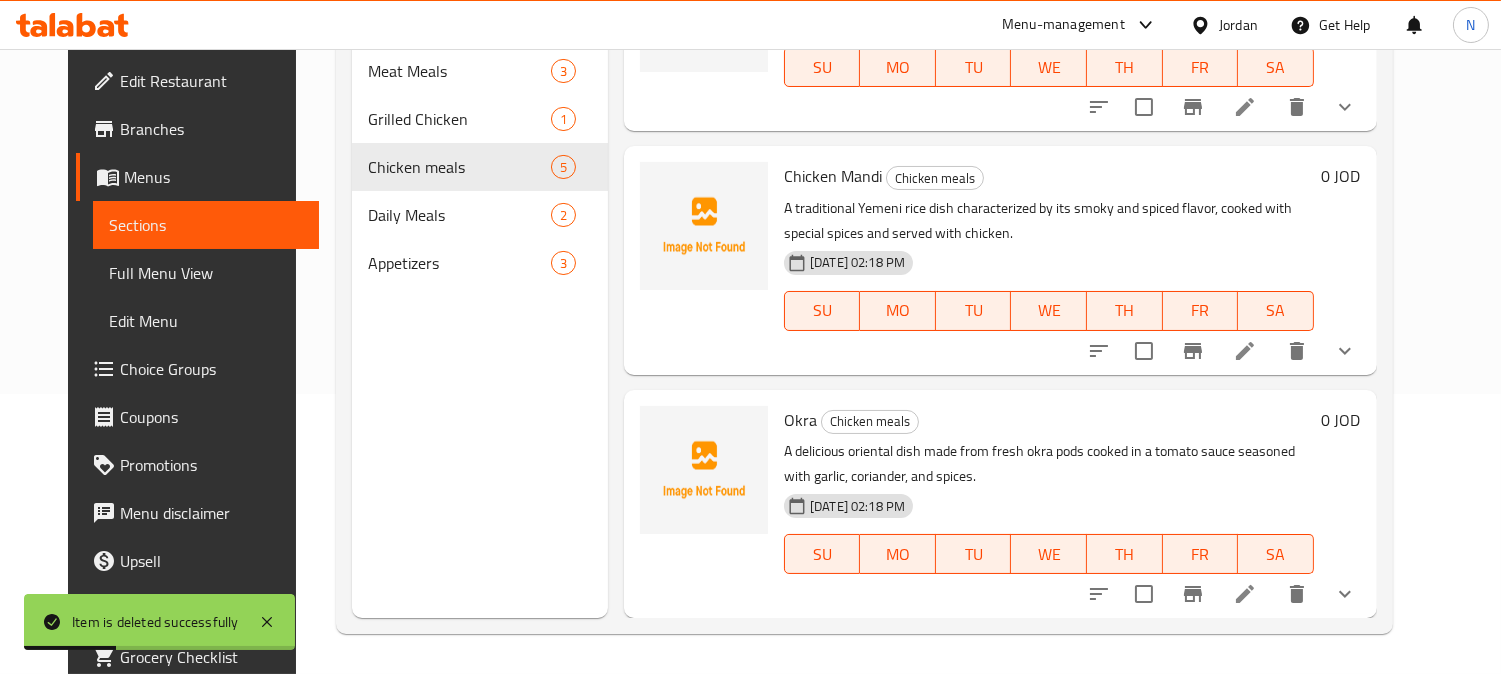 scroll, scrollTop: 516, scrollLeft: 0, axis: vertical 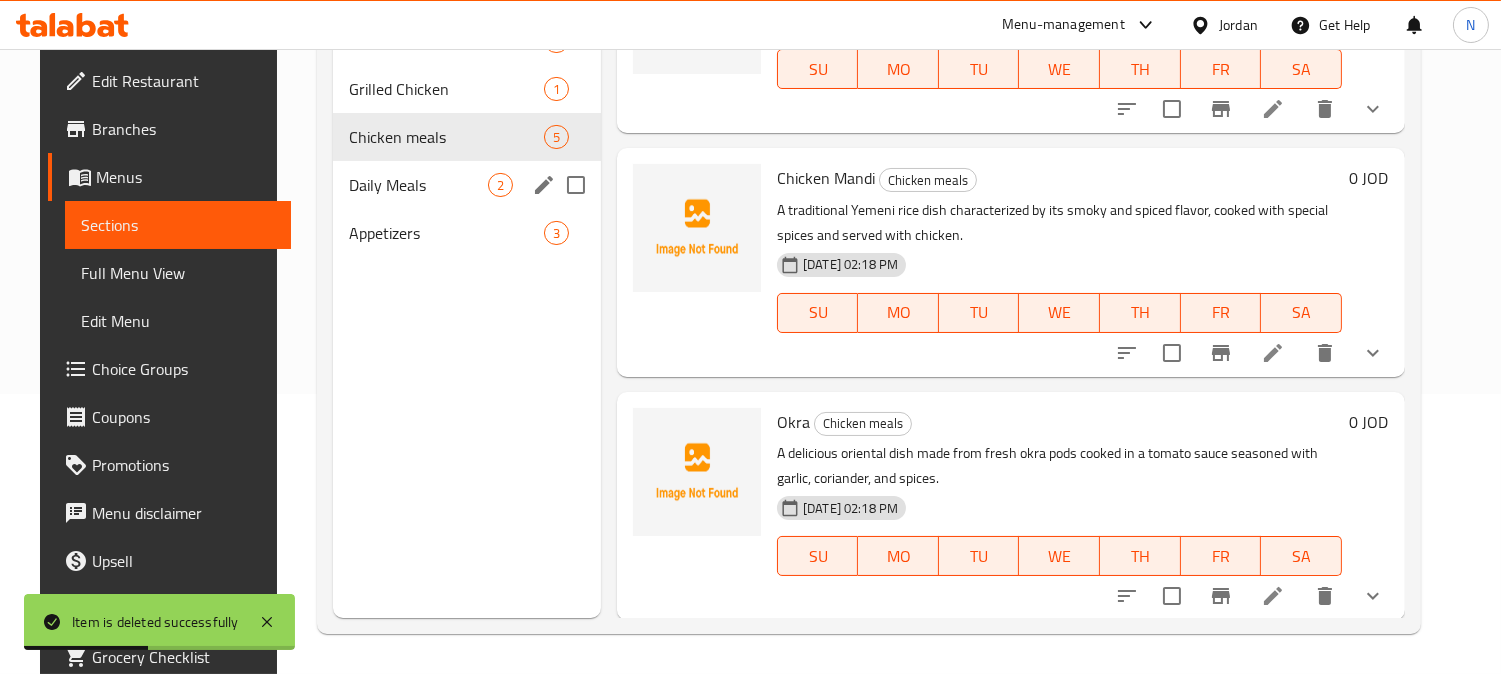 click on "Daily Meals" at bounding box center [418, 185] 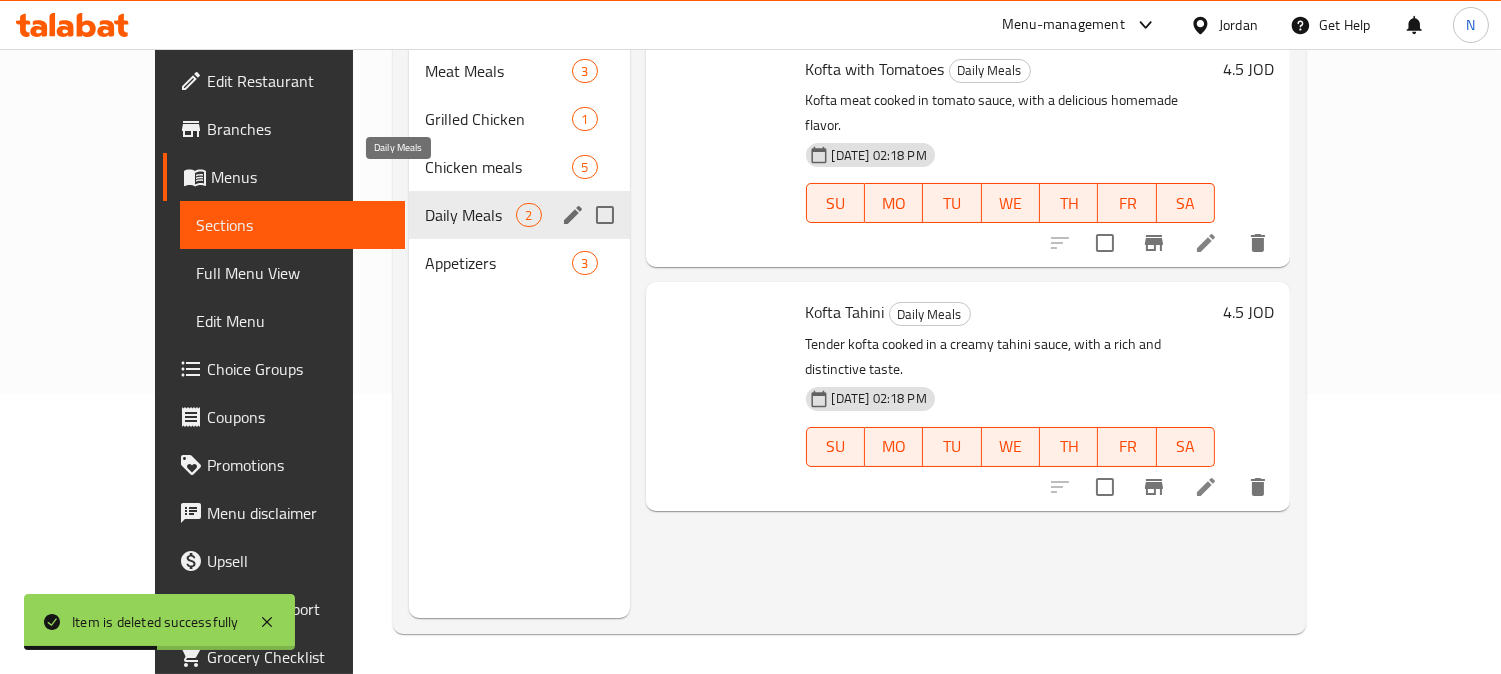 scroll, scrollTop: 0, scrollLeft: 0, axis: both 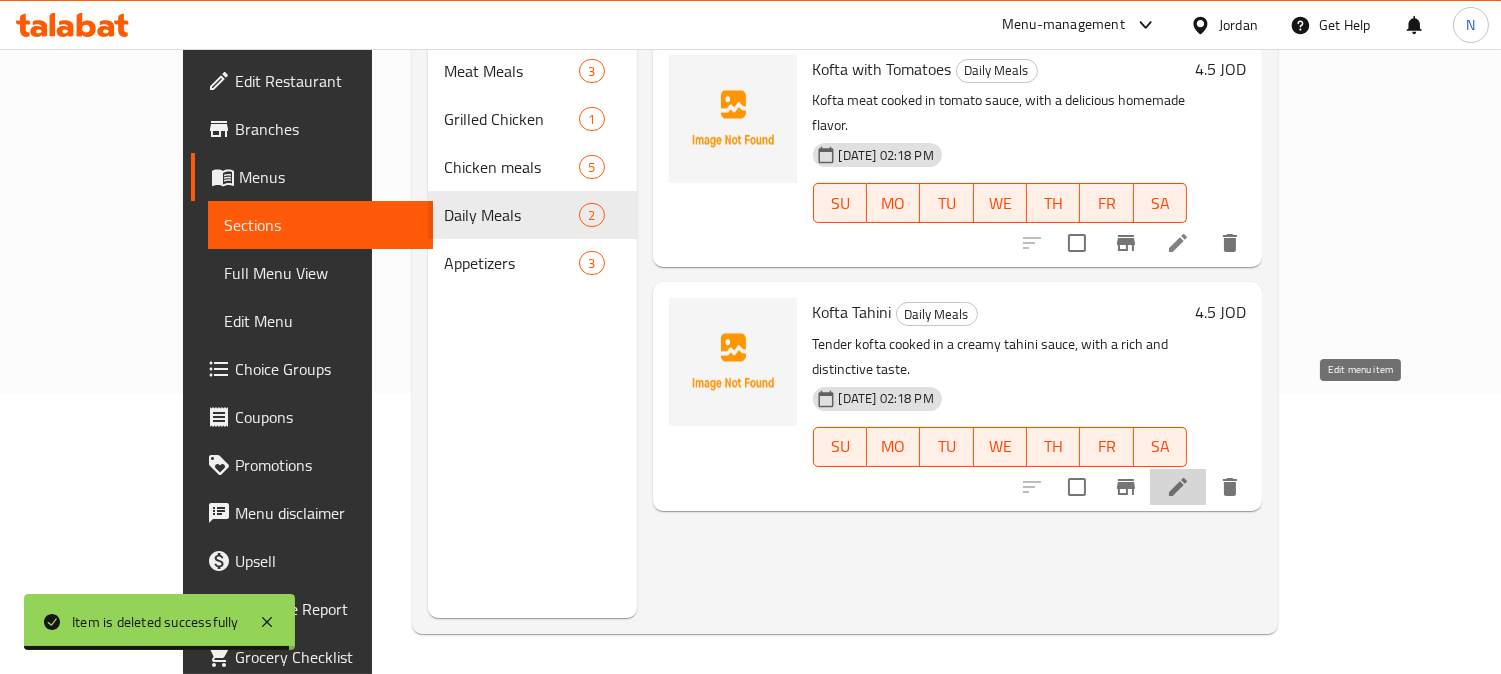 click 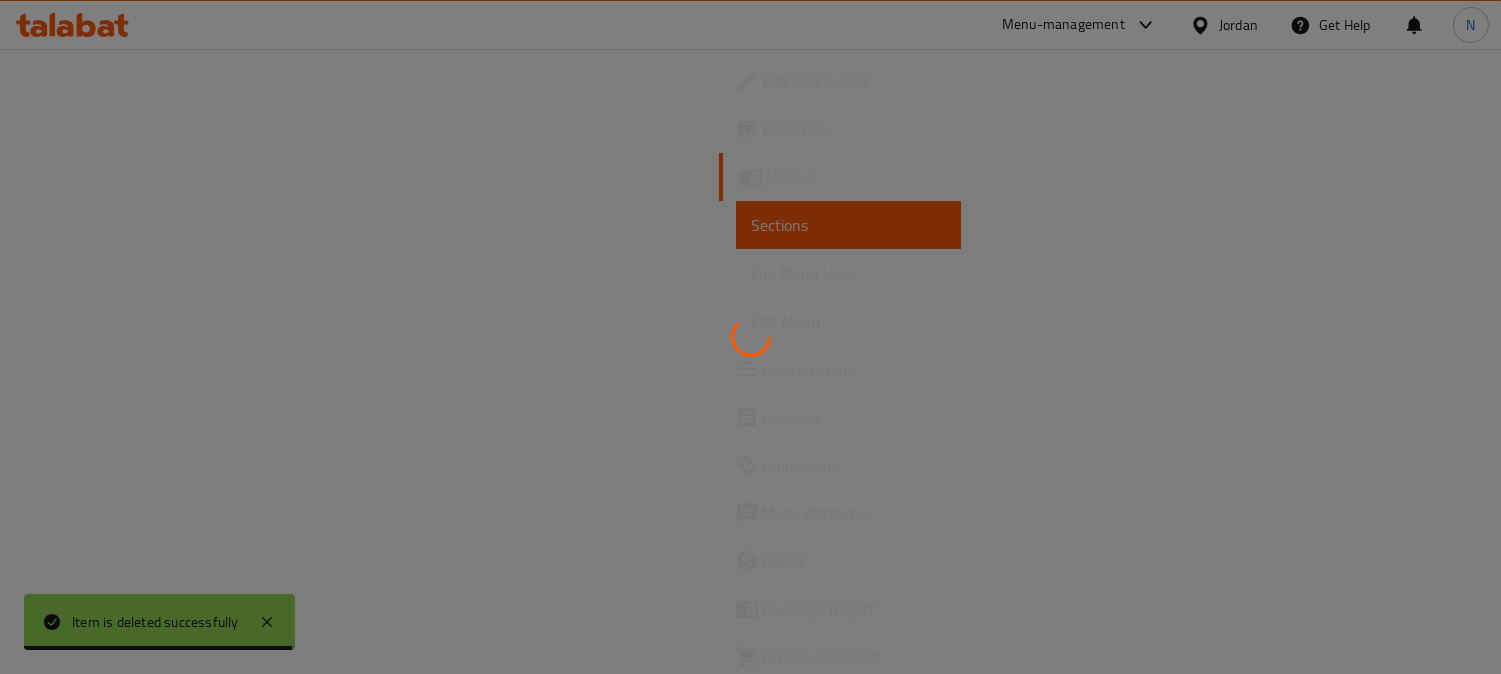 scroll, scrollTop: 0, scrollLeft: 0, axis: both 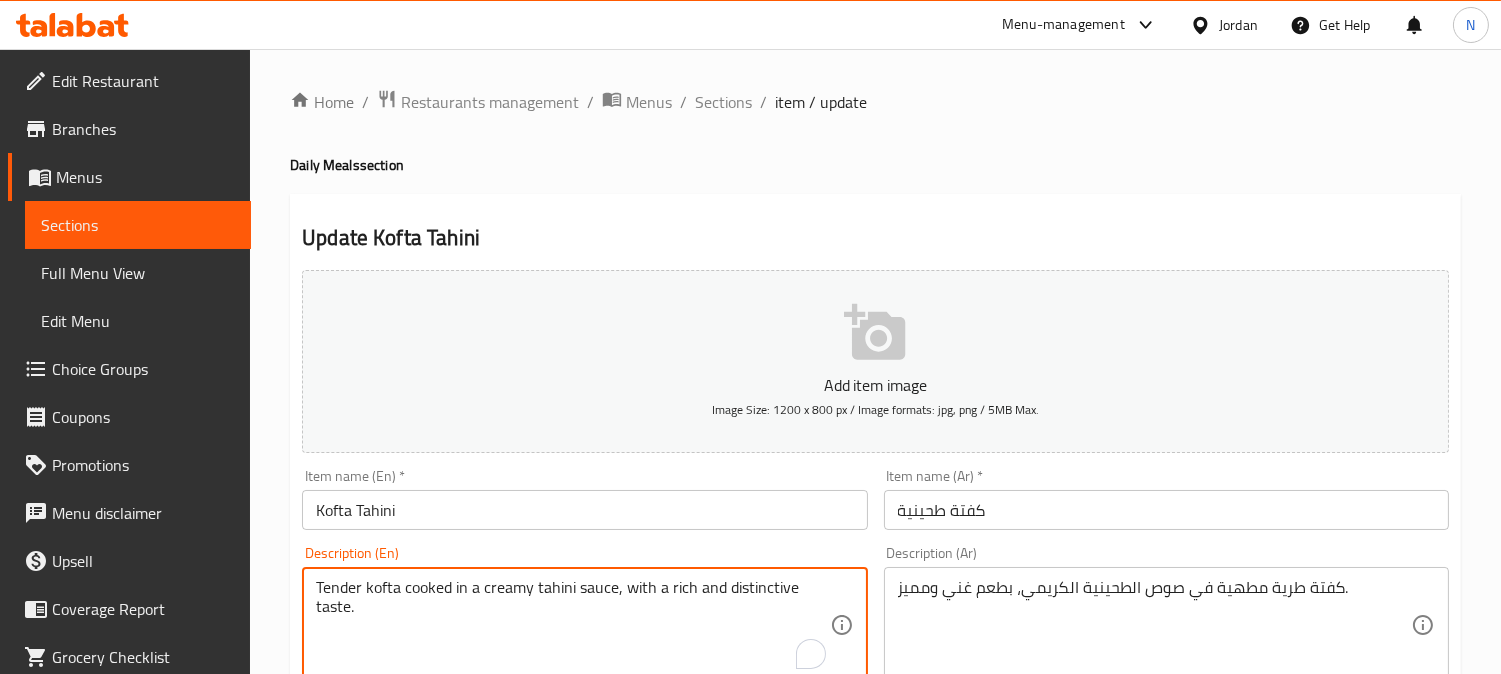 click on "Tender kofta cooked in a creamy tahini sauce, with a rich and distinctive taste." at bounding box center (572, 625) 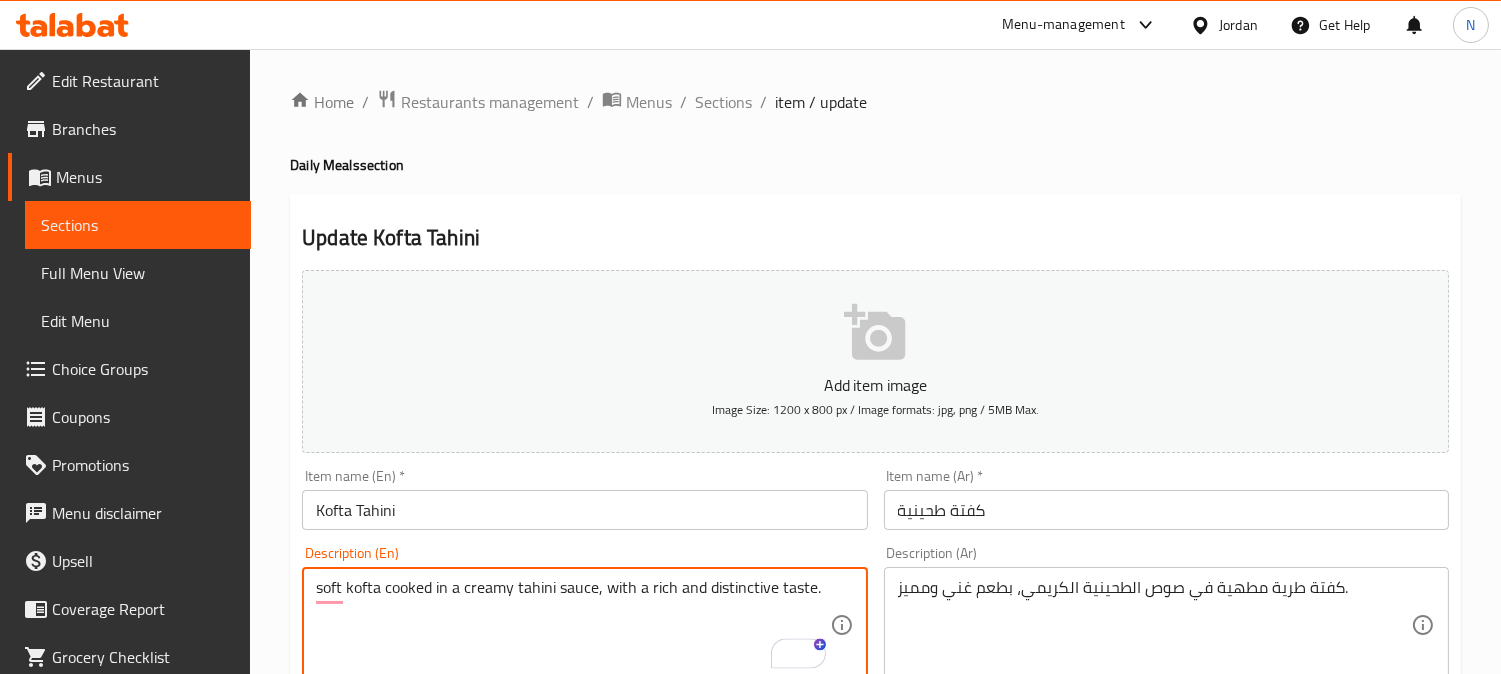 scroll, scrollTop: 735, scrollLeft: 0, axis: vertical 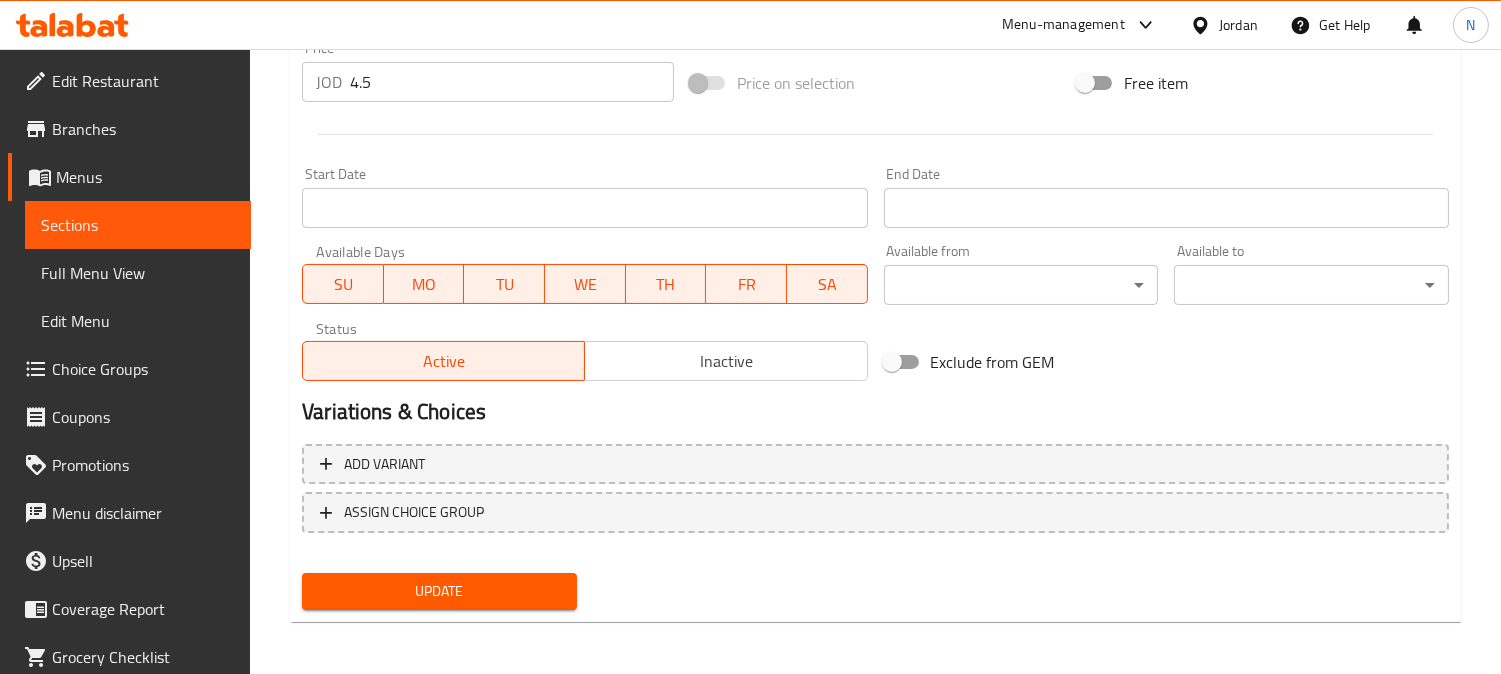type on "soft kofta cooked in a creamy tahini sauce, with a rich and distinctive taste." 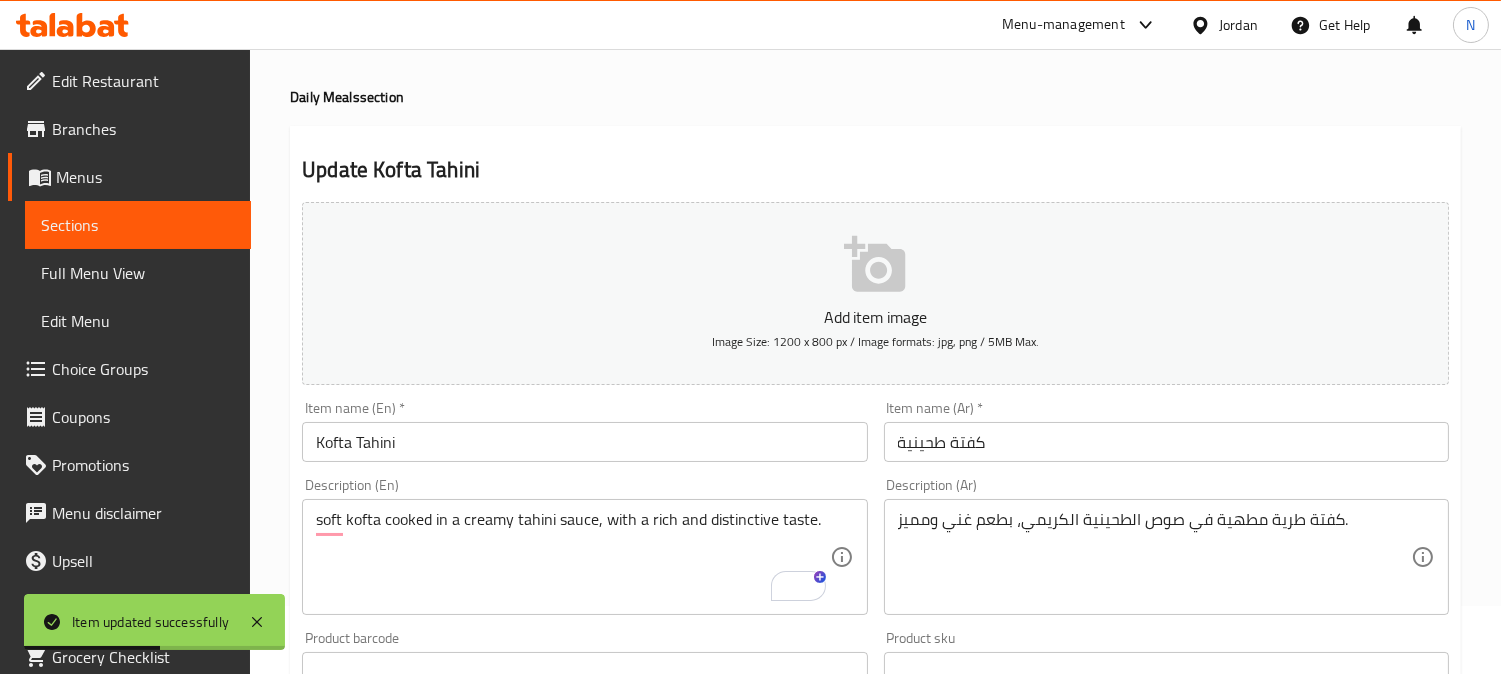 scroll, scrollTop: 0, scrollLeft: 0, axis: both 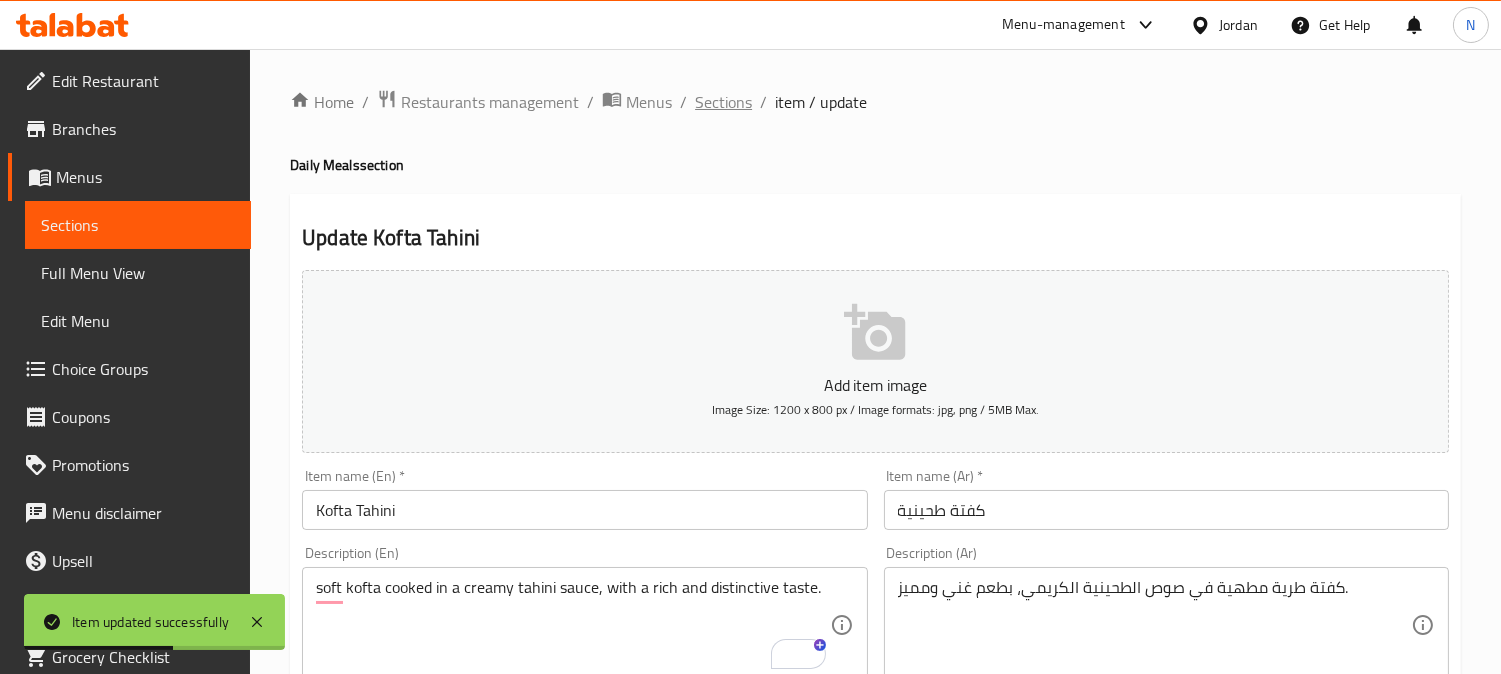 click on "Sections" at bounding box center (723, 102) 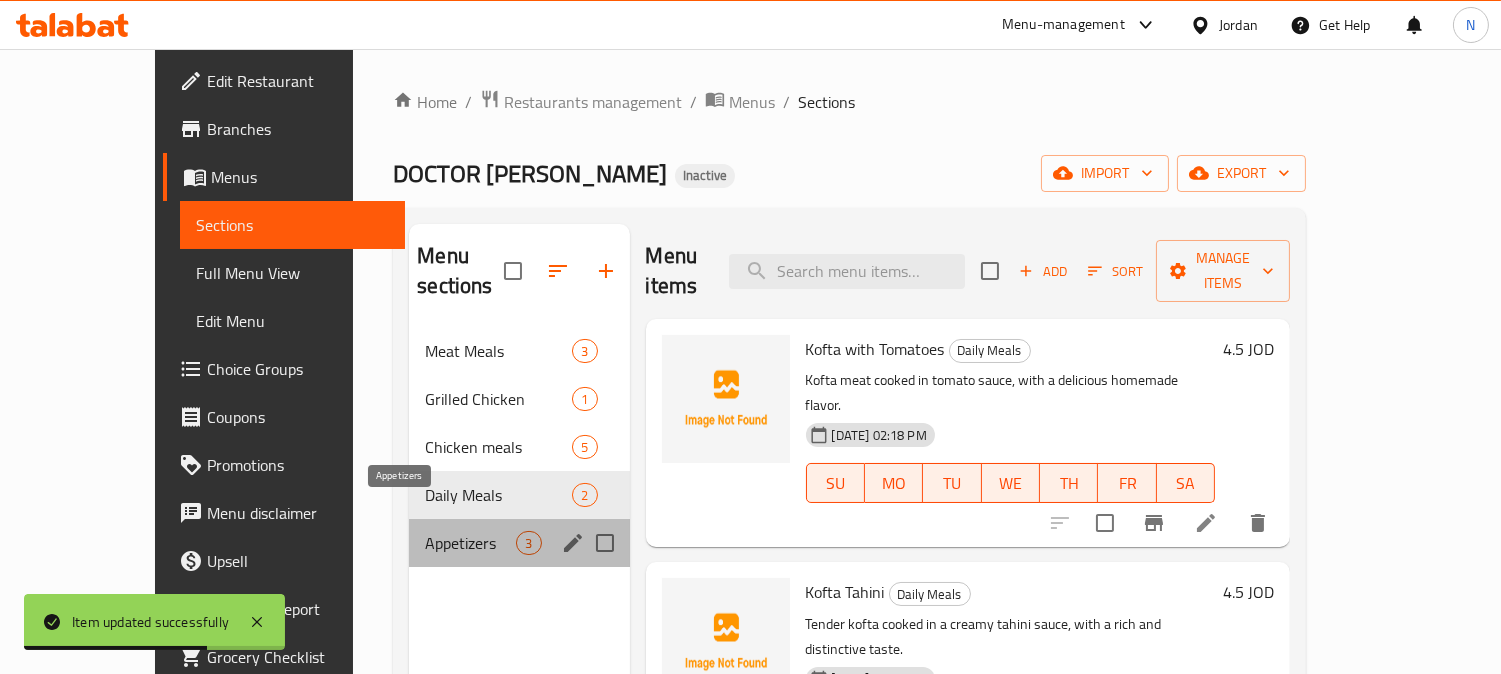 click on "Appetizers" at bounding box center (470, 543) 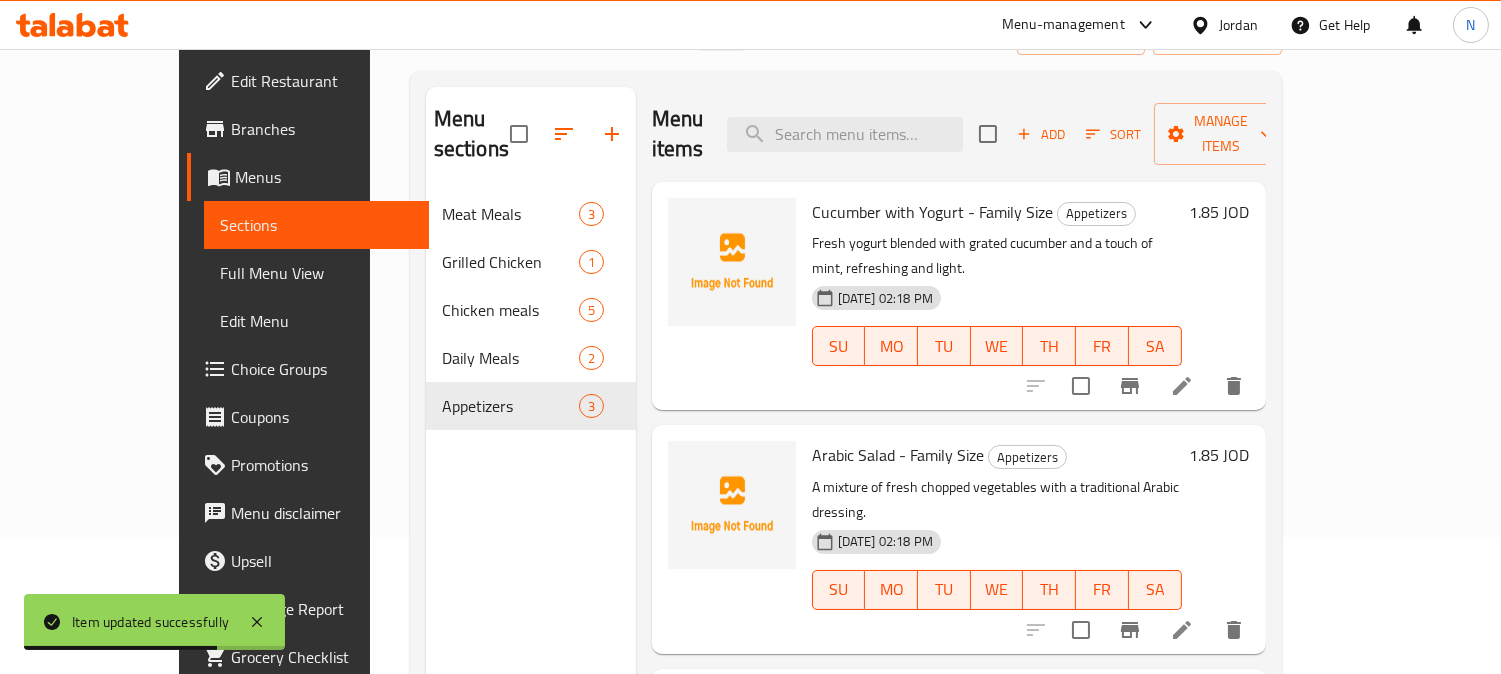 scroll, scrollTop: 280, scrollLeft: 0, axis: vertical 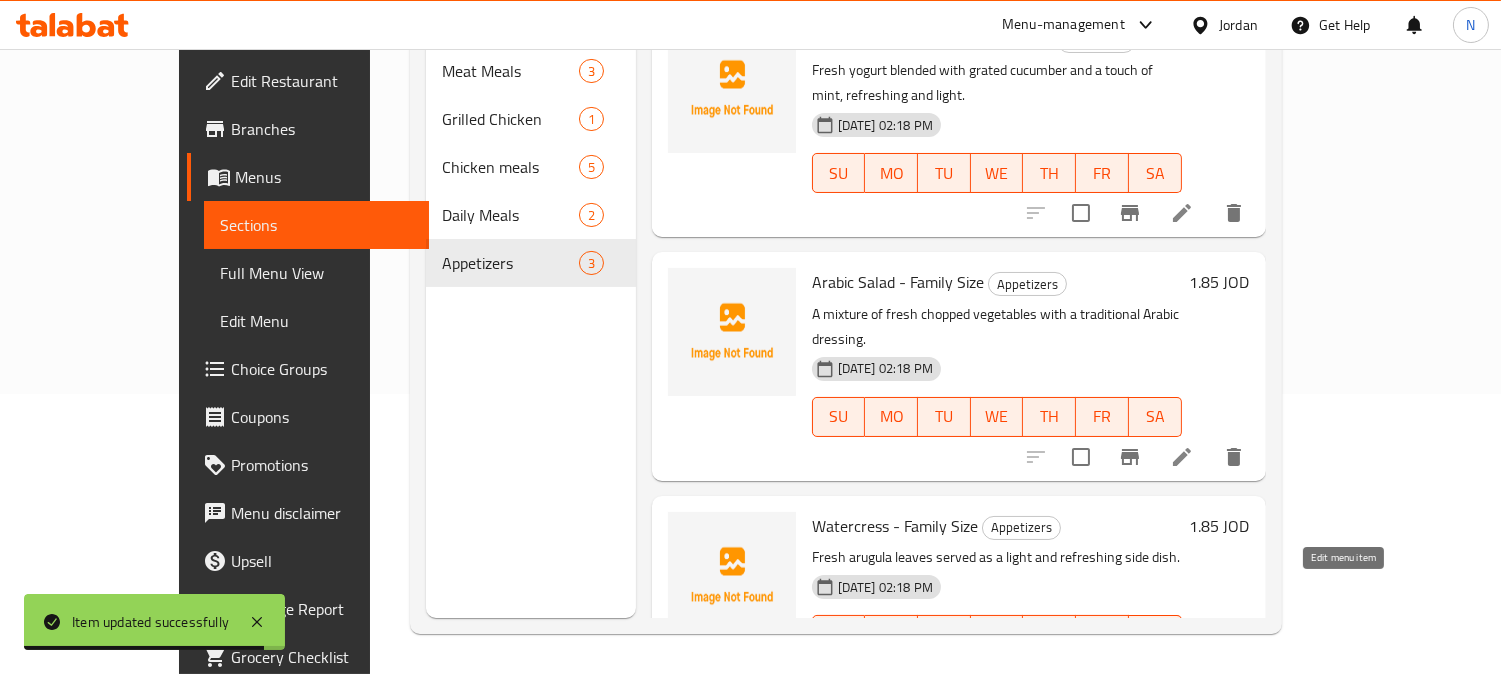click 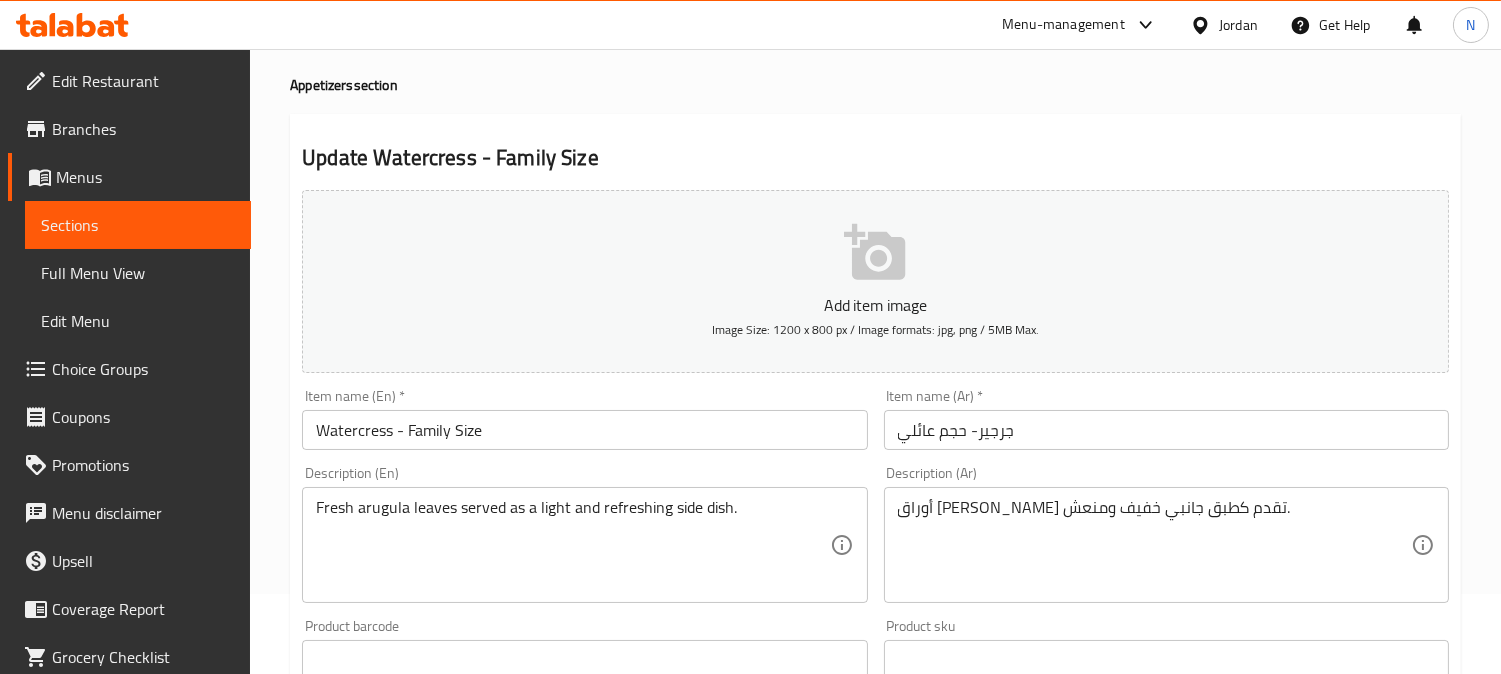 scroll, scrollTop: 111, scrollLeft: 0, axis: vertical 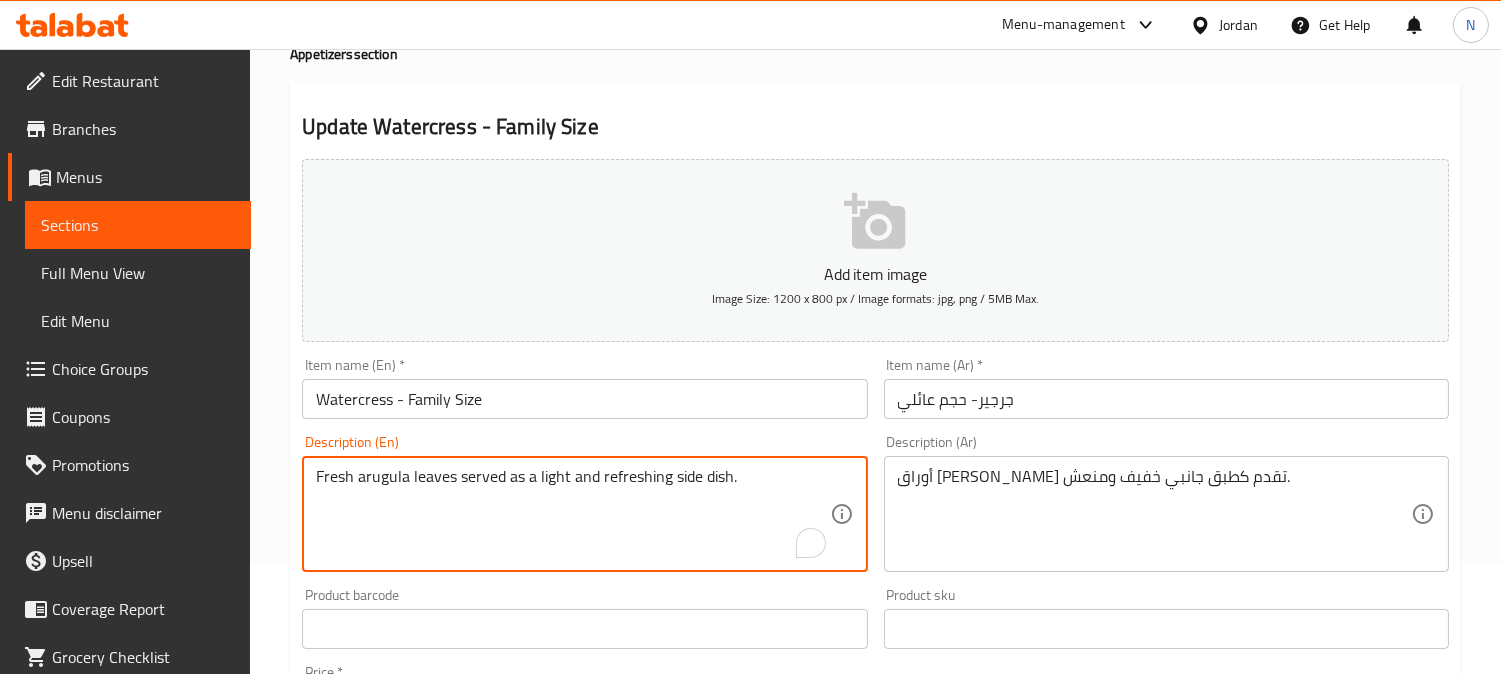 click on "Fresh arugula leaves served as a light and refreshing side dish." at bounding box center (572, 514) 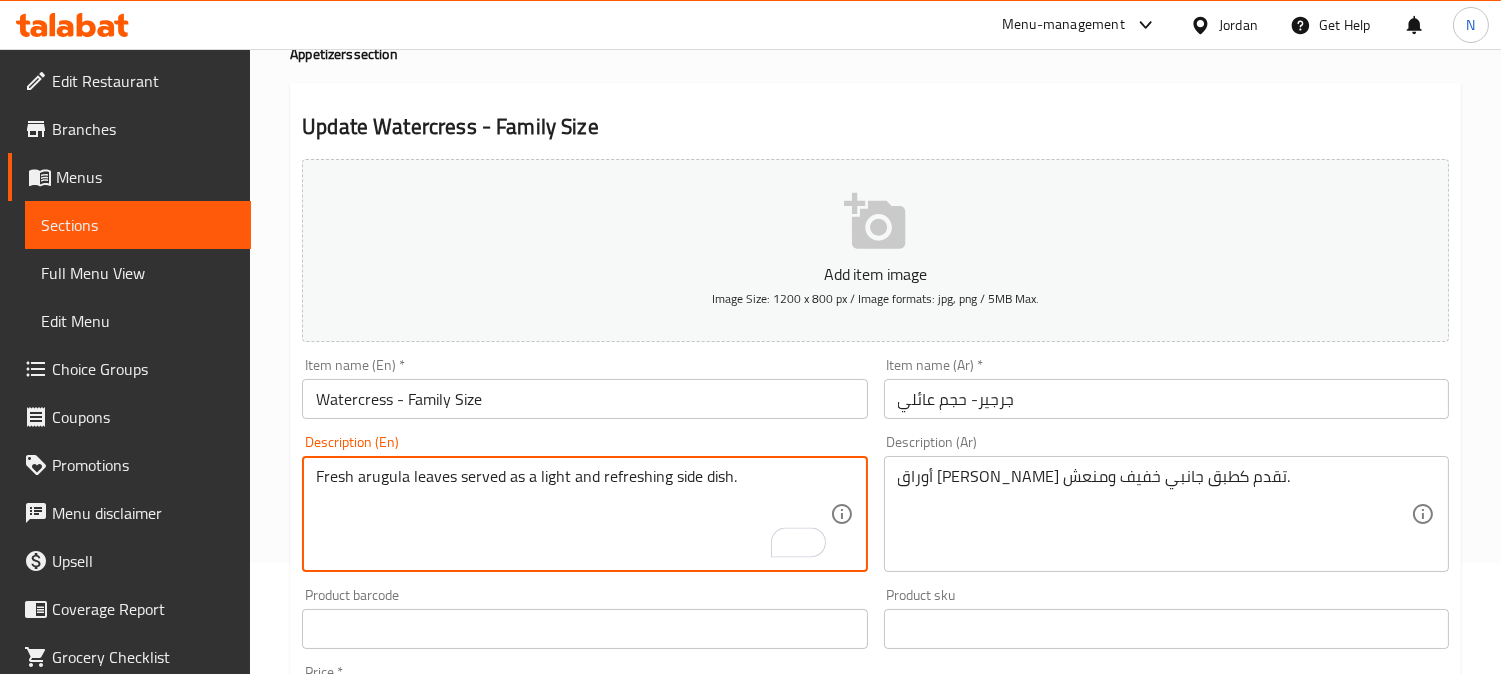 click on "Watercress - Family Size" at bounding box center (584, 399) 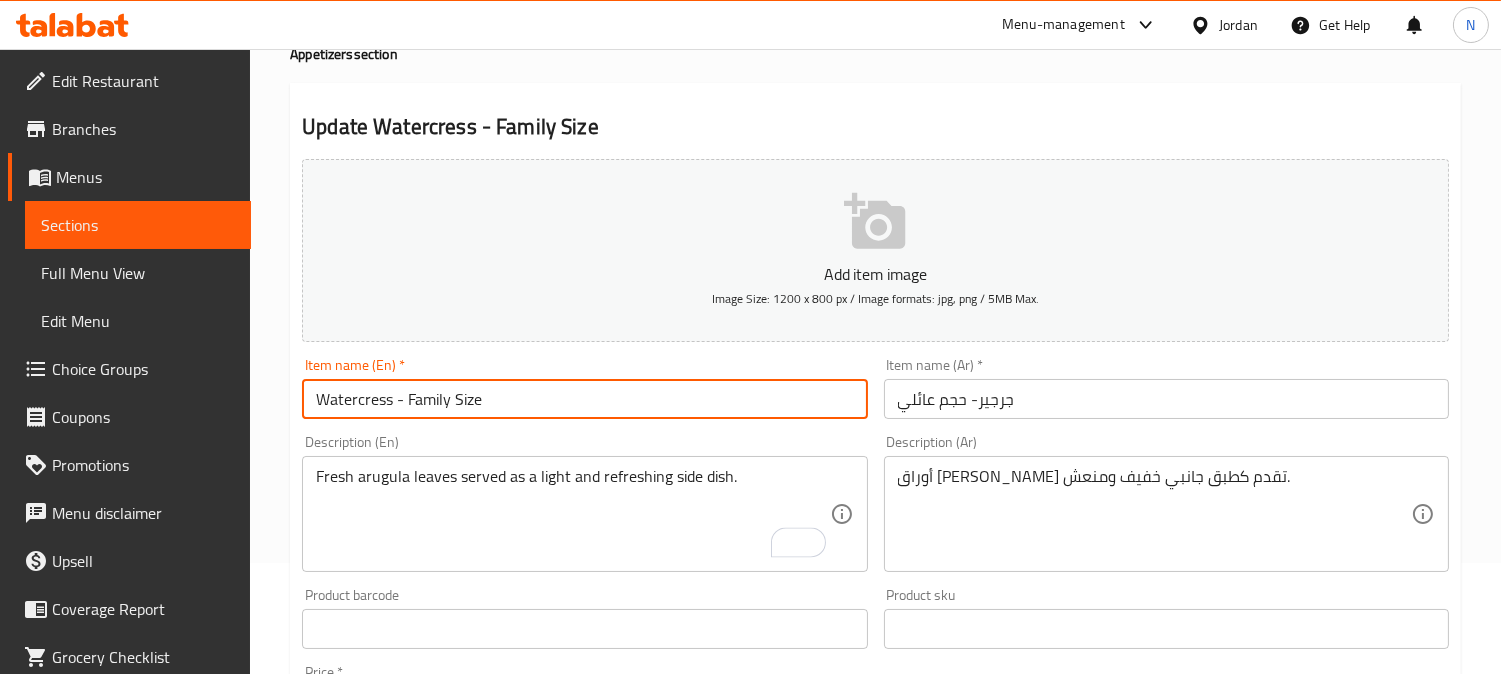 click on "Watercress - Family Size" at bounding box center [584, 399] 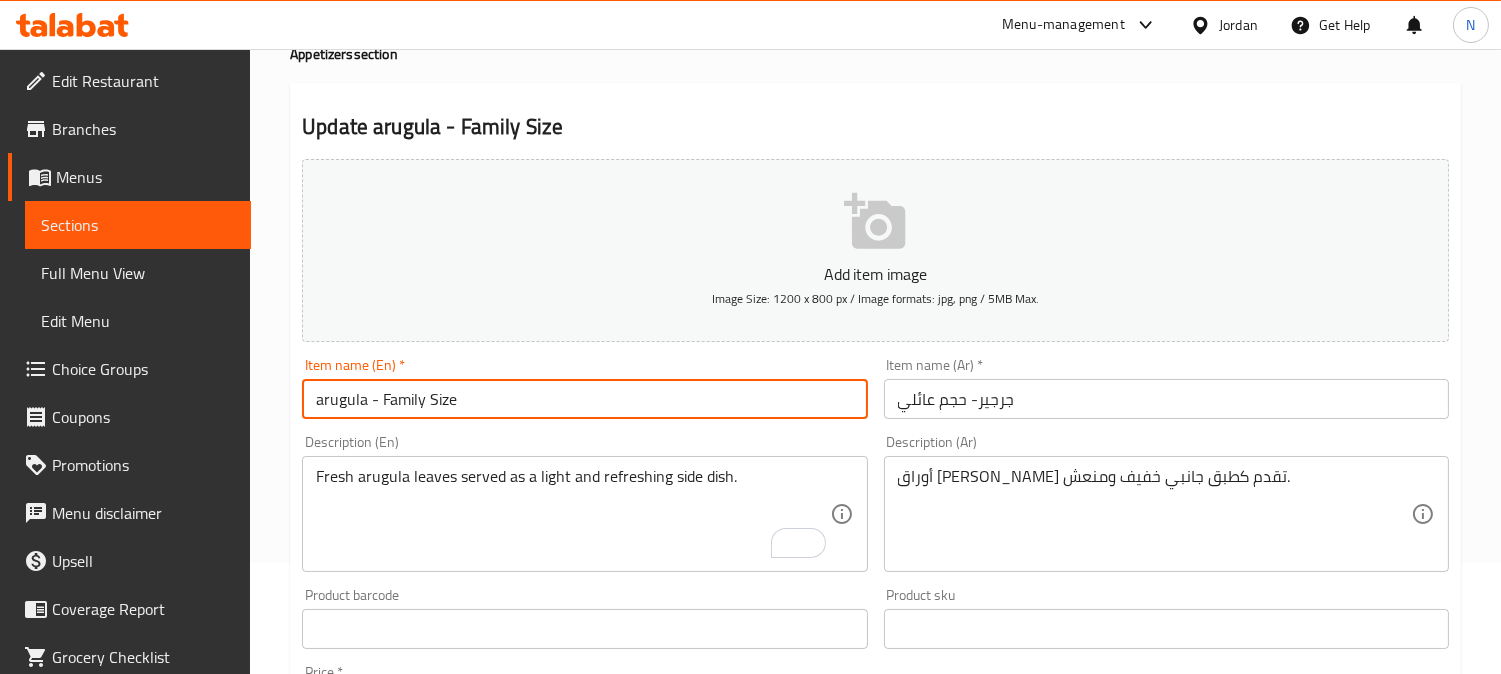 drag, startPoint x: 326, startPoint y: 403, endPoint x: 310, endPoint y: 408, distance: 16.763054 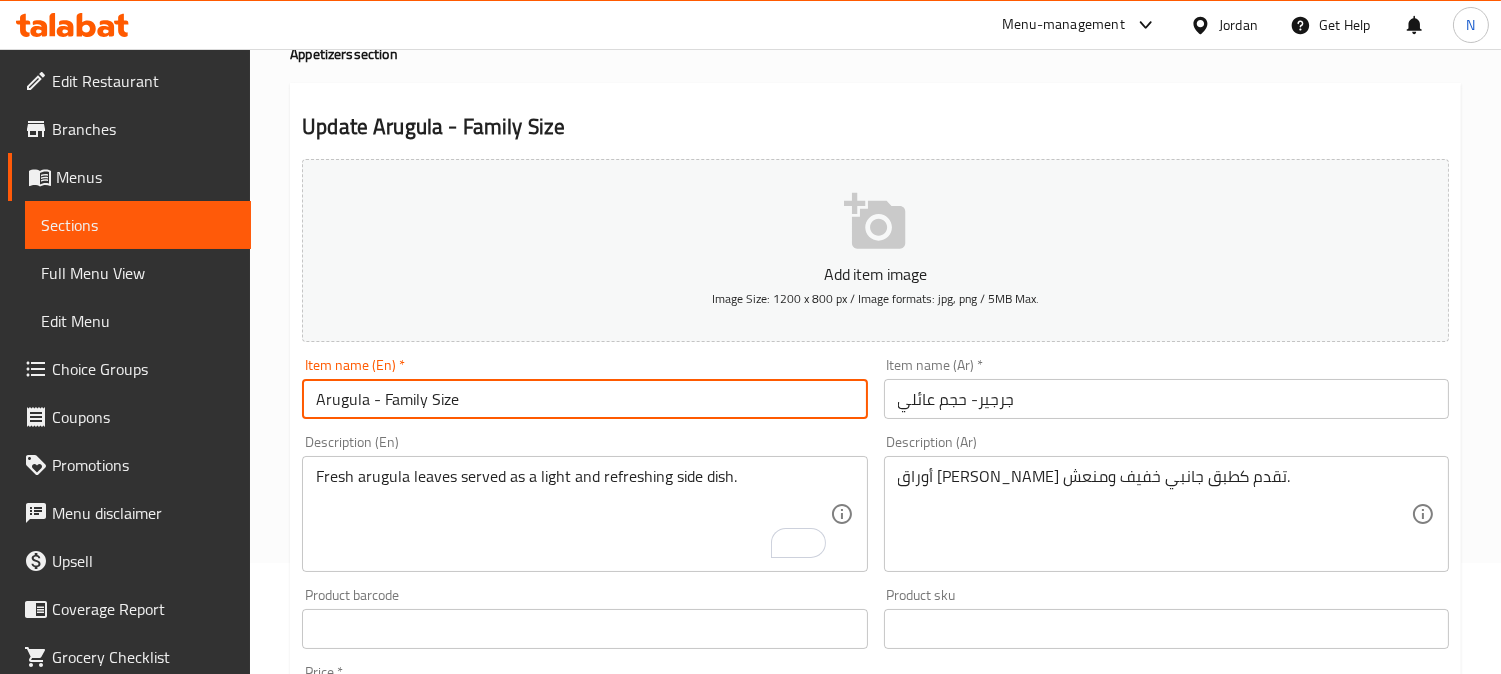 type on "Arugula - Family Size" 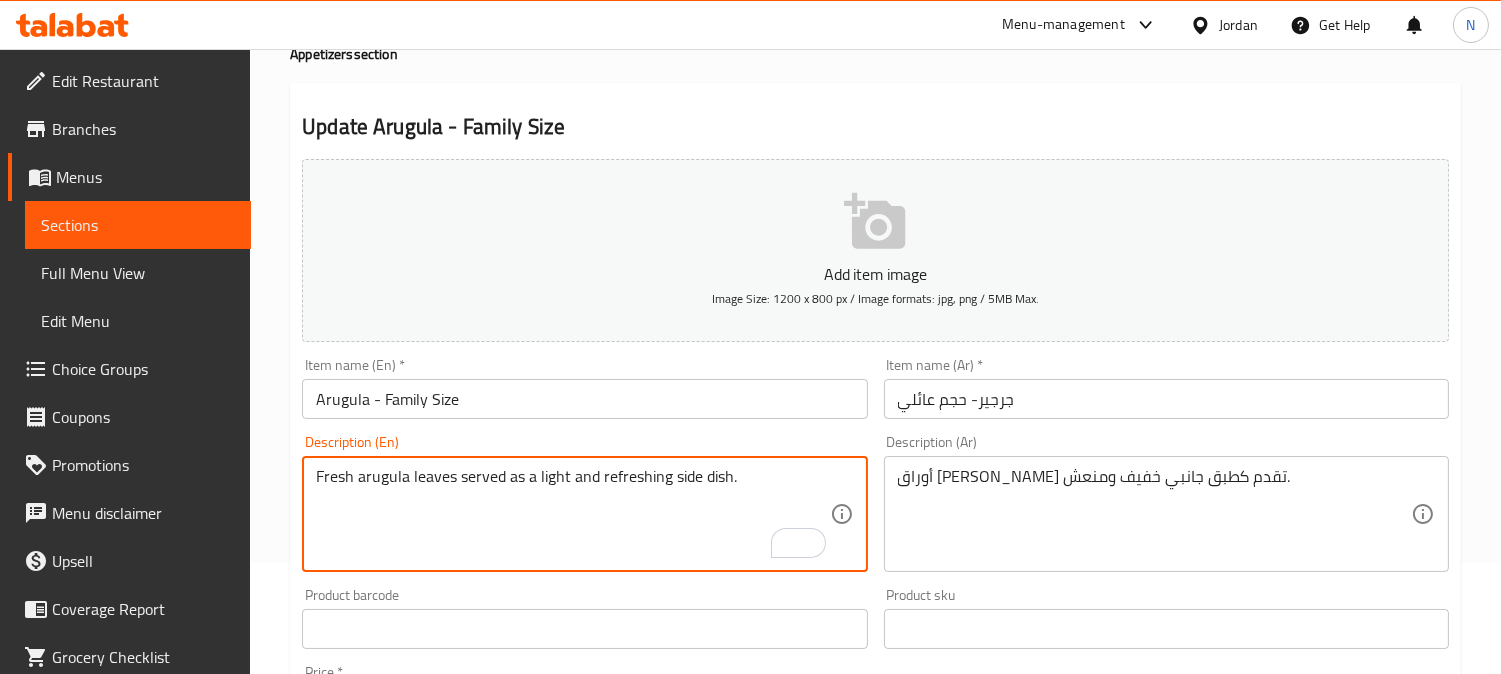 scroll, scrollTop: 735, scrollLeft: 0, axis: vertical 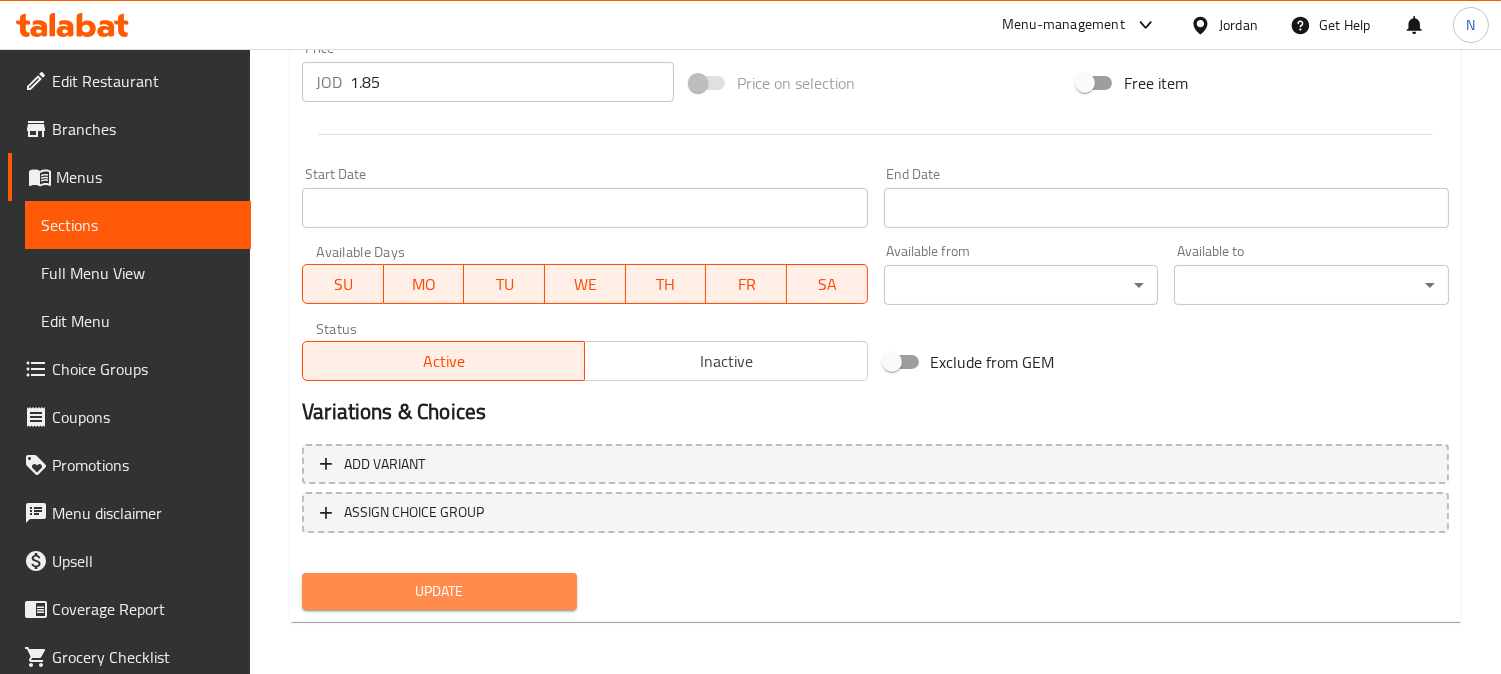 click on "Update" at bounding box center [439, 591] 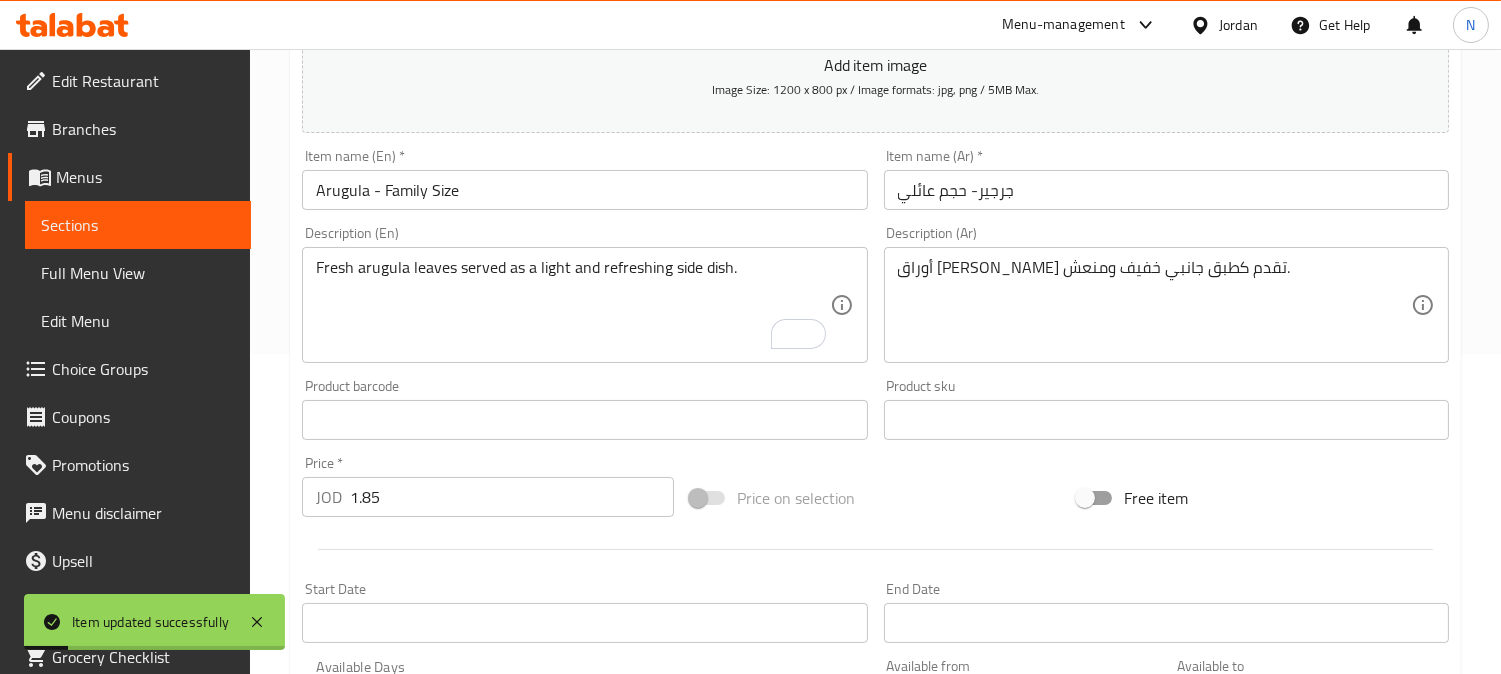 scroll, scrollTop: 0, scrollLeft: 0, axis: both 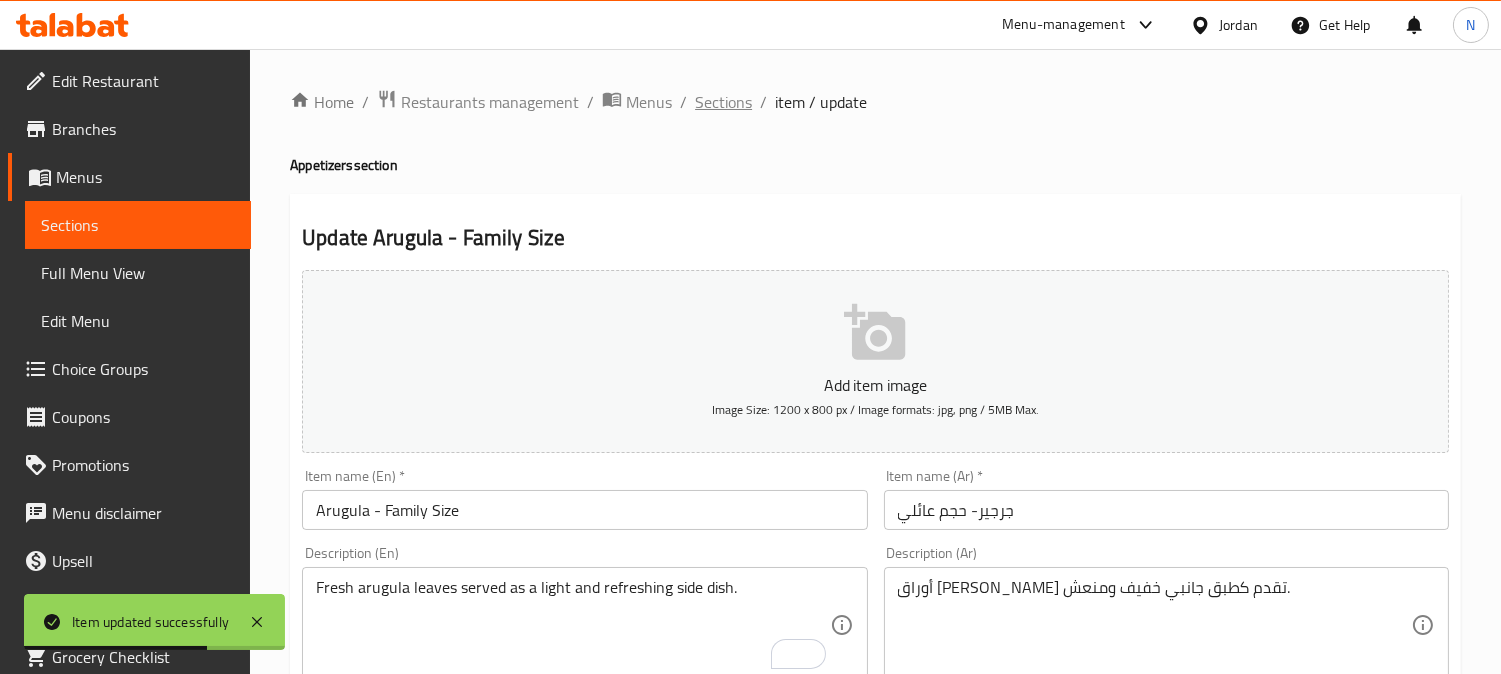 click on "Sections" at bounding box center [723, 102] 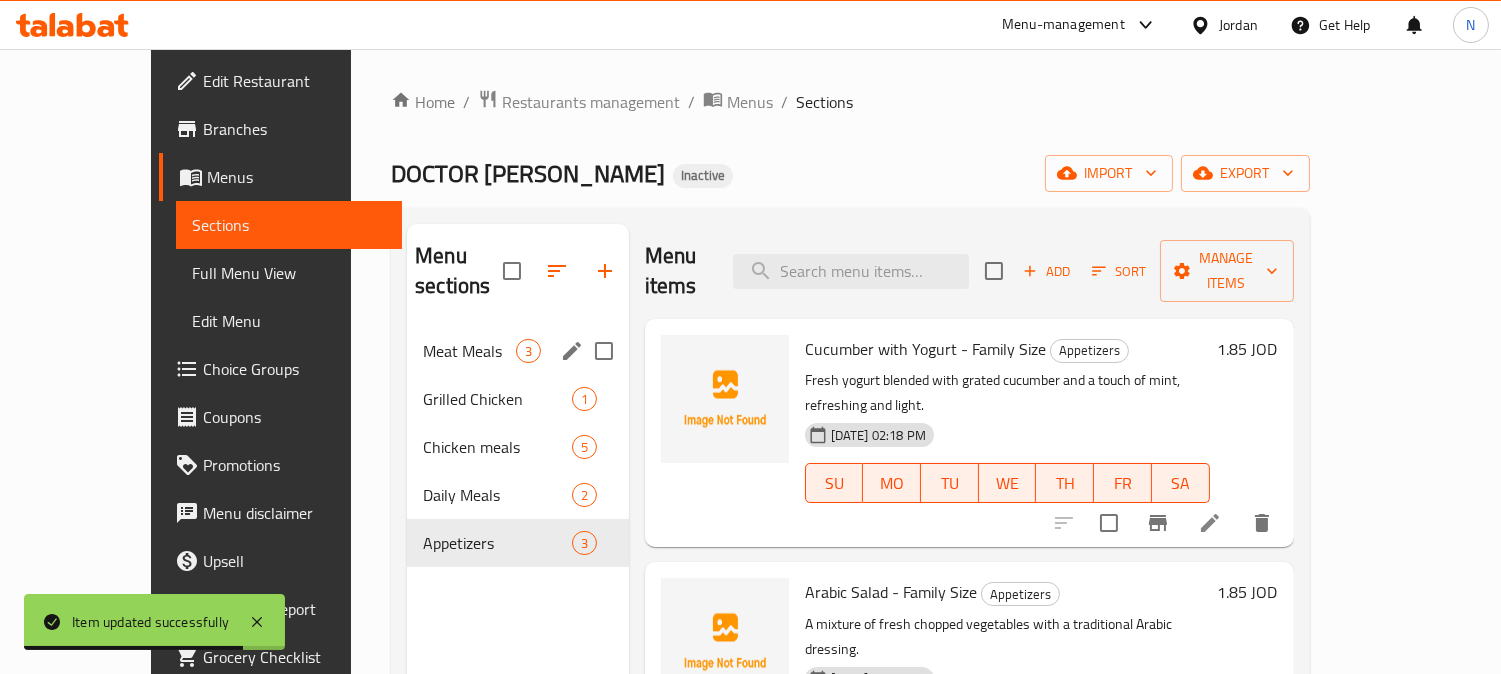 drag, startPoint x: 456, startPoint y: 335, endPoint x: 497, endPoint y: 352, distance: 44.38468 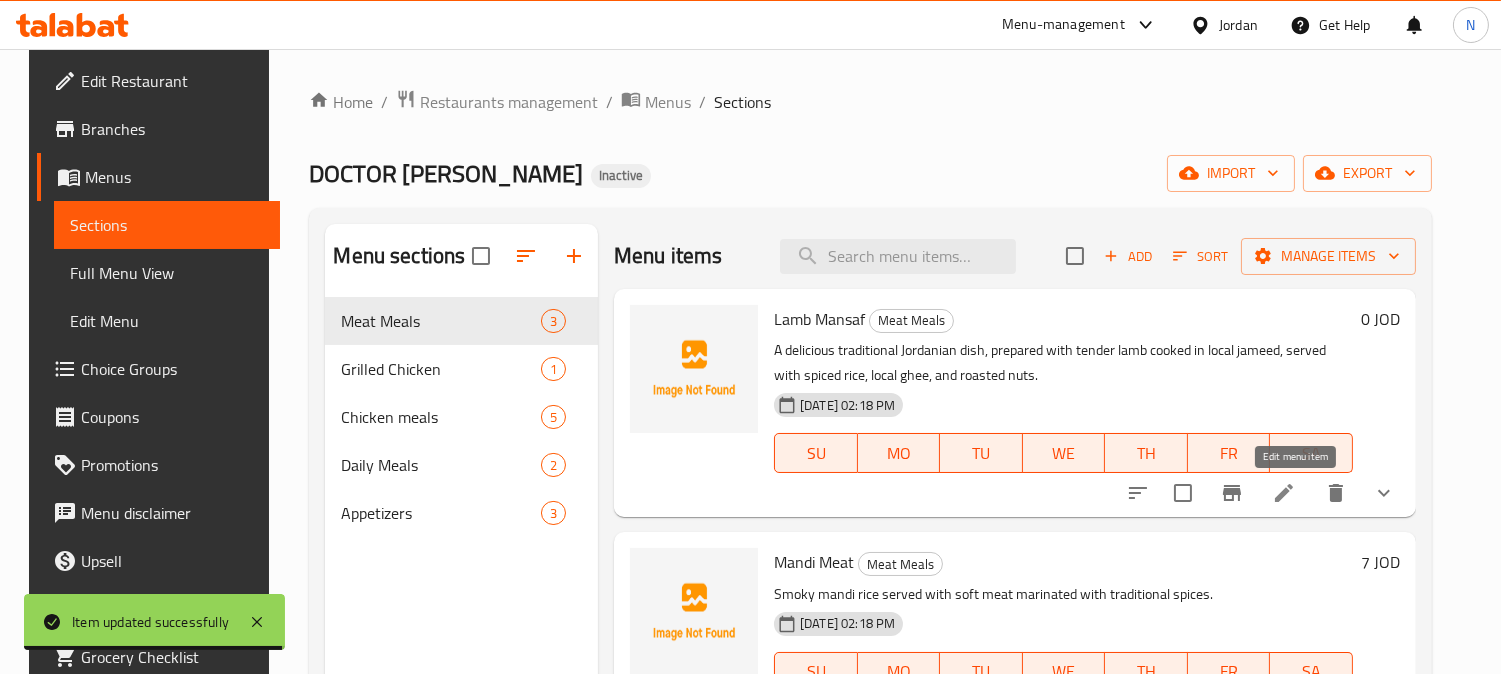 click on "SA" at bounding box center (1311, 453) 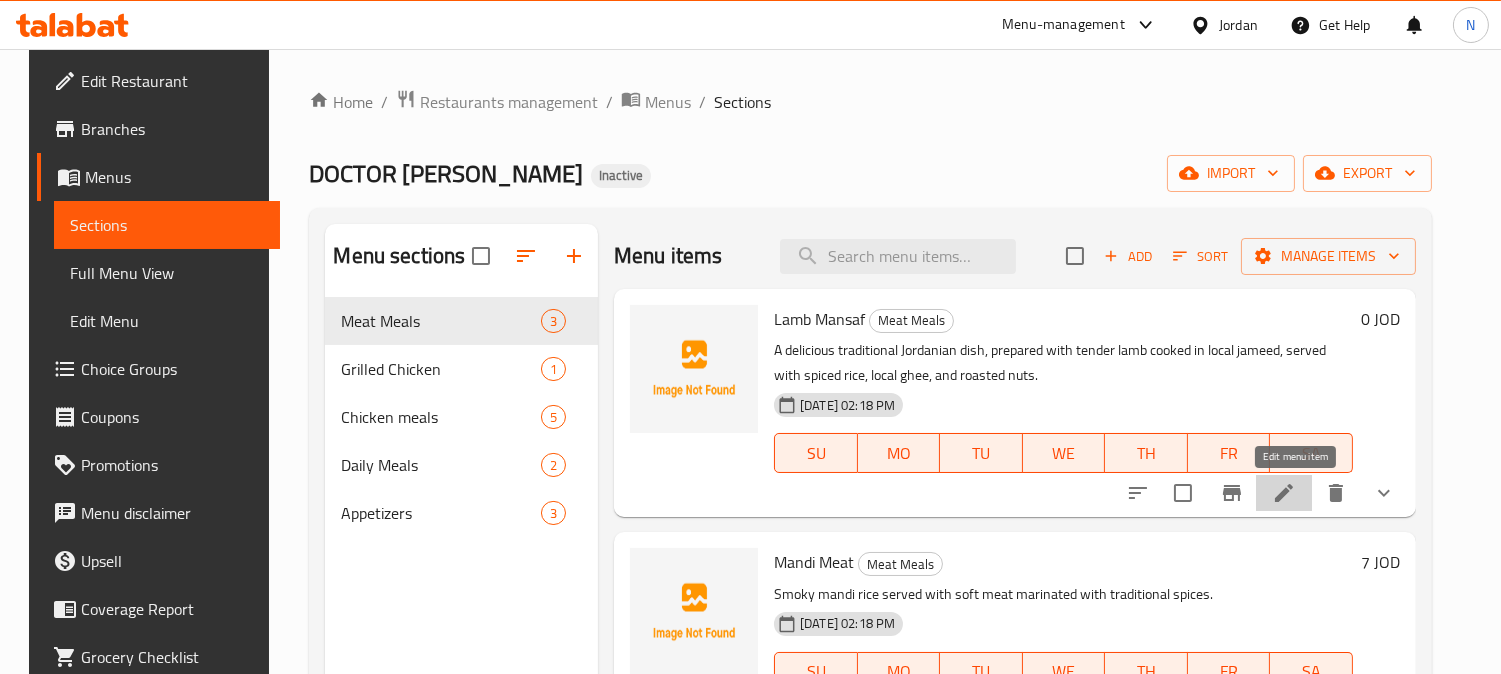 click 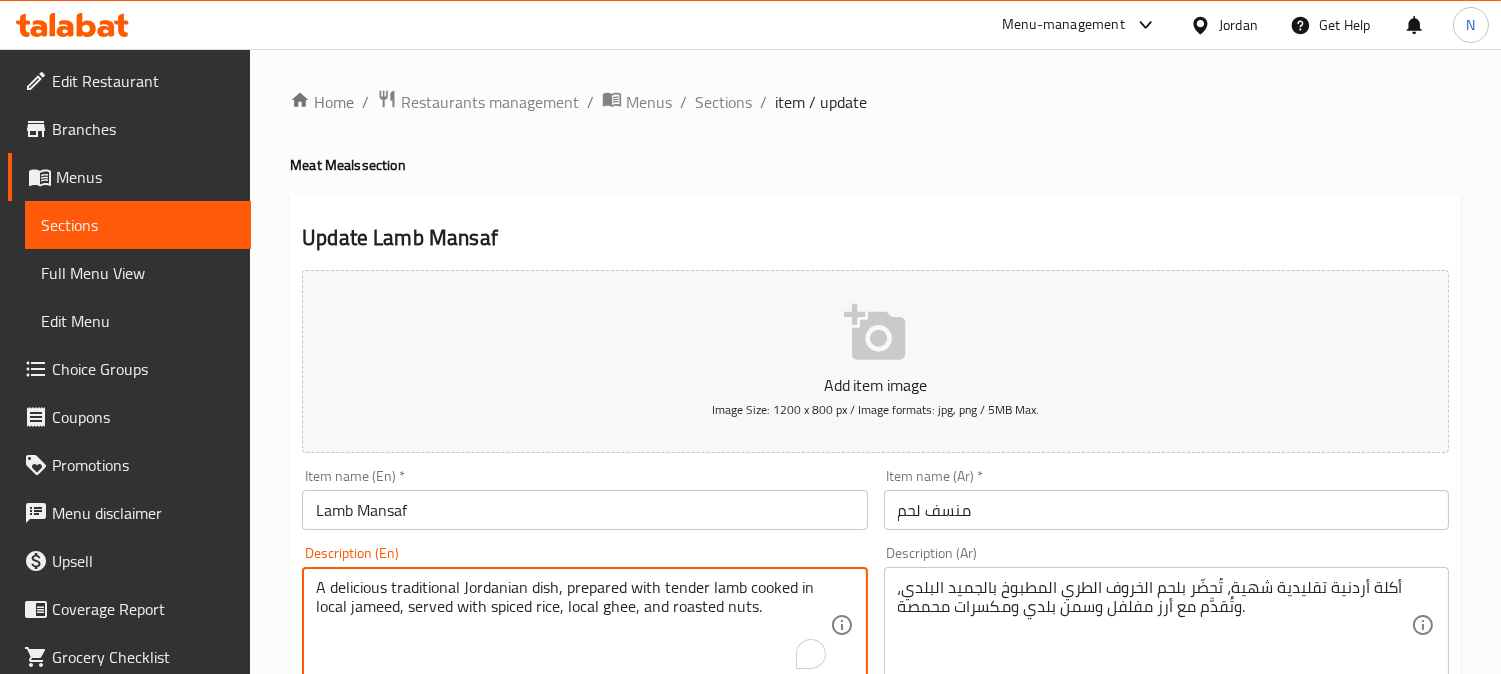 click on "A delicious traditional Jordanian dish, prepared with tender lamb cooked in local jameed, served with spiced rice, local ghee, and roasted nuts." at bounding box center (572, 625) 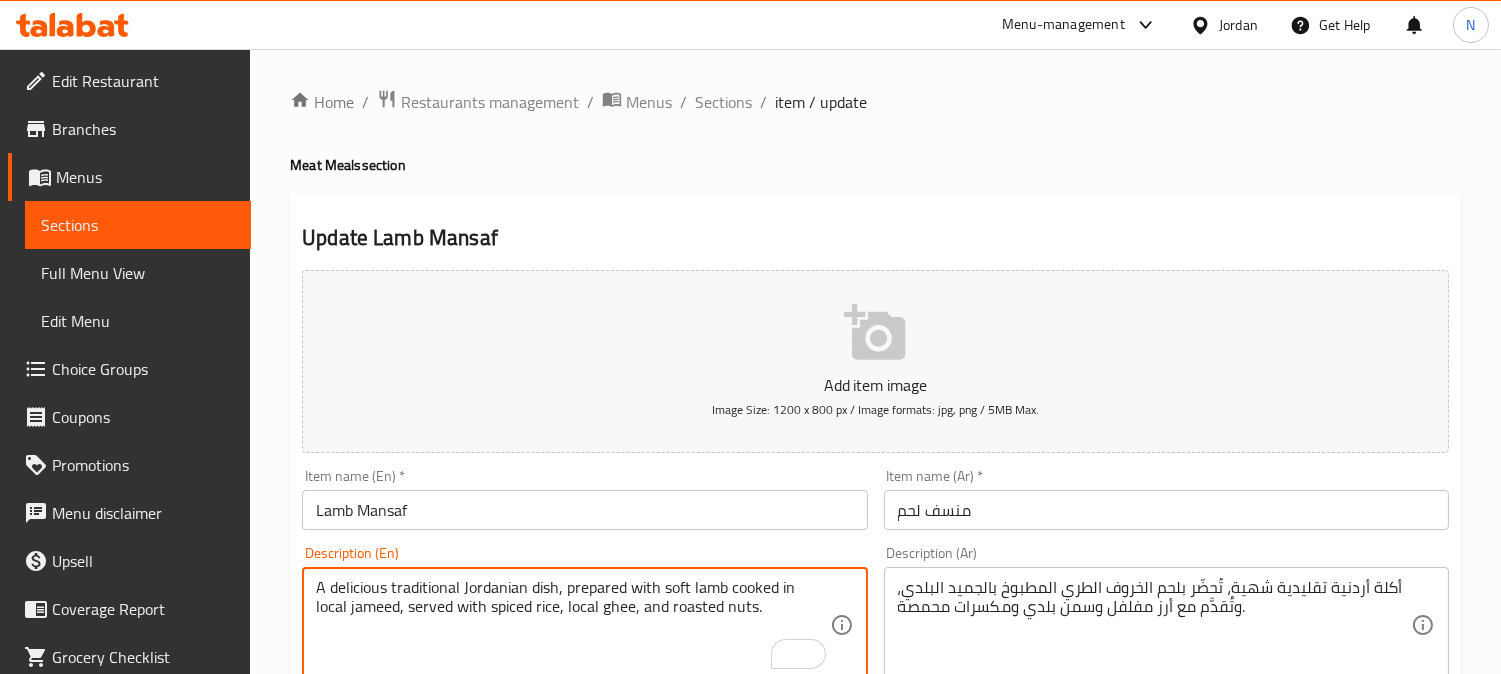 scroll, scrollTop: 111, scrollLeft: 0, axis: vertical 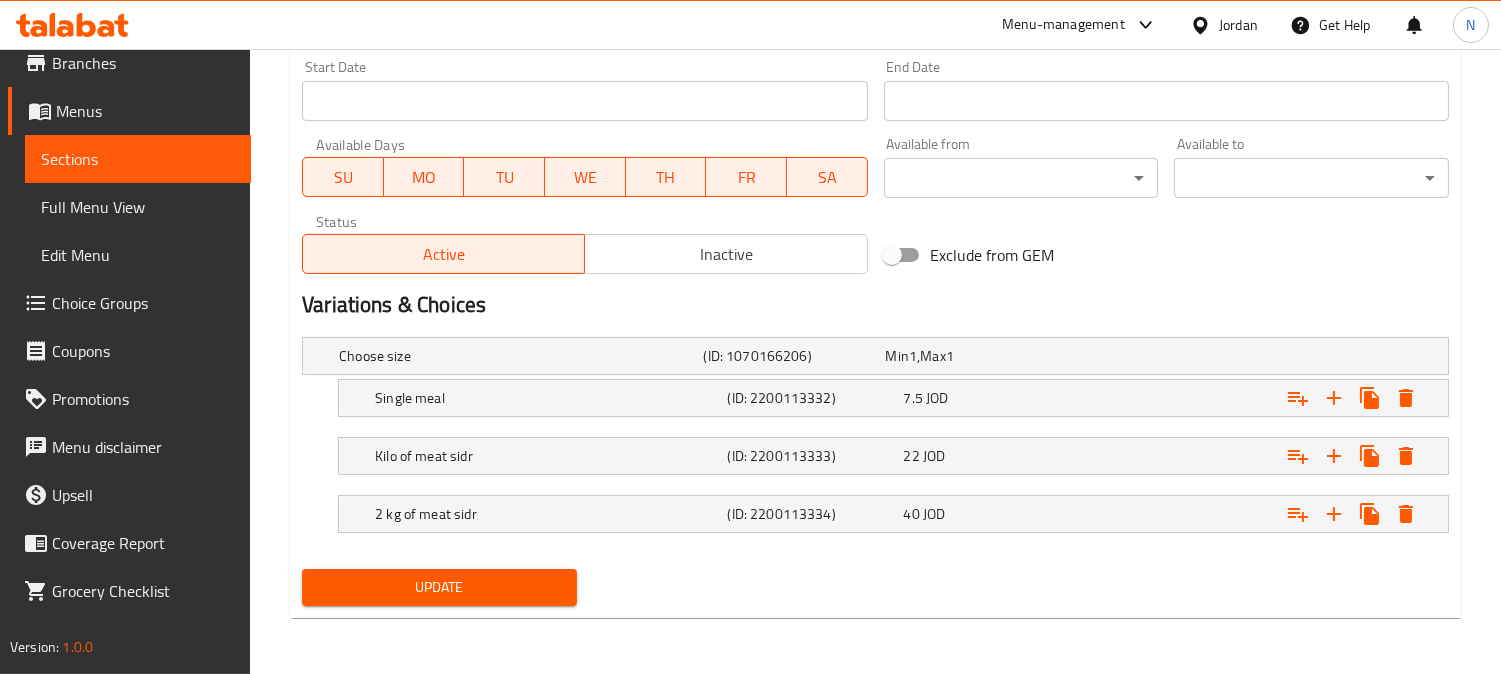 type on "A delicious traditional Jordanian dish, prepared with soft lamb cooked in local jameed, served with spiced rice, local ghee, and roasted nuts." 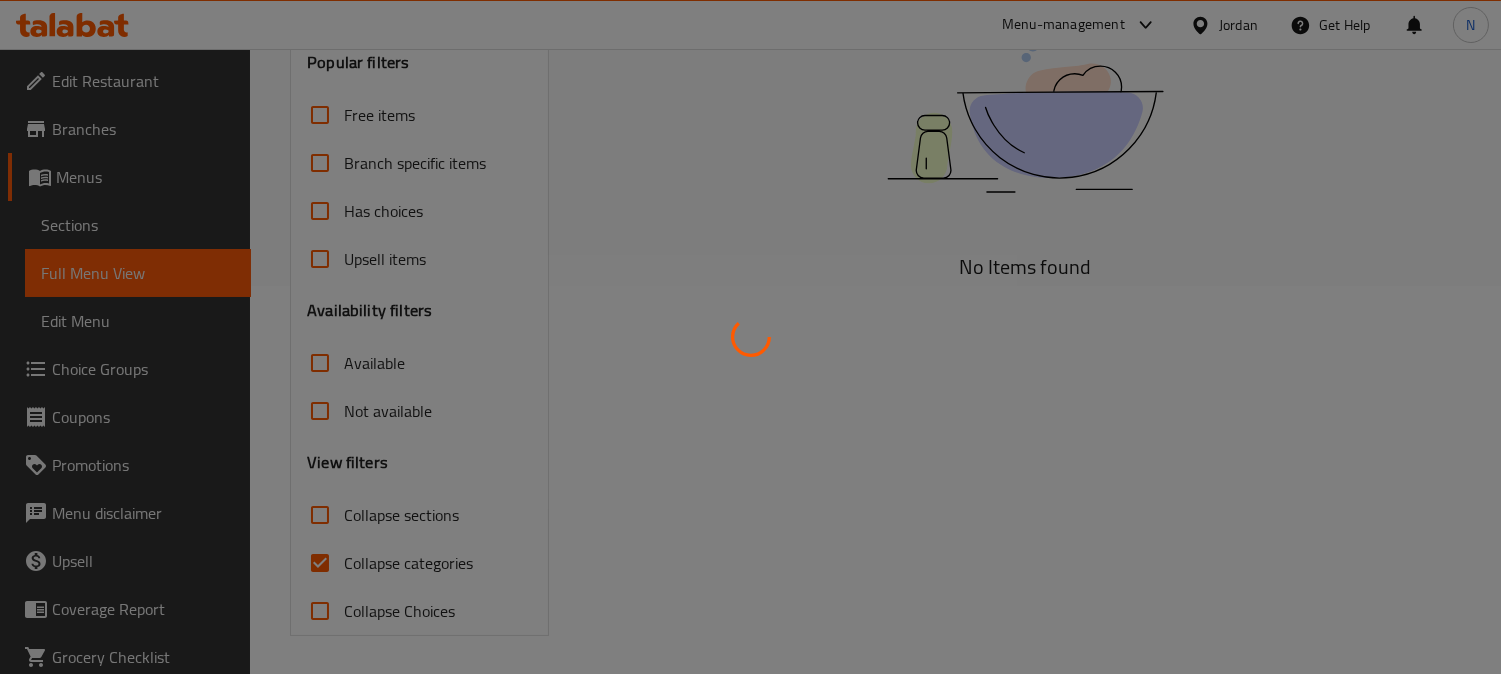 scroll, scrollTop: 390, scrollLeft: 0, axis: vertical 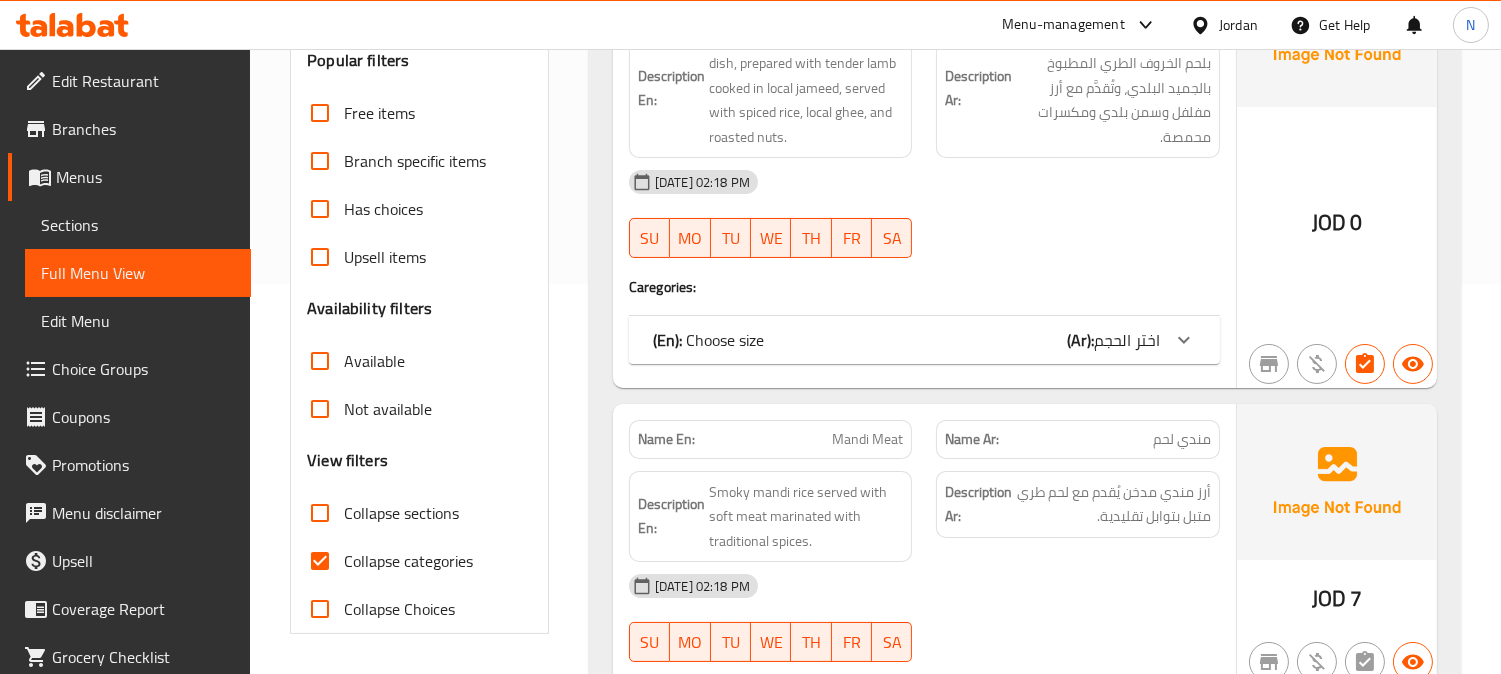 click on "Collapse categories" at bounding box center [320, 561] 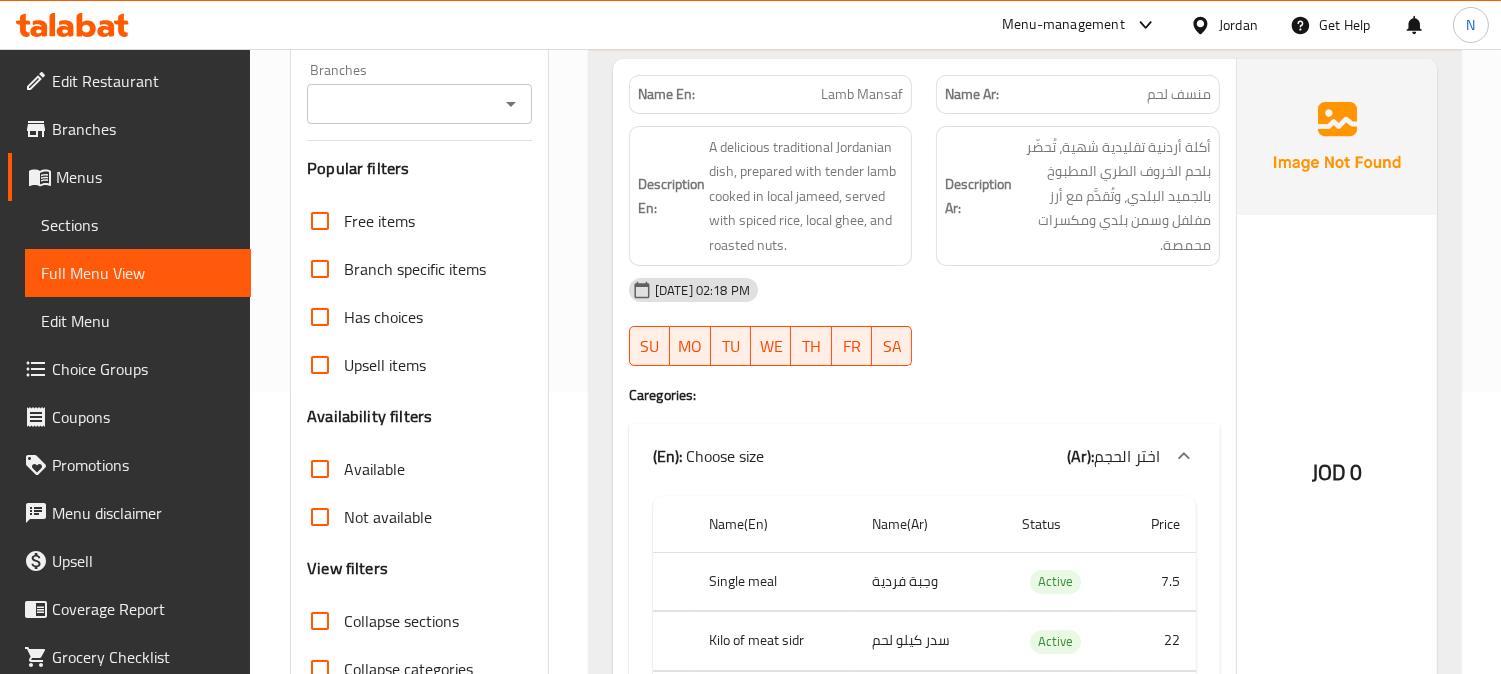 scroll, scrollTop: 167, scrollLeft: 0, axis: vertical 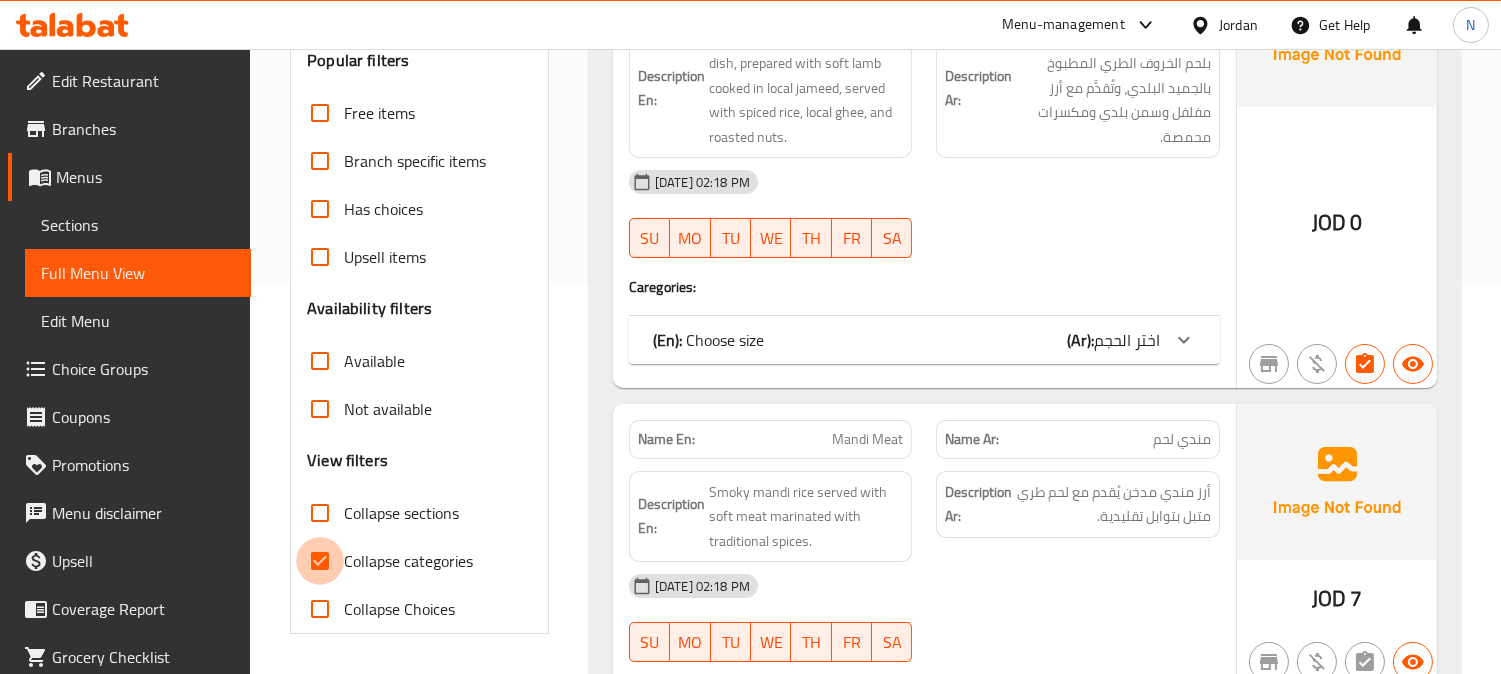 click on "Collapse categories" at bounding box center [320, 561] 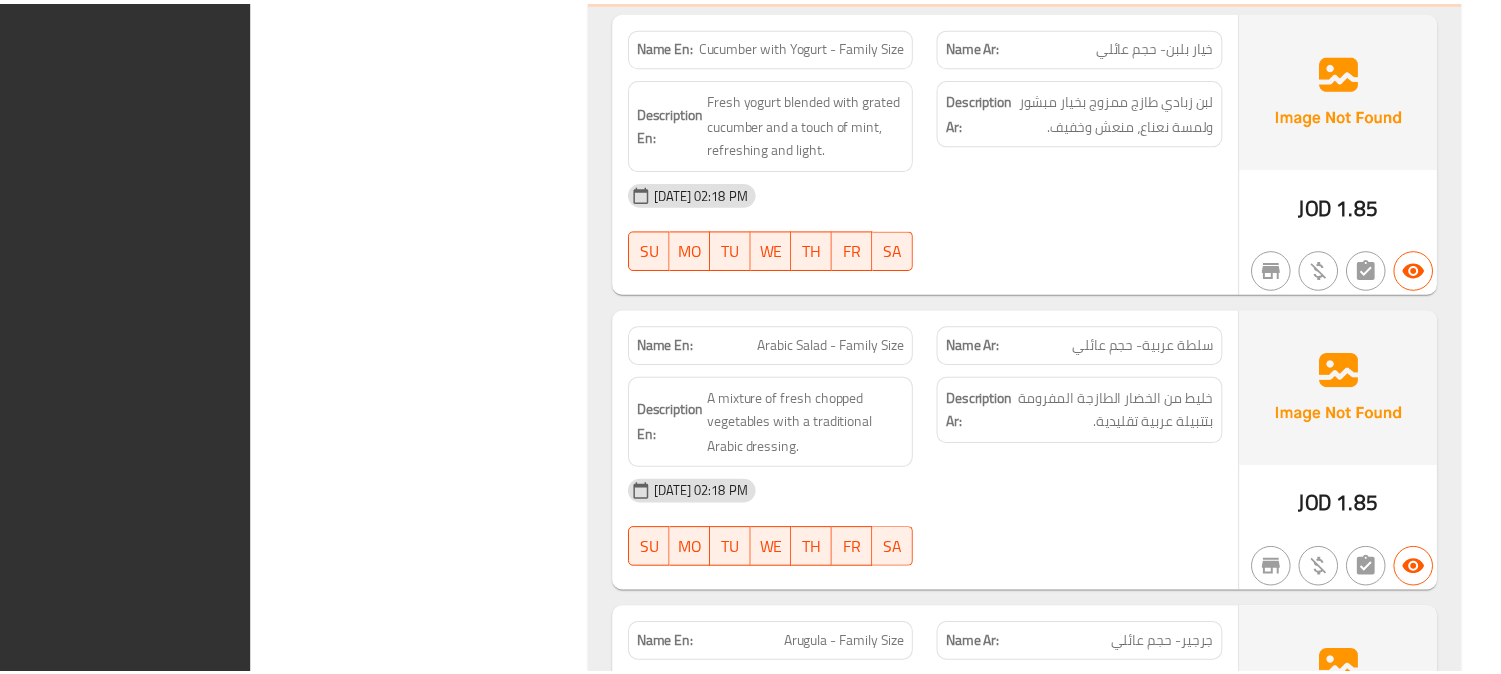 scroll, scrollTop: 6881, scrollLeft: 0, axis: vertical 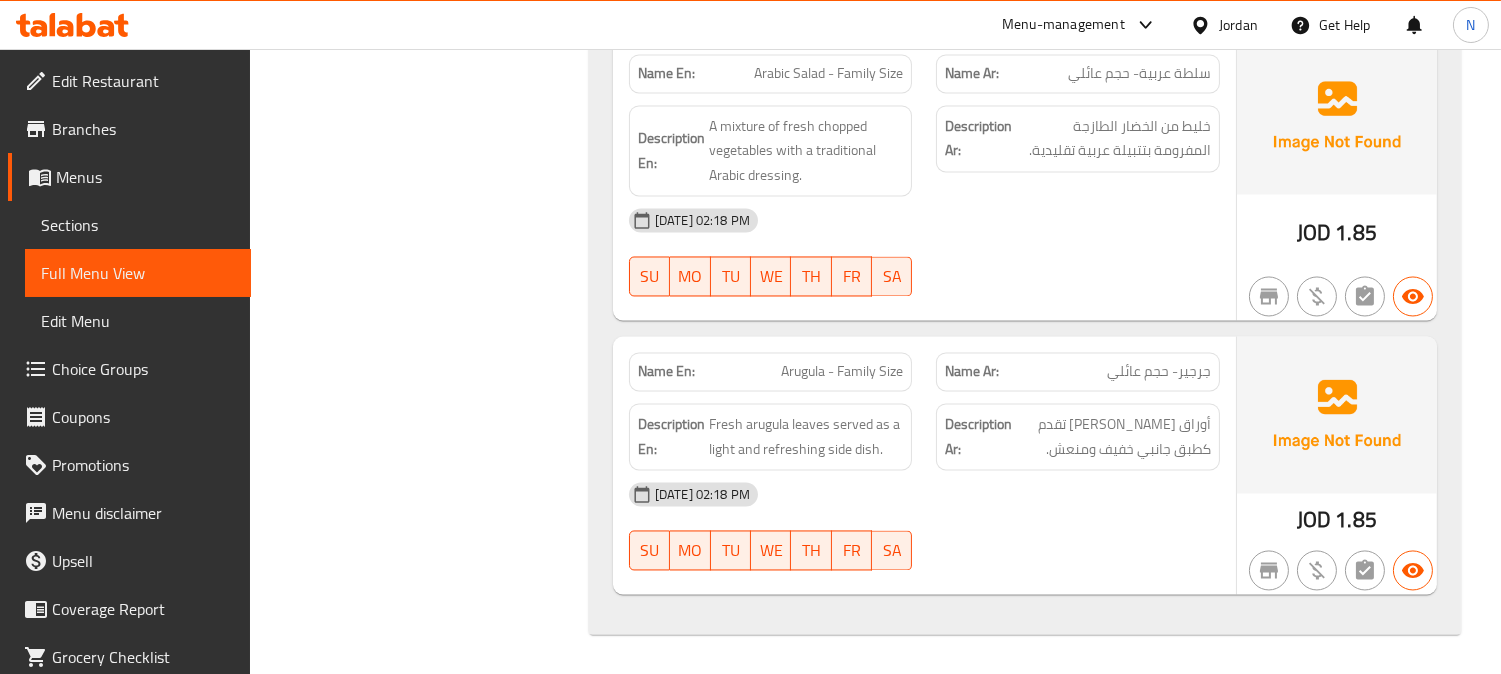 click on "Description Ar:" at bounding box center [978, -5702] 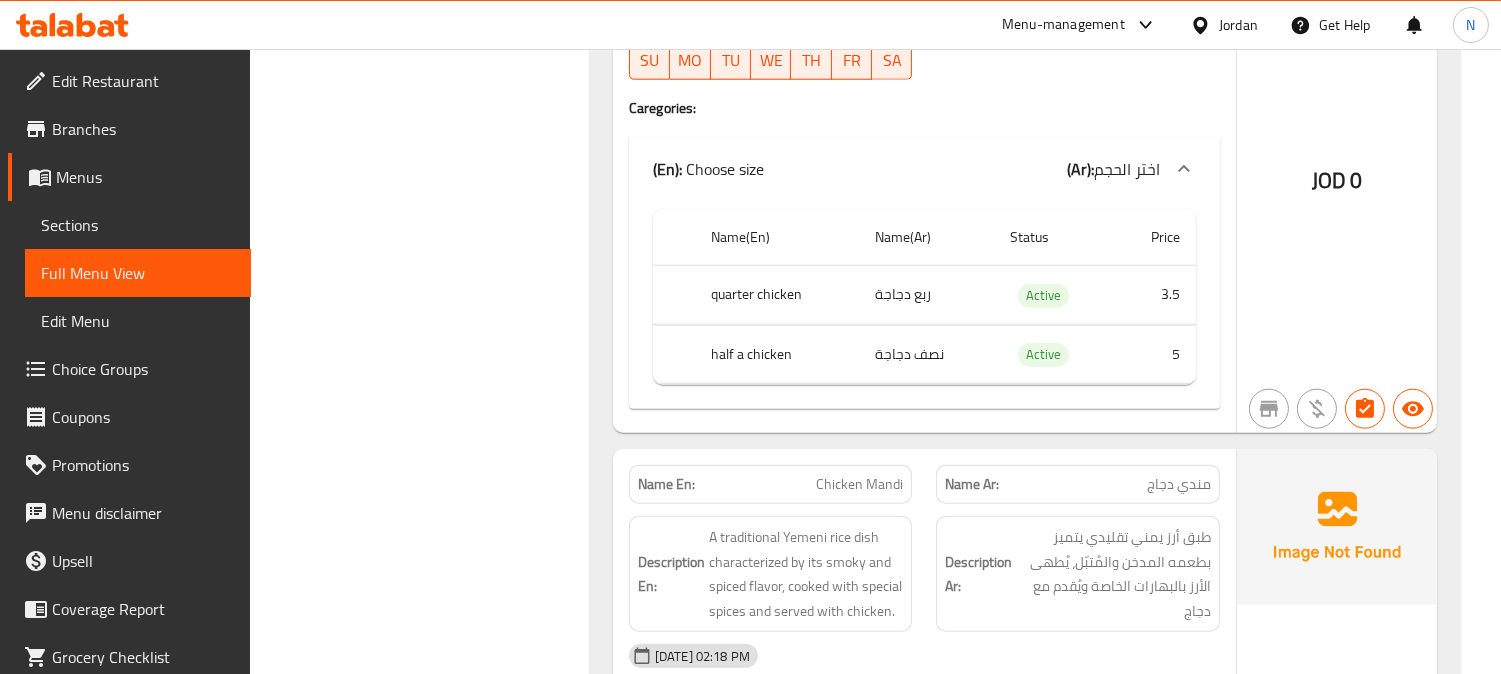 scroll, scrollTop: 3881, scrollLeft: 0, axis: vertical 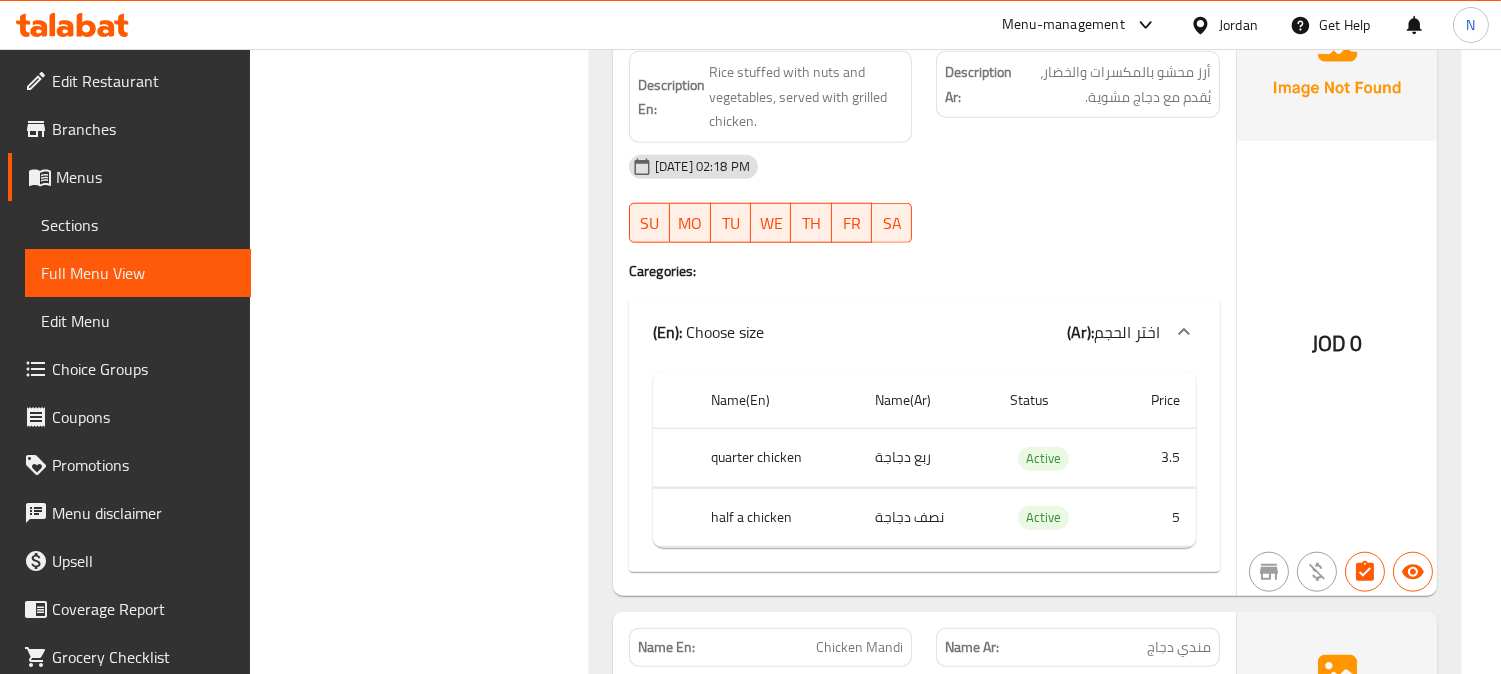 drag, startPoint x: 174, startPoint y: 83, endPoint x: 303, endPoint y: 165, distance: 152.85614 